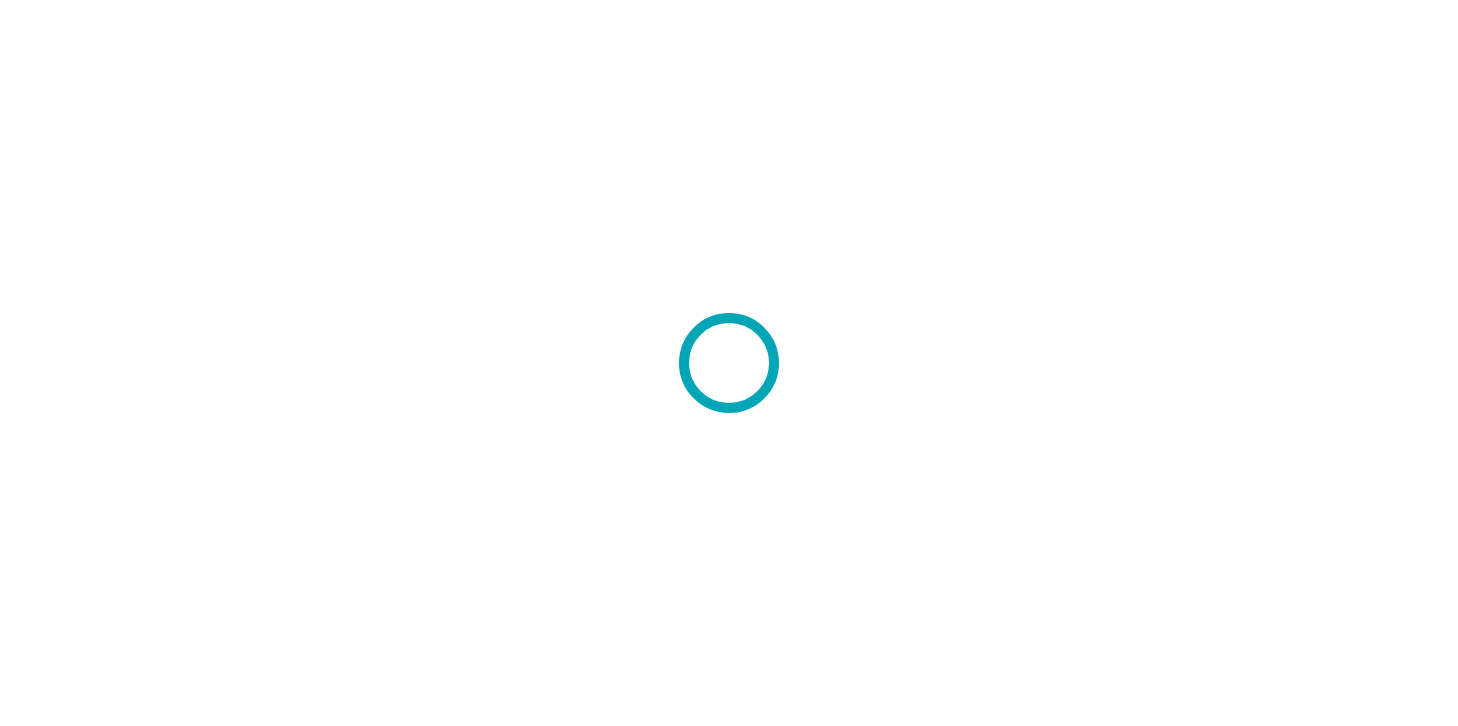 scroll, scrollTop: 0, scrollLeft: 0, axis: both 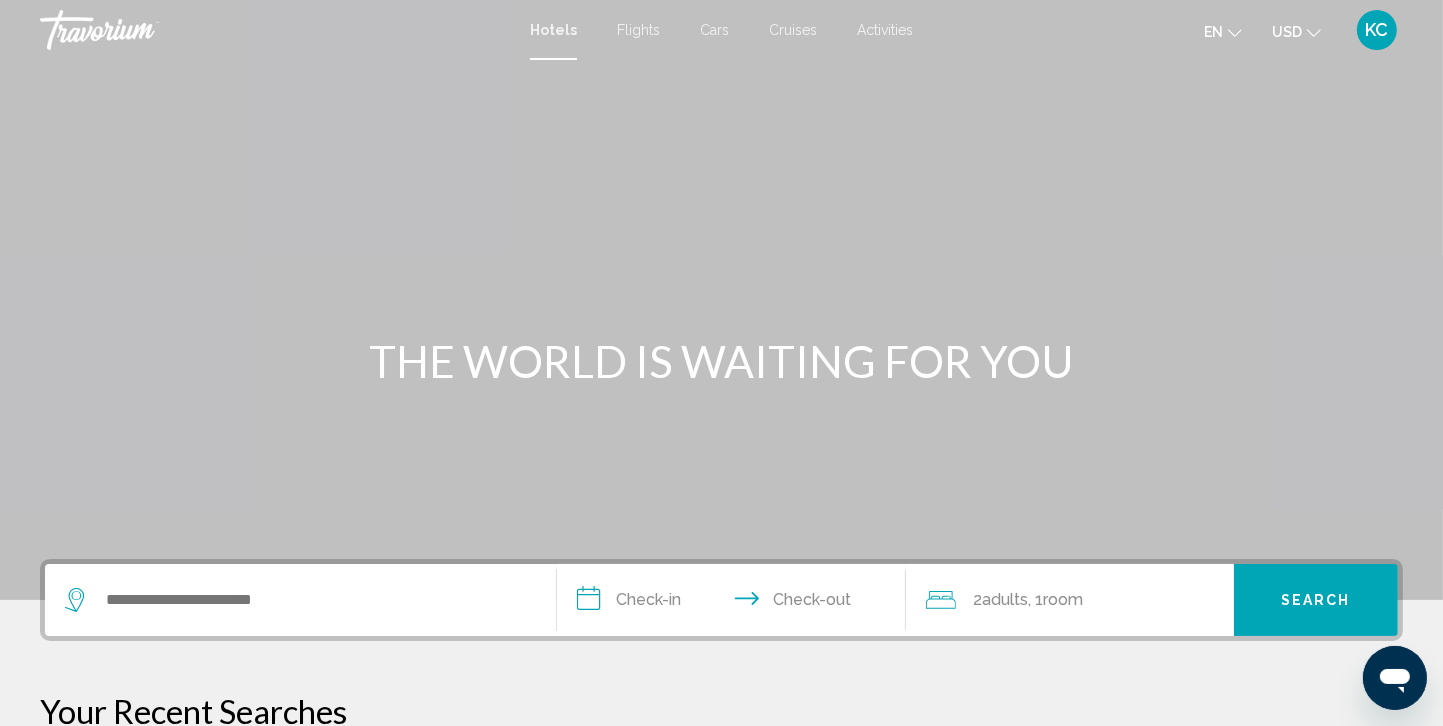 click on "KC" at bounding box center [1377, 30] 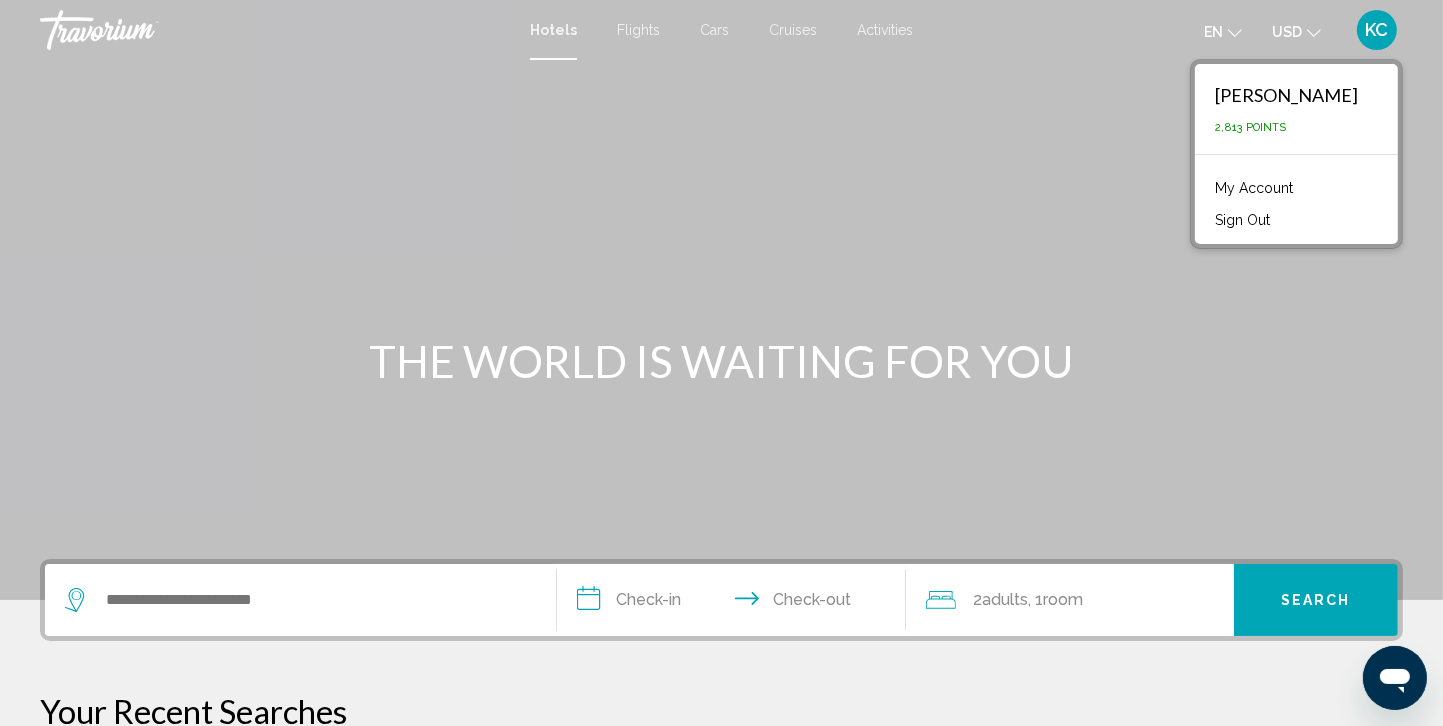 click on "My Account" at bounding box center (1254, 188) 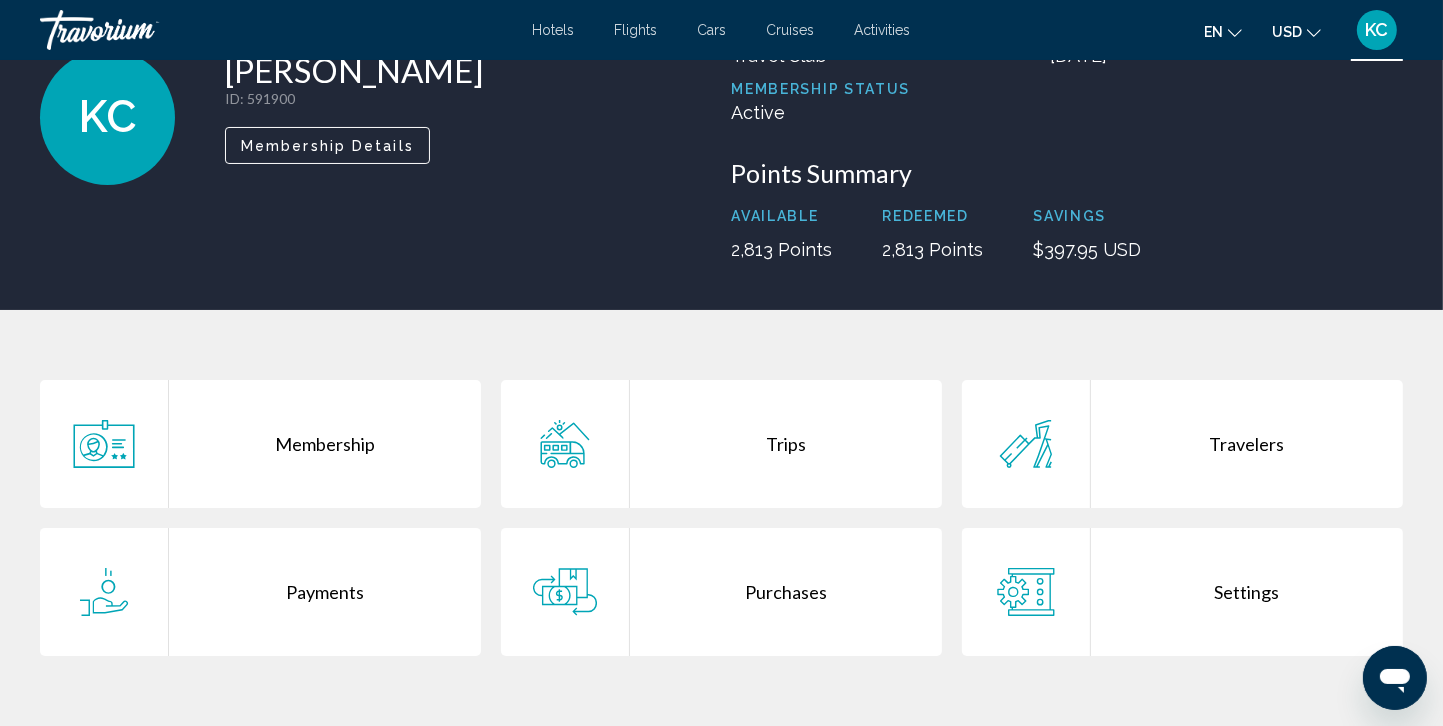 scroll, scrollTop: 181, scrollLeft: 0, axis: vertical 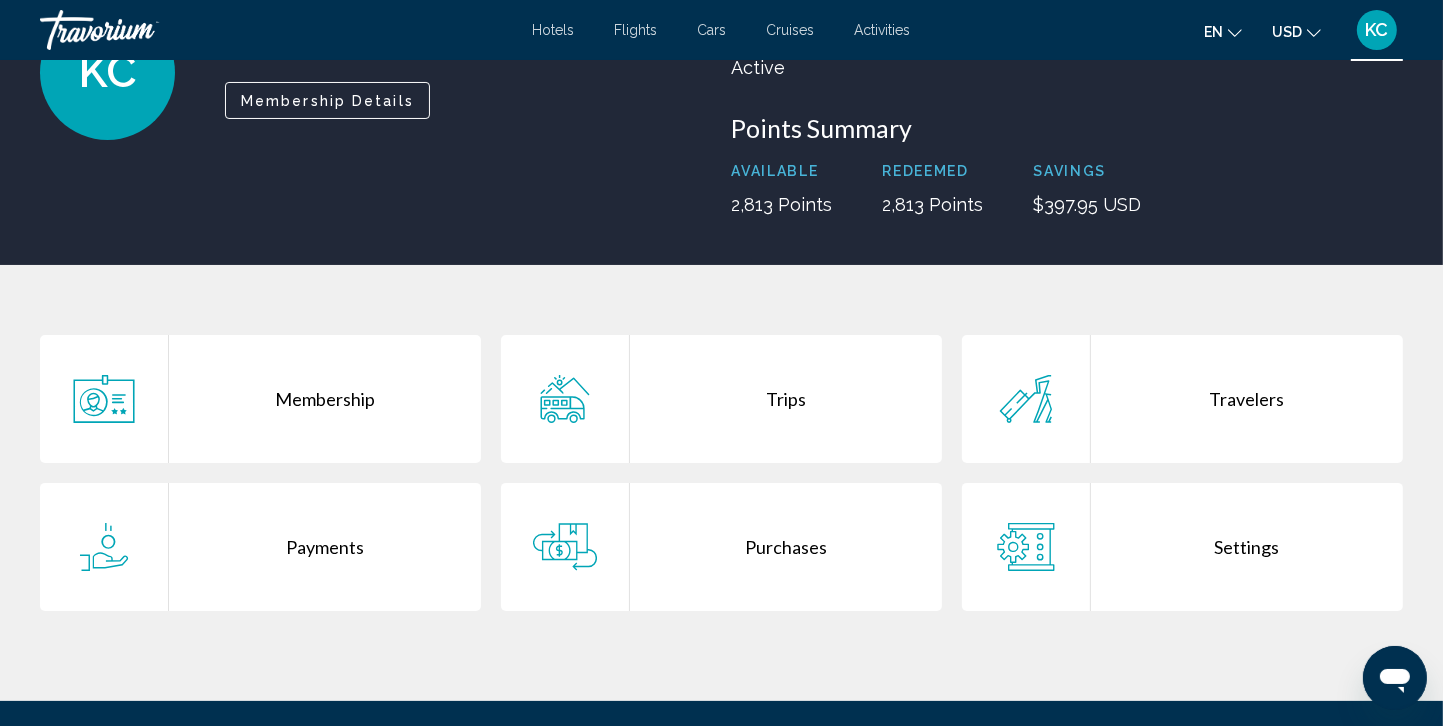 click on "Purchases" at bounding box center [786, 547] 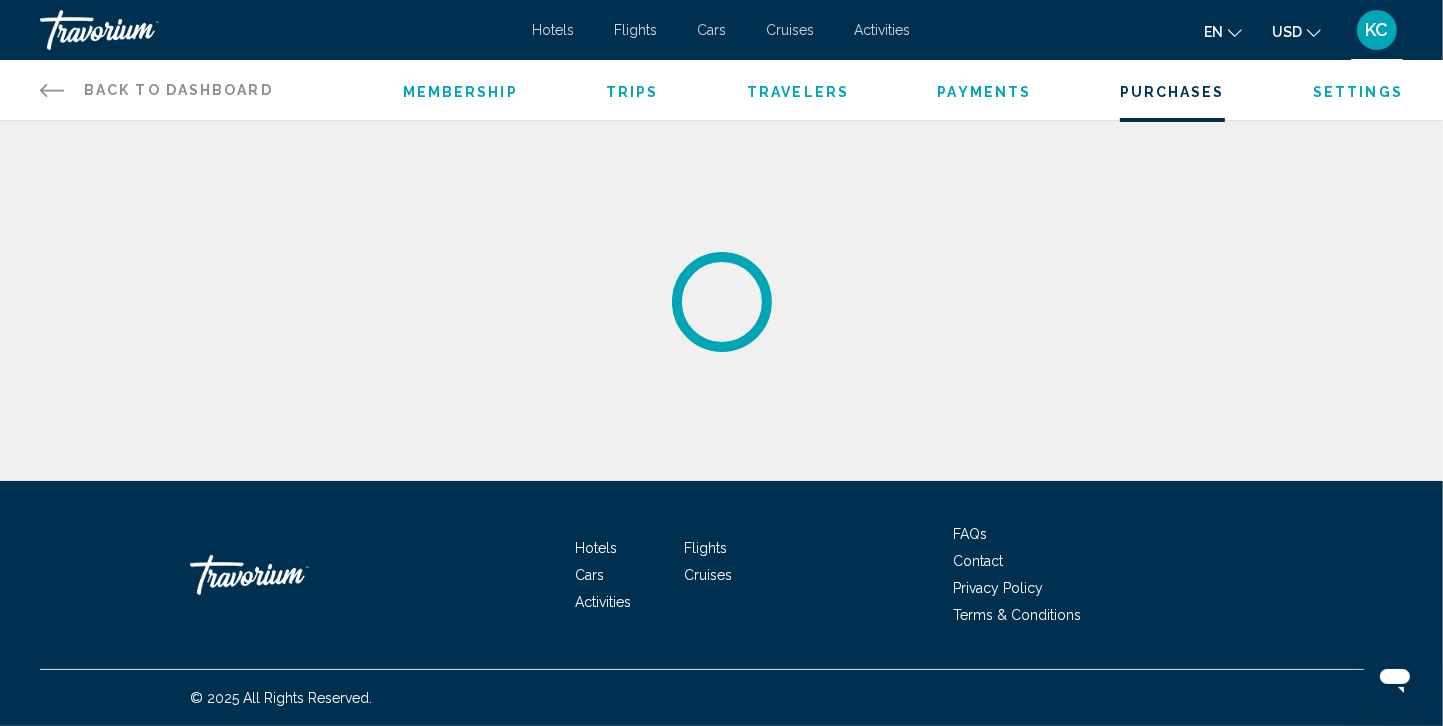 scroll, scrollTop: 0, scrollLeft: 0, axis: both 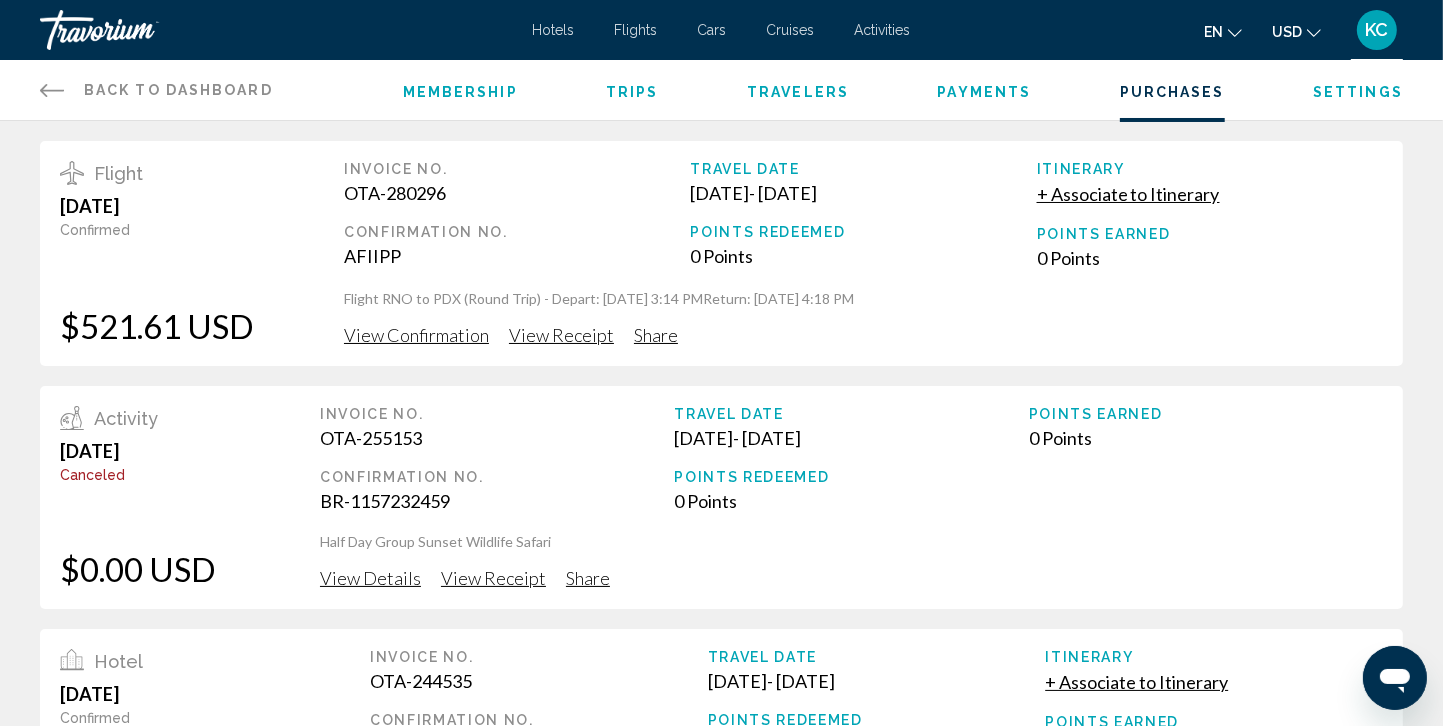 click on "+ Associate to Itinerary" at bounding box center (1128, 194) 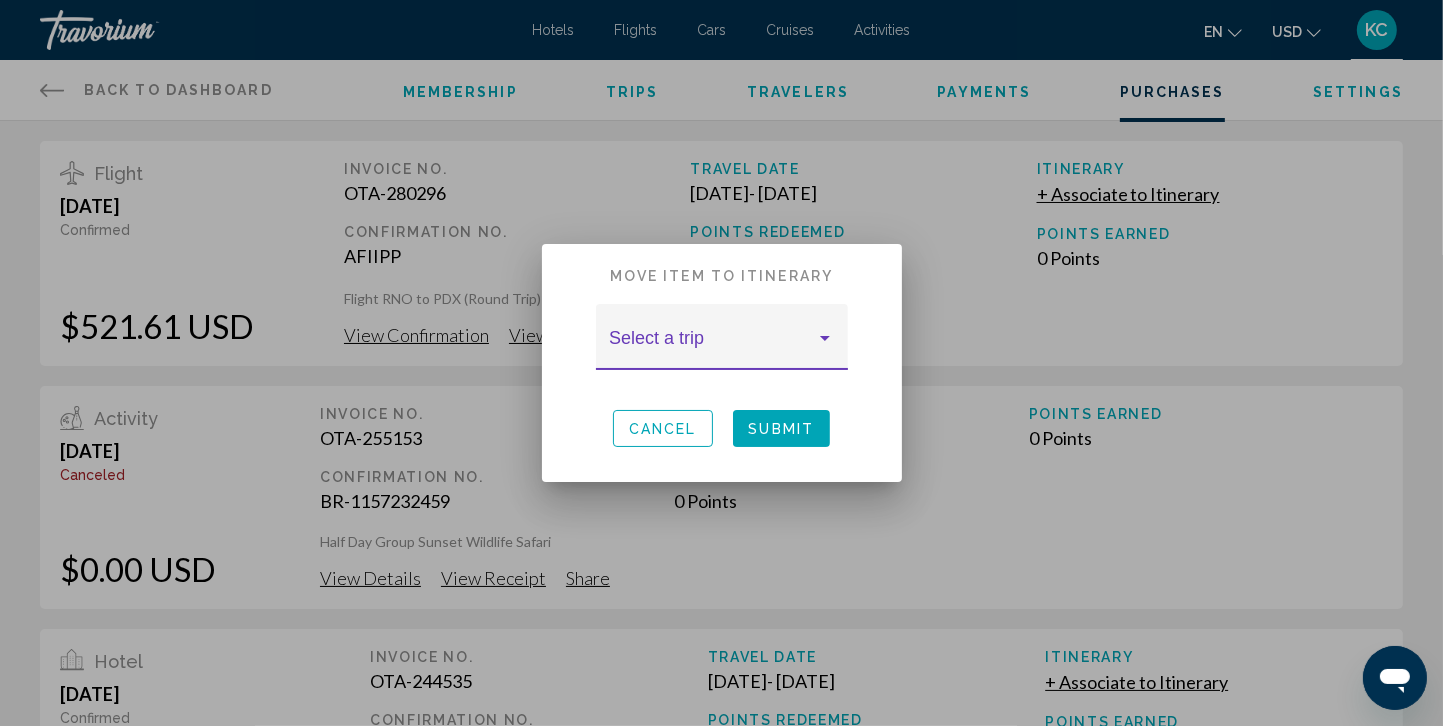 click at bounding box center [825, 338] 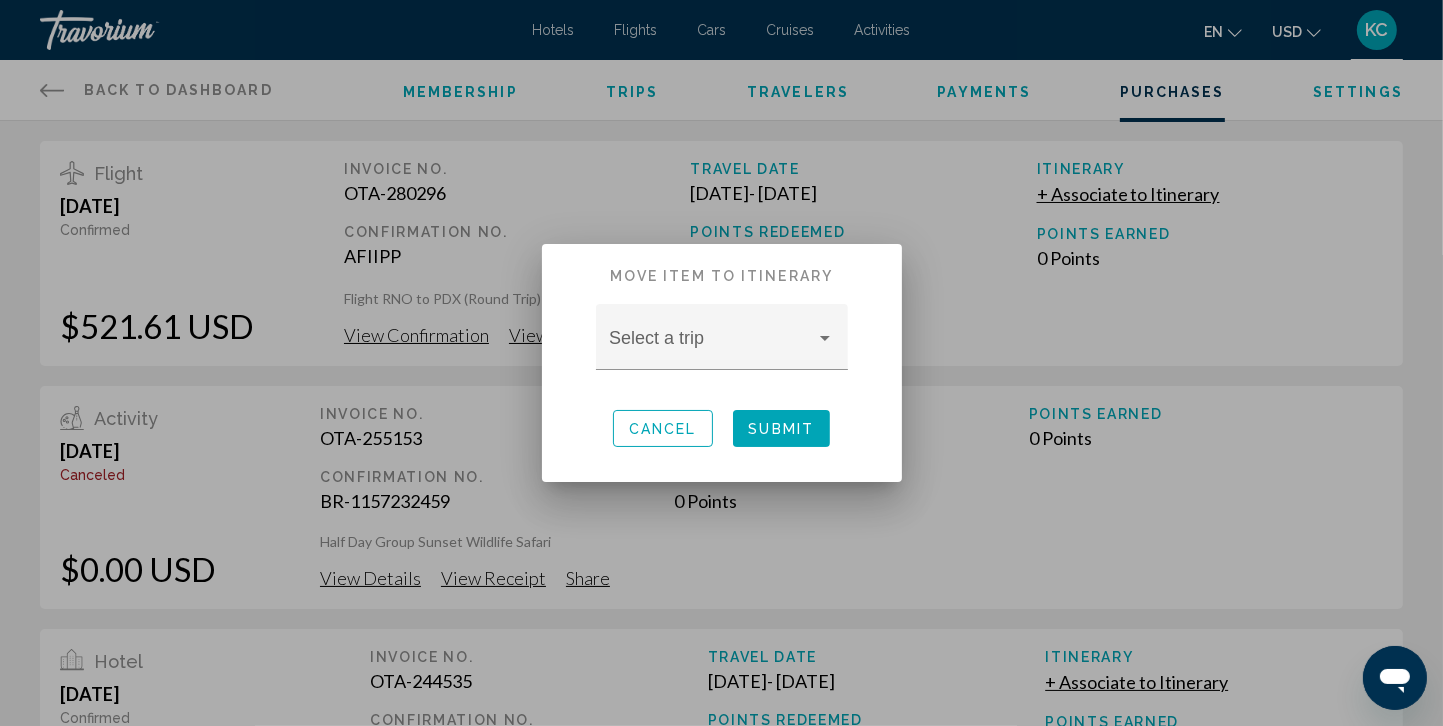click at bounding box center (721, 363) 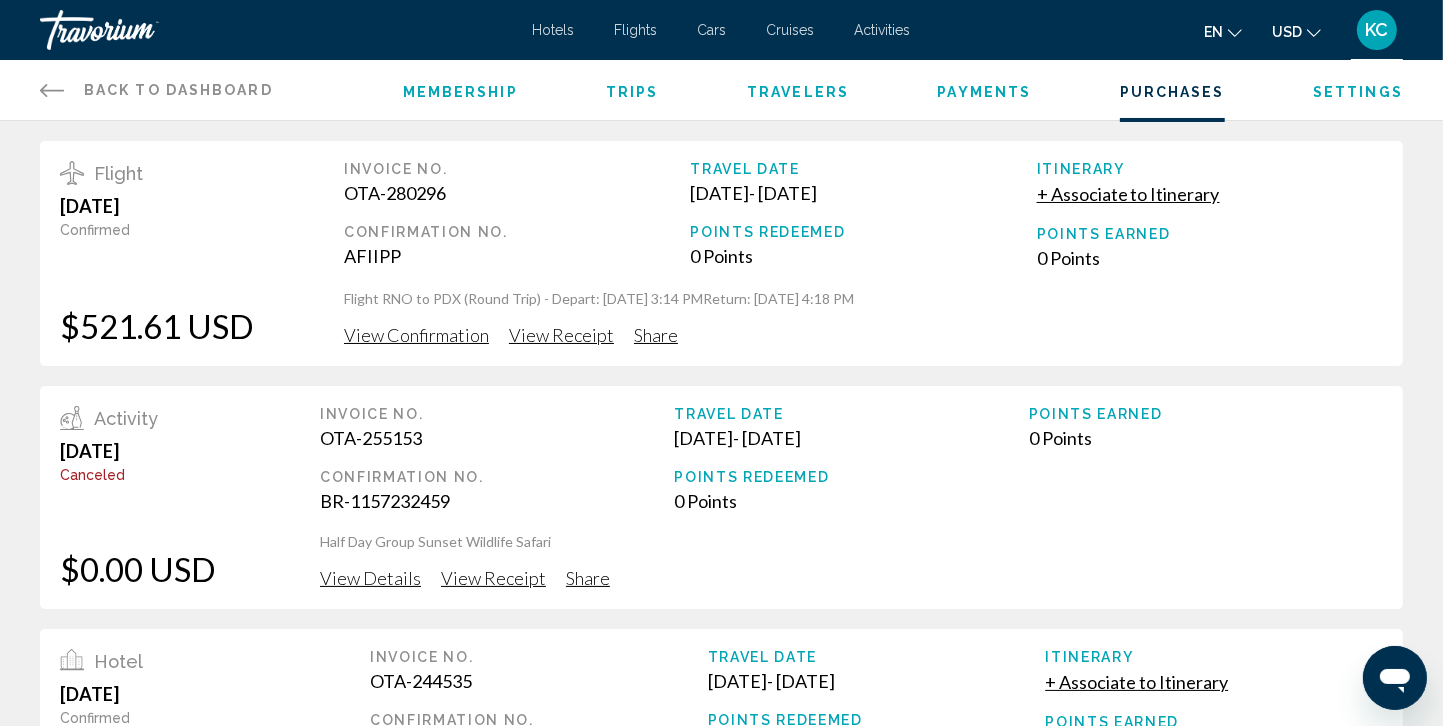 click on "View Confirmation" at bounding box center (416, 335) 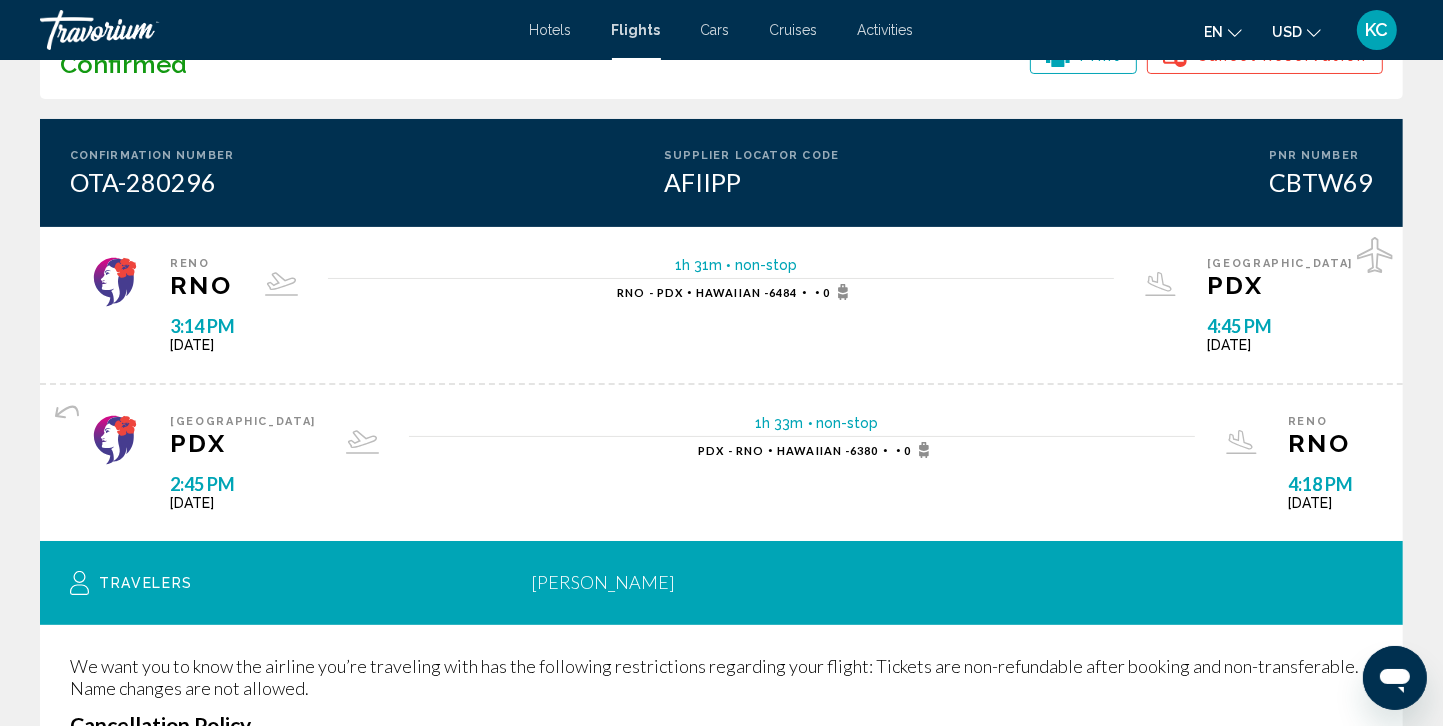 scroll, scrollTop: 102, scrollLeft: 0, axis: vertical 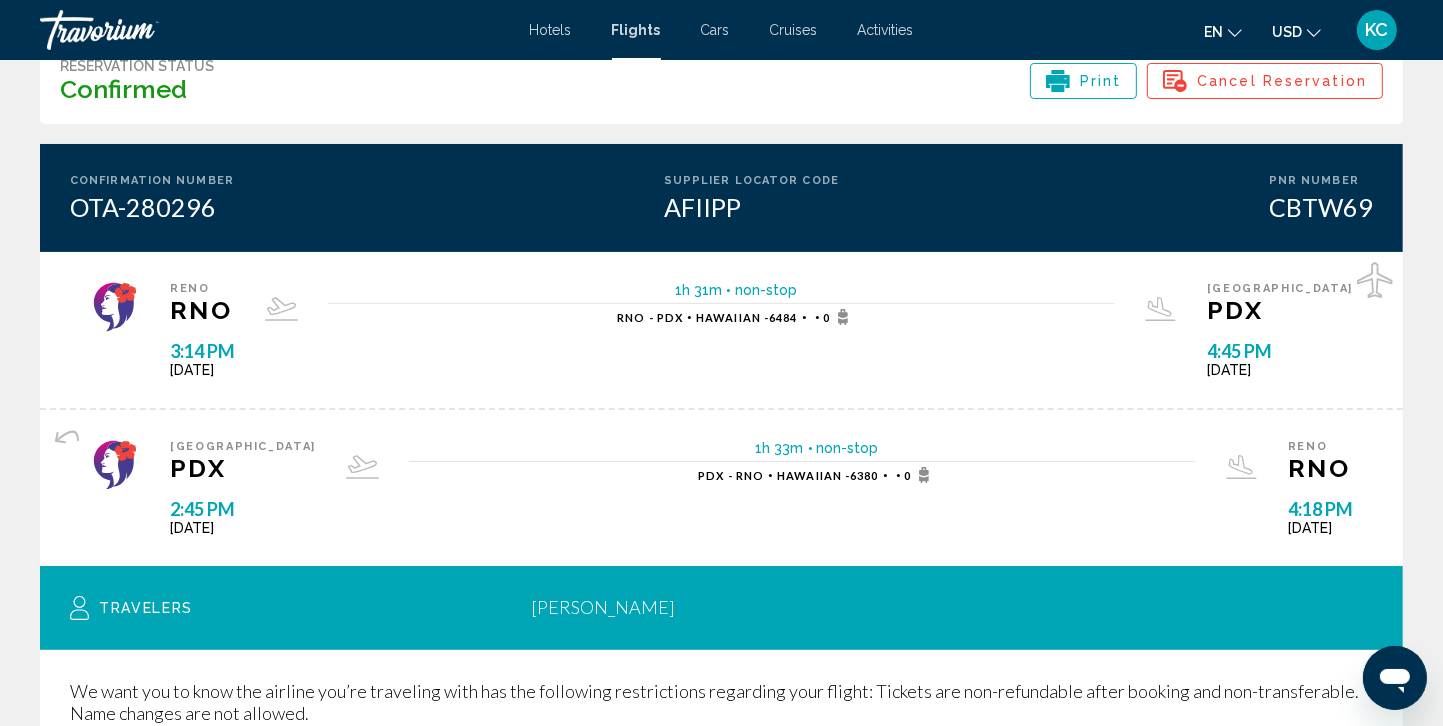 click 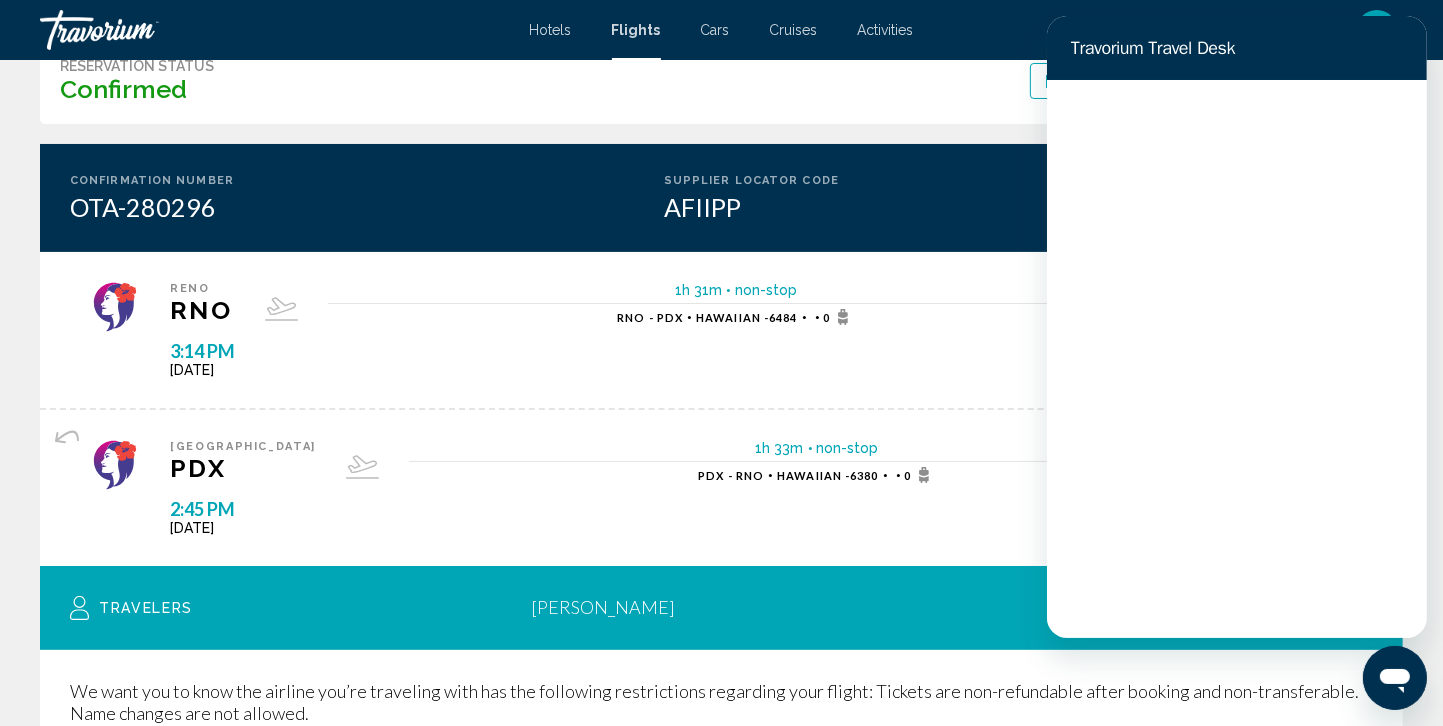 scroll, scrollTop: 0, scrollLeft: 0, axis: both 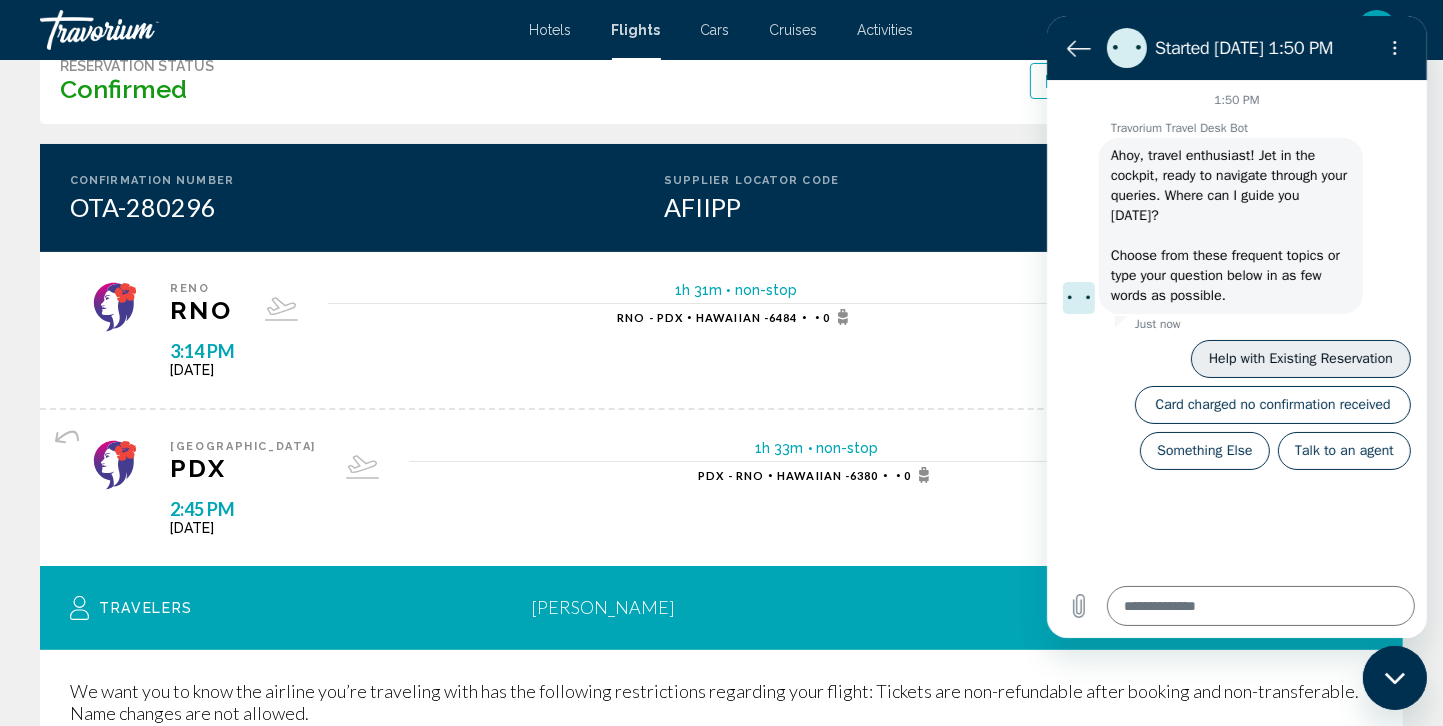 click on "Help with Existing Reservation" at bounding box center [1300, 359] 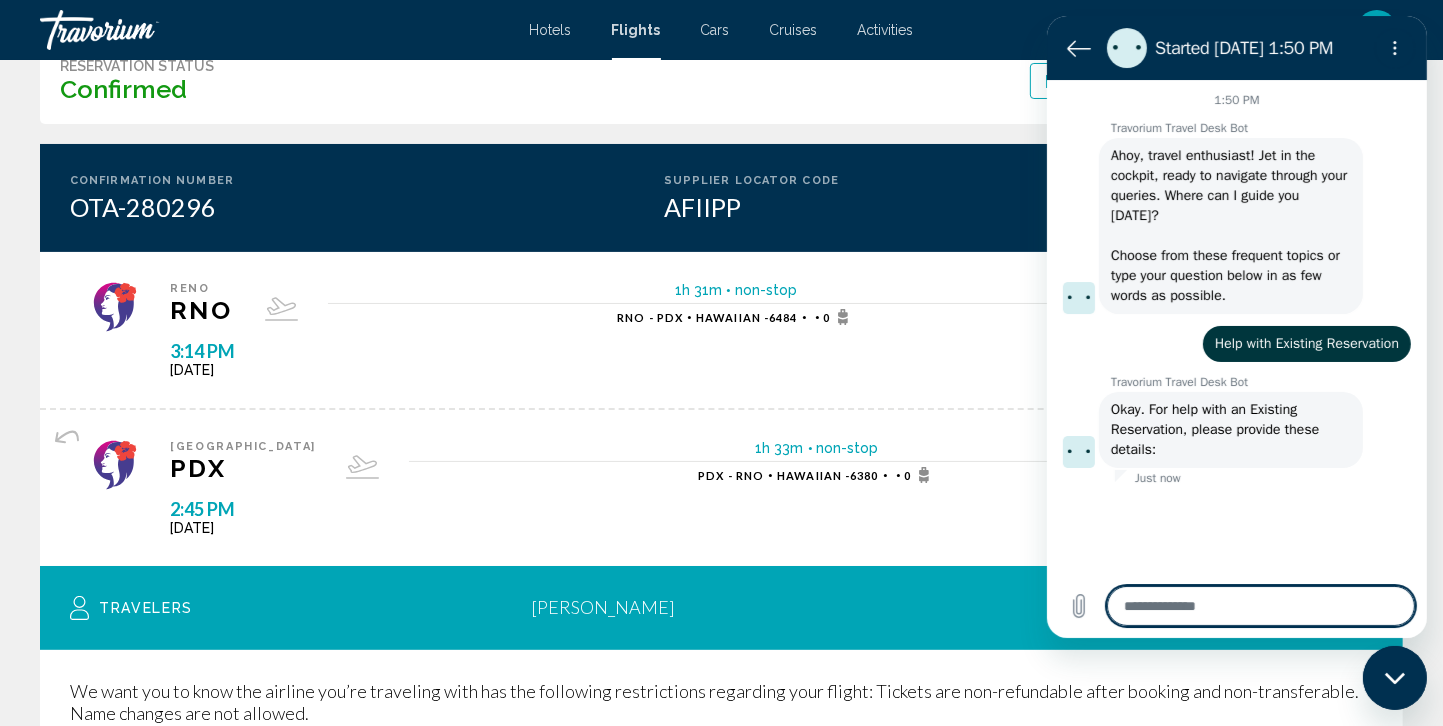 type on "*" 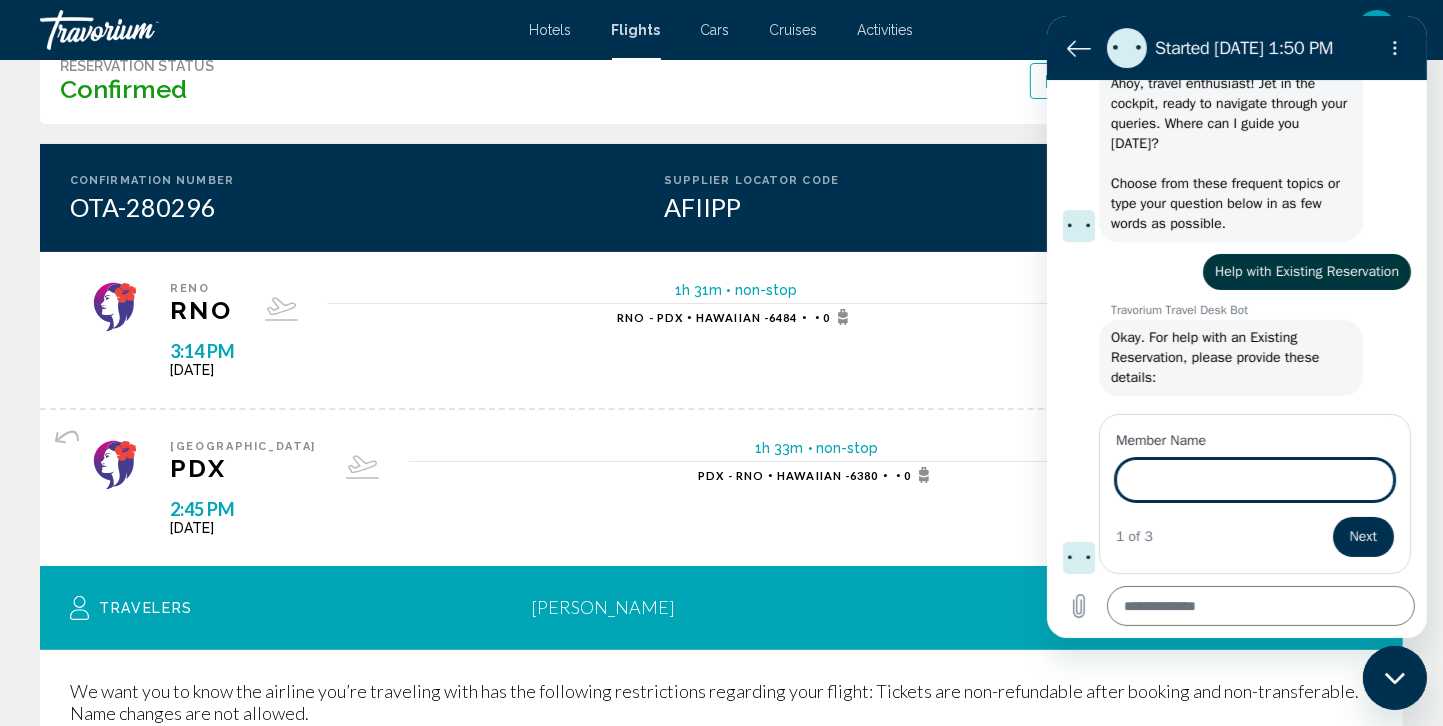 scroll, scrollTop: 70, scrollLeft: 0, axis: vertical 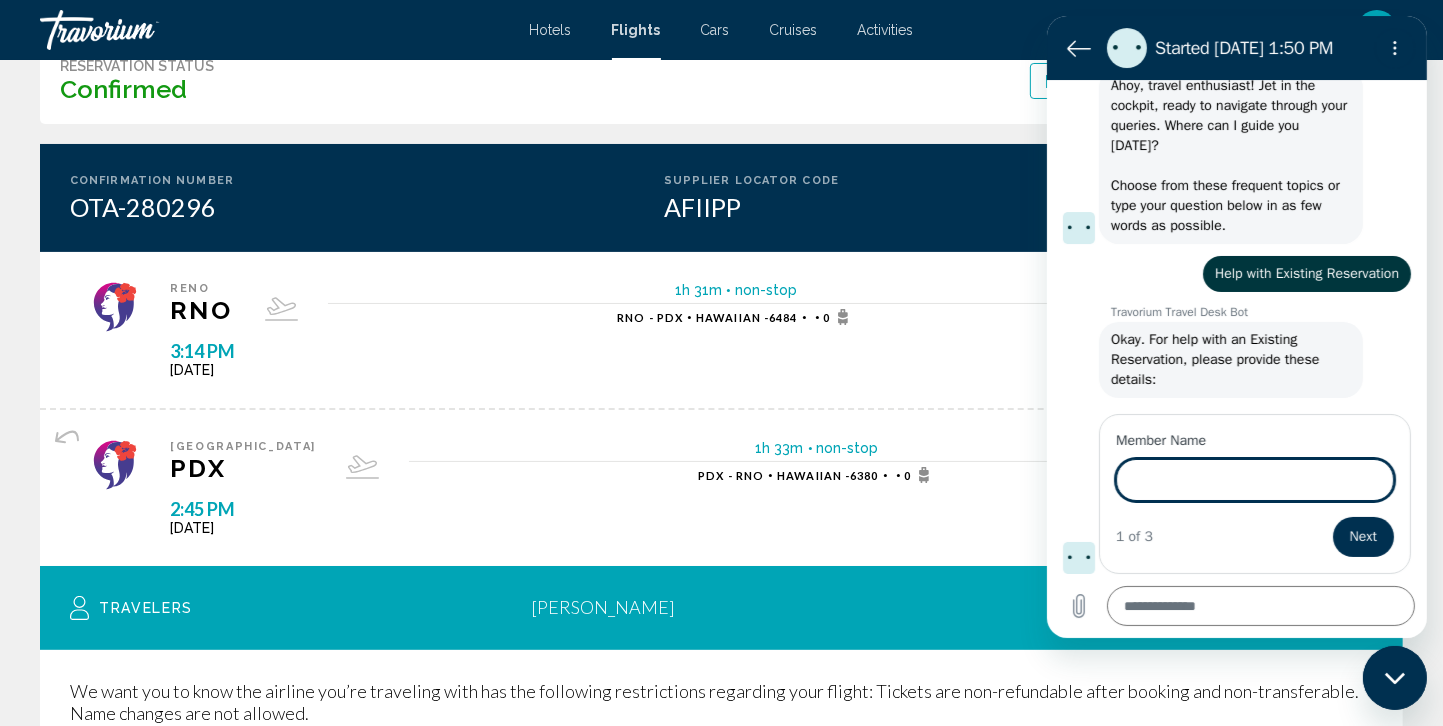 click on "Member Name" at bounding box center [1254, 480] 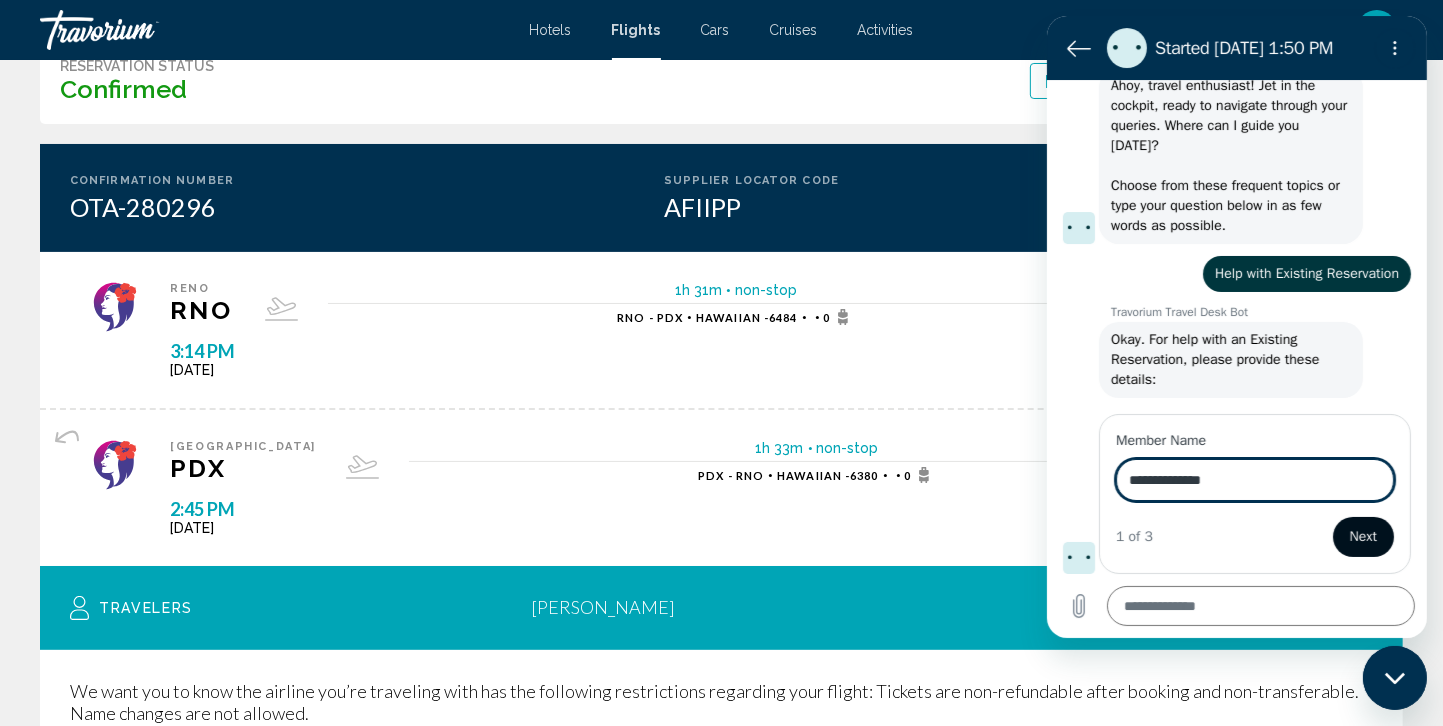 type on "**********" 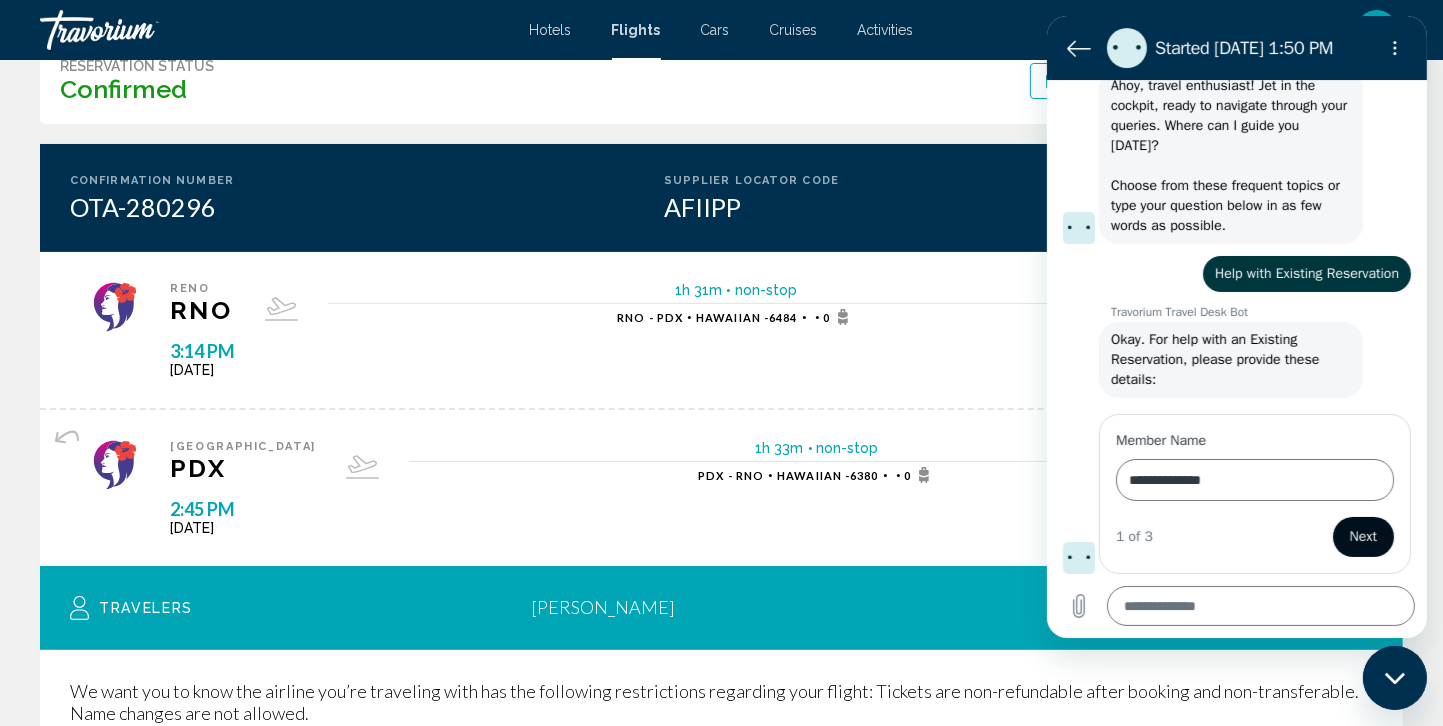 click on "**********" at bounding box center (1254, 494) 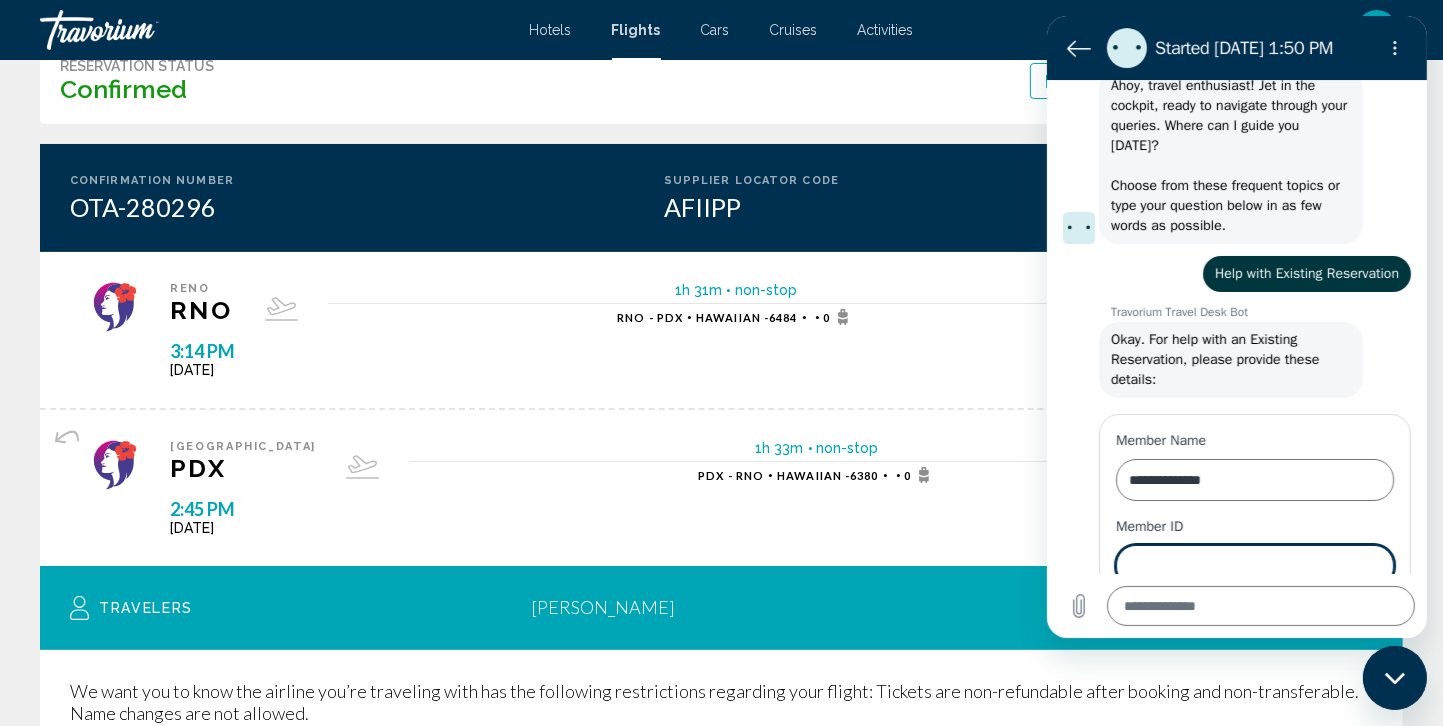 scroll, scrollTop: 156, scrollLeft: 0, axis: vertical 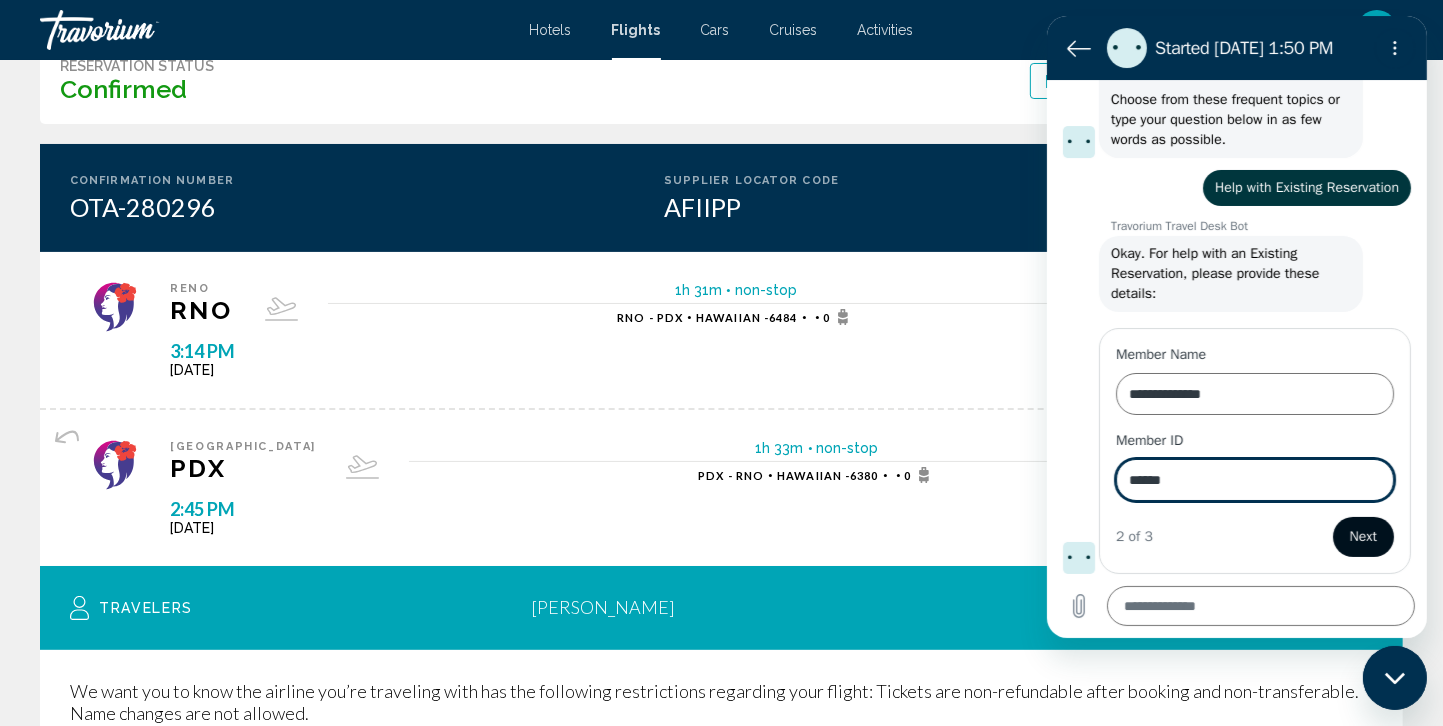 type on "******" 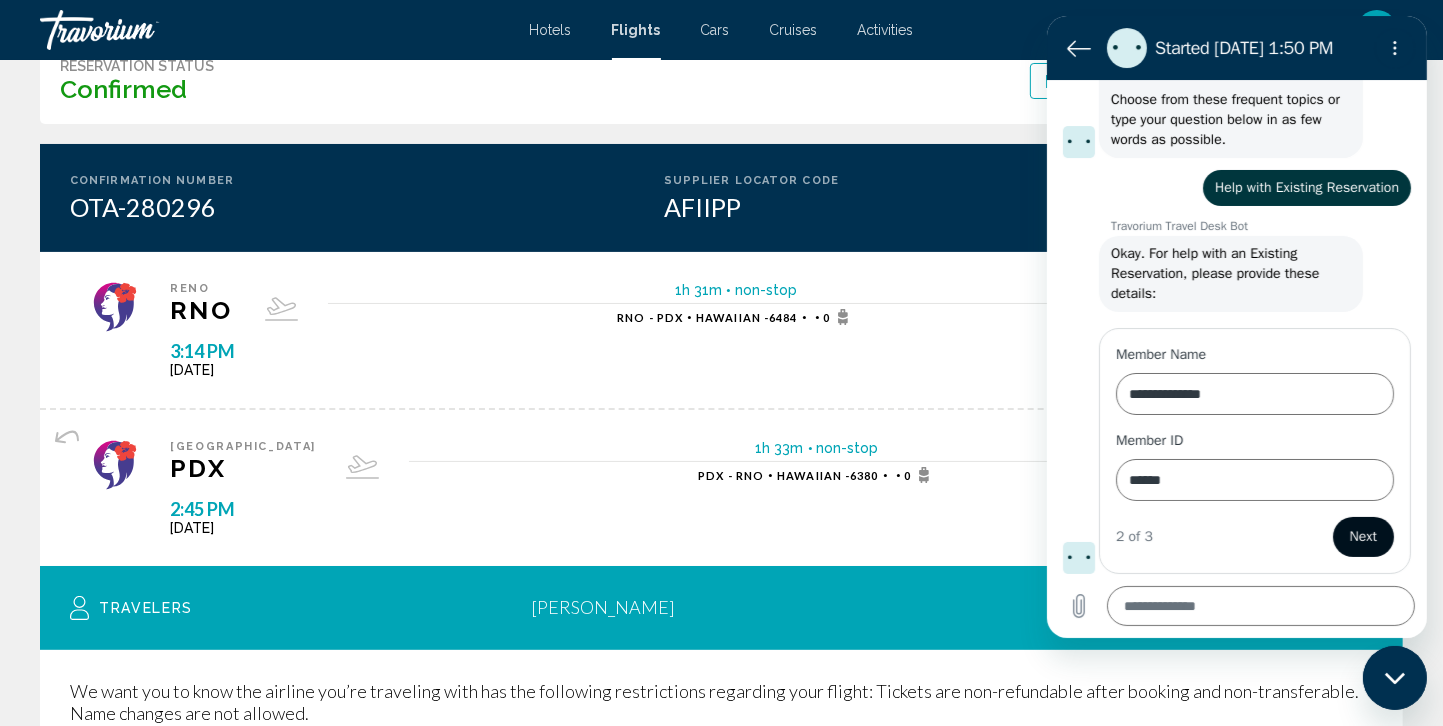 click on "Next" at bounding box center [1362, 537] 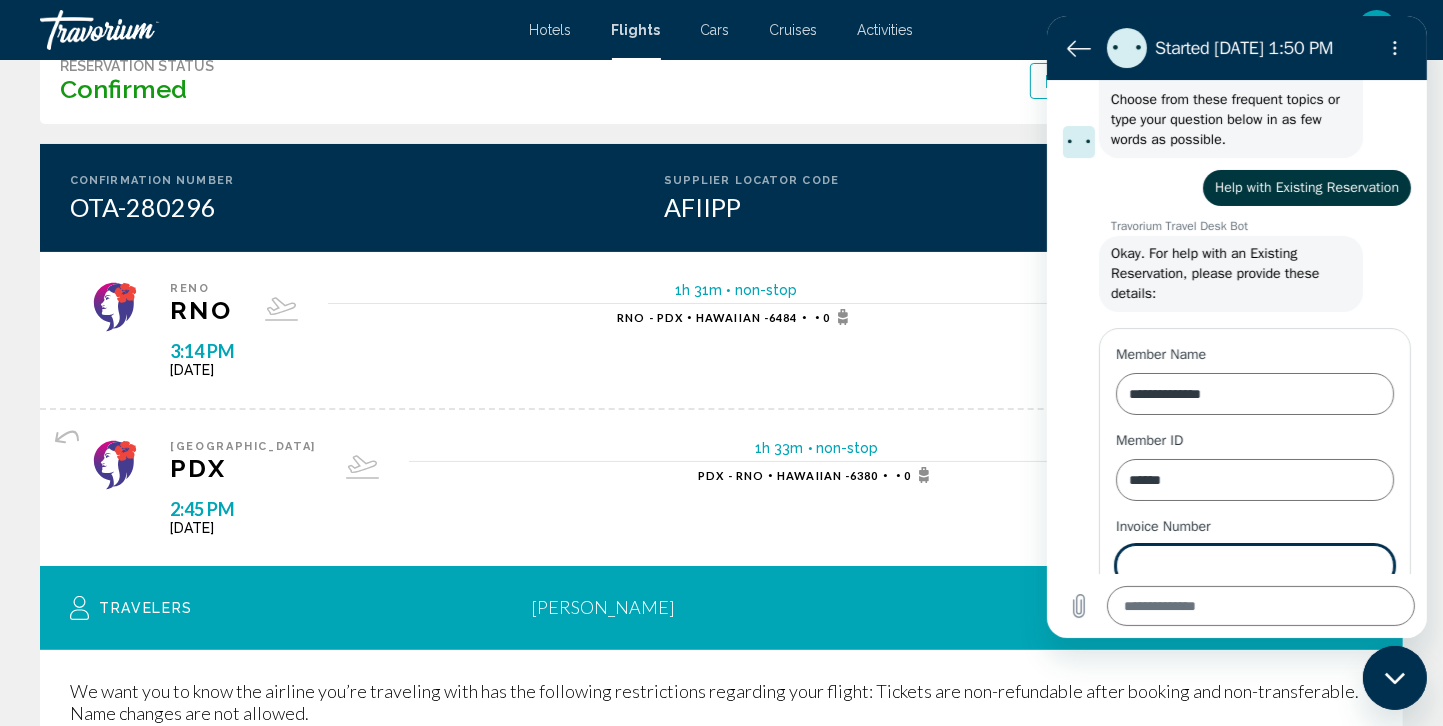scroll, scrollTop: 241, scrollLeft: 0, axis: vertical 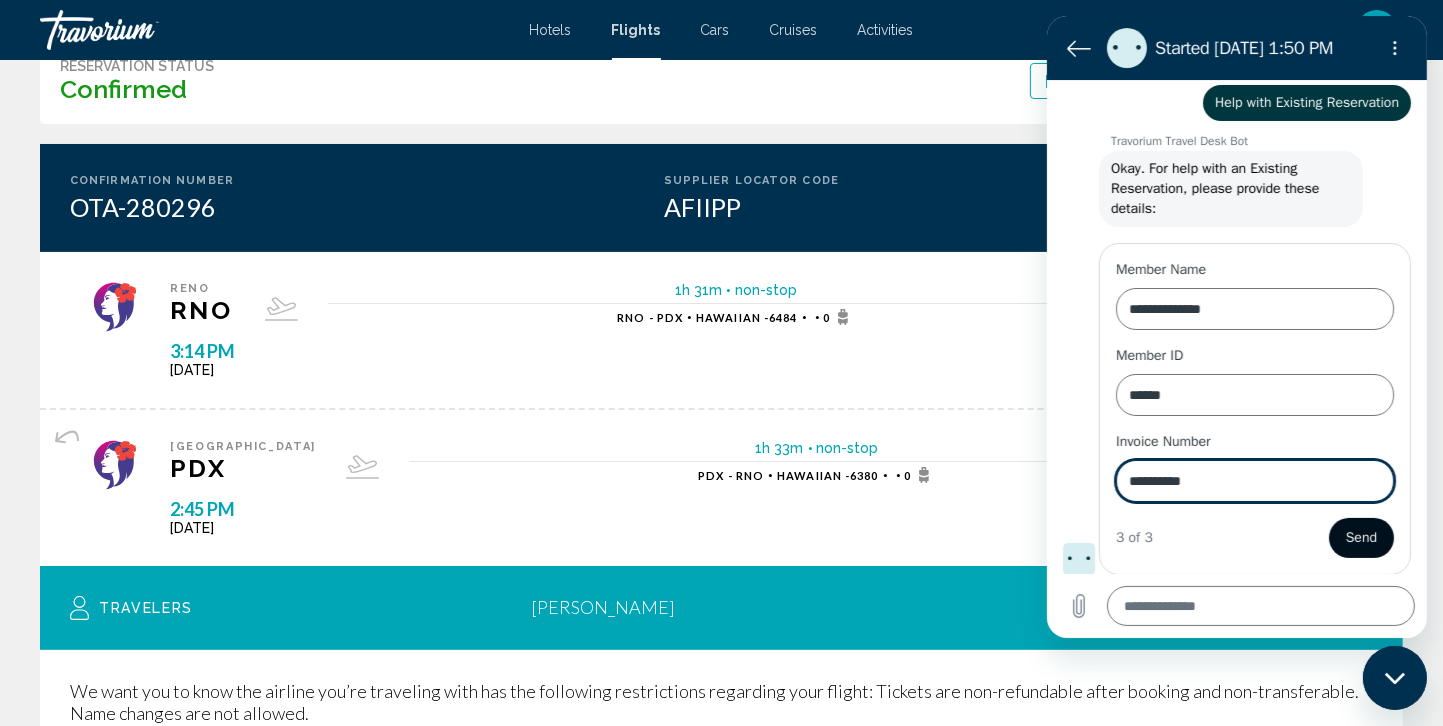 type on "**********" 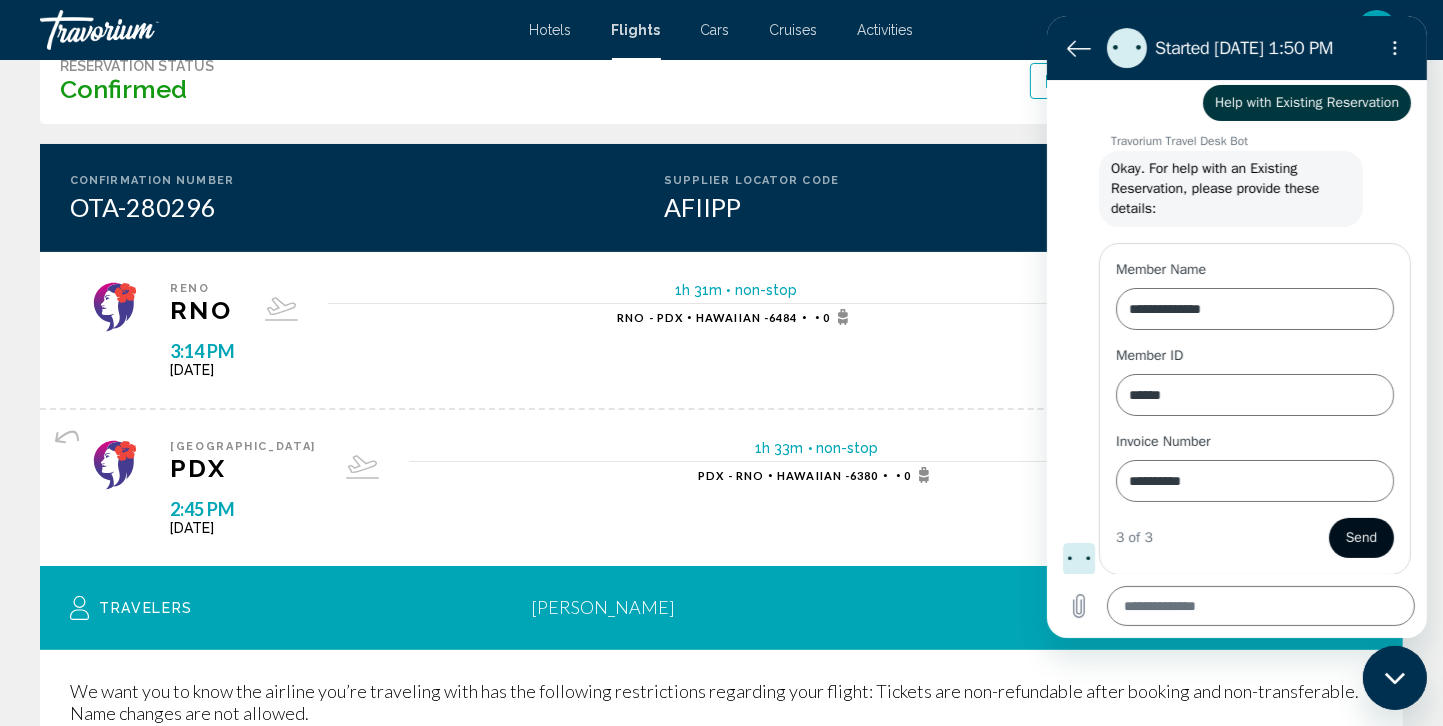 click on "Send" at bounding box center (1360, 538) 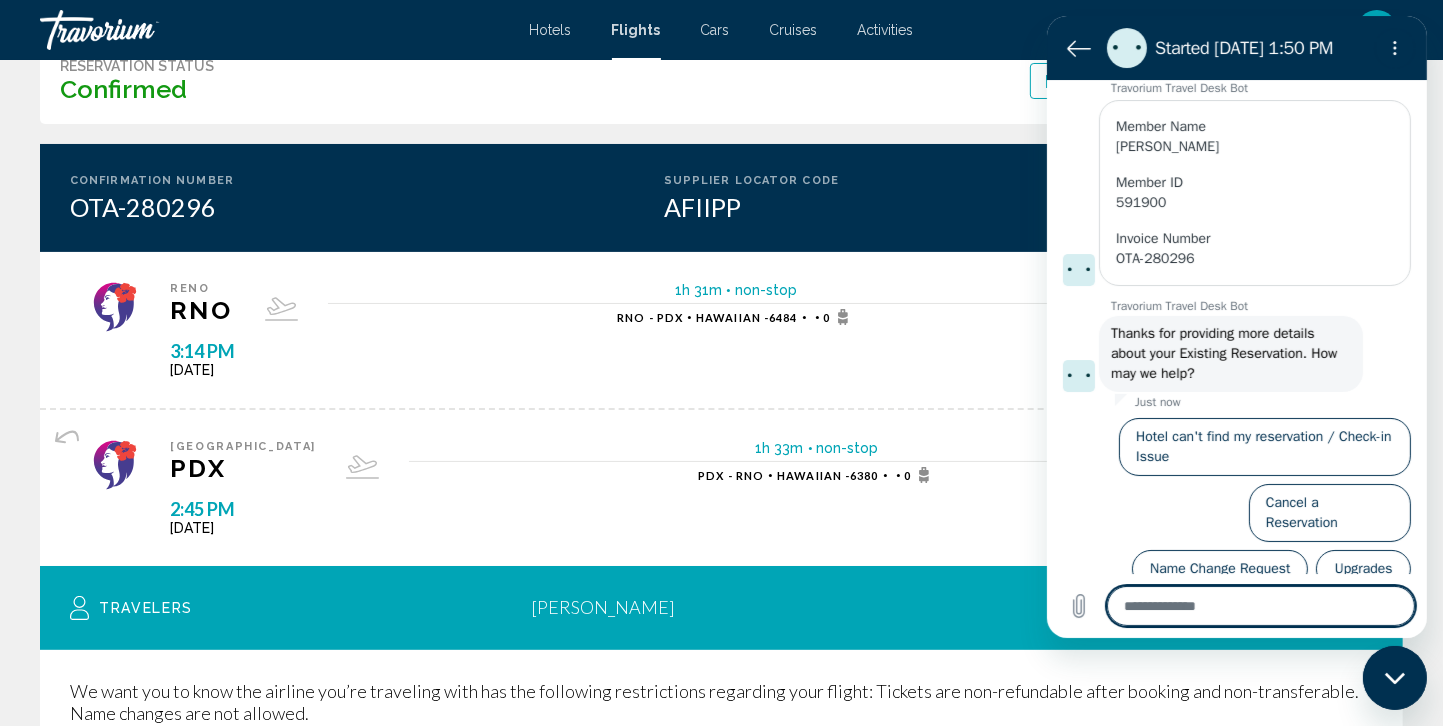 scroll, scrollTop: 443, scrollLeft: 0, axis: vertical 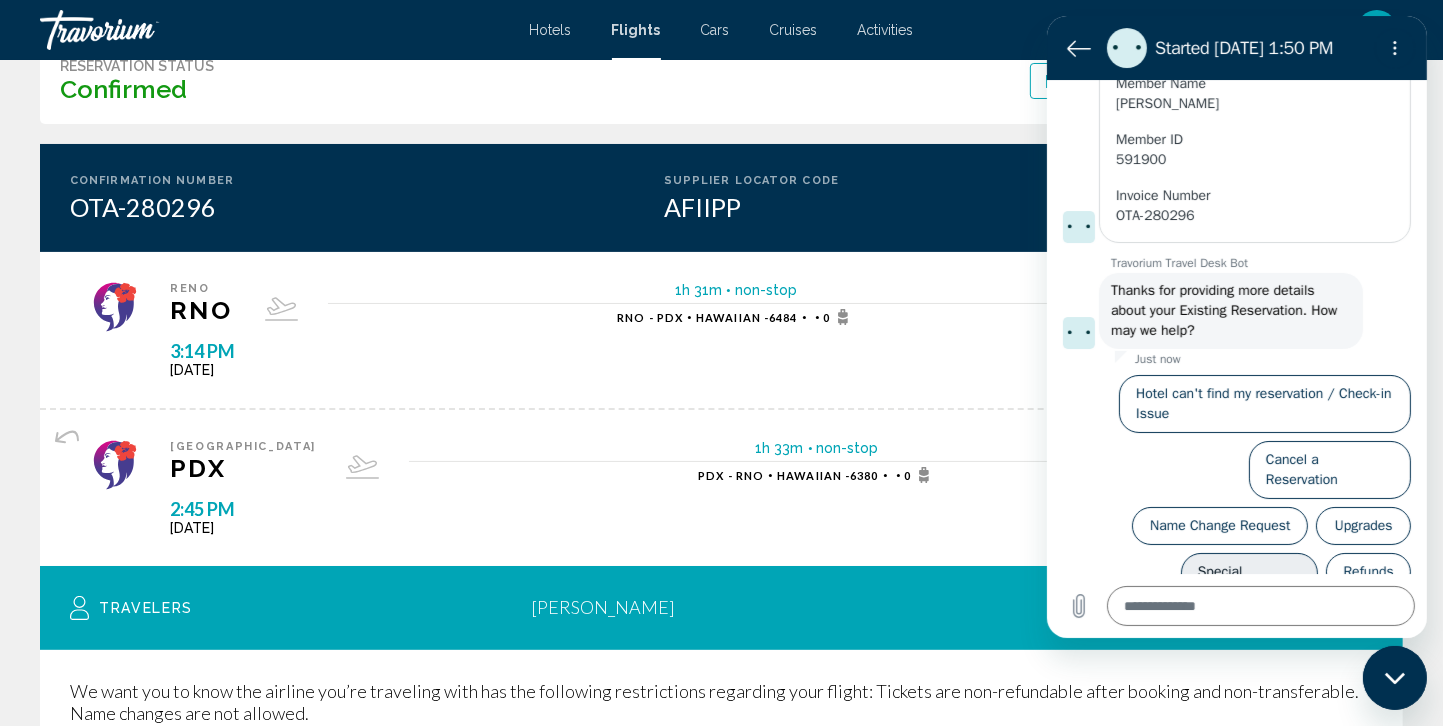 click on "Special Requests" at bounding box center [1249, 582] 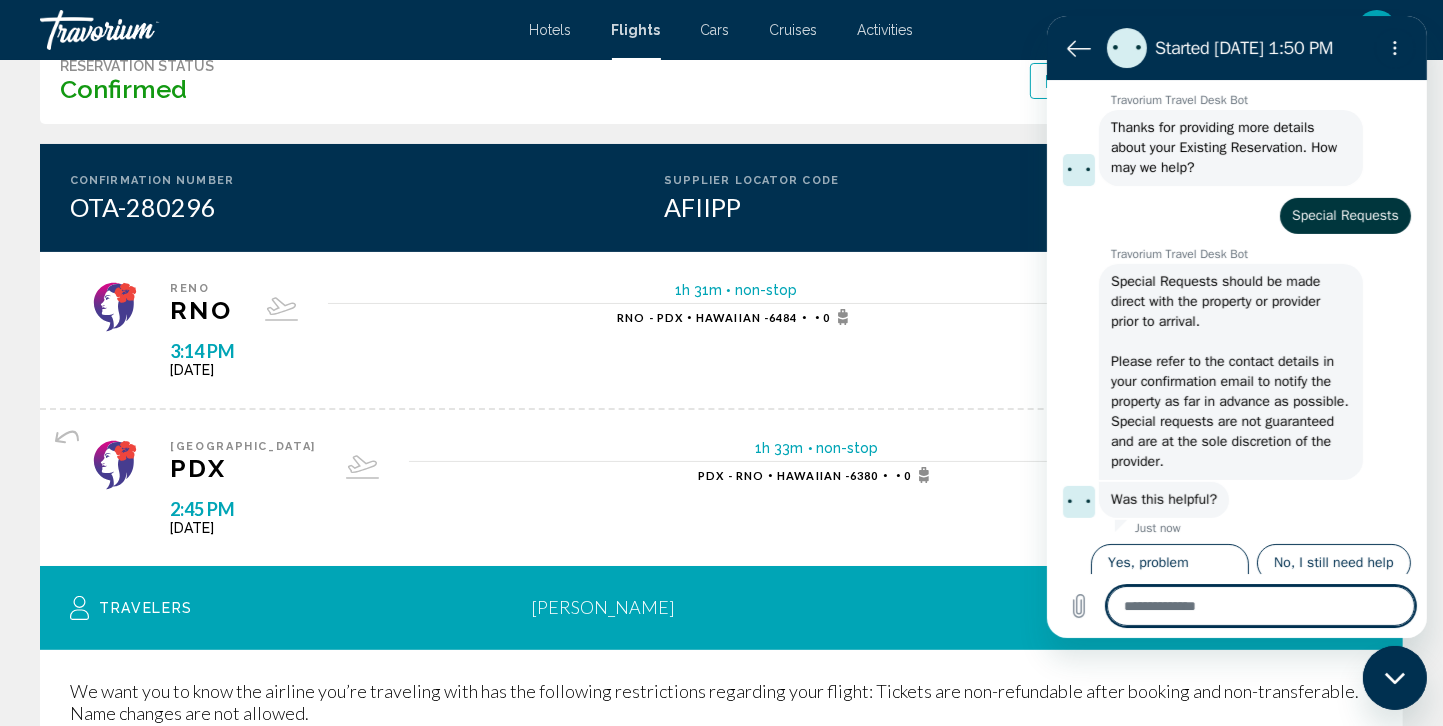 scroll, scrollTop: 618, scrollLeft: 0, axis: vertical 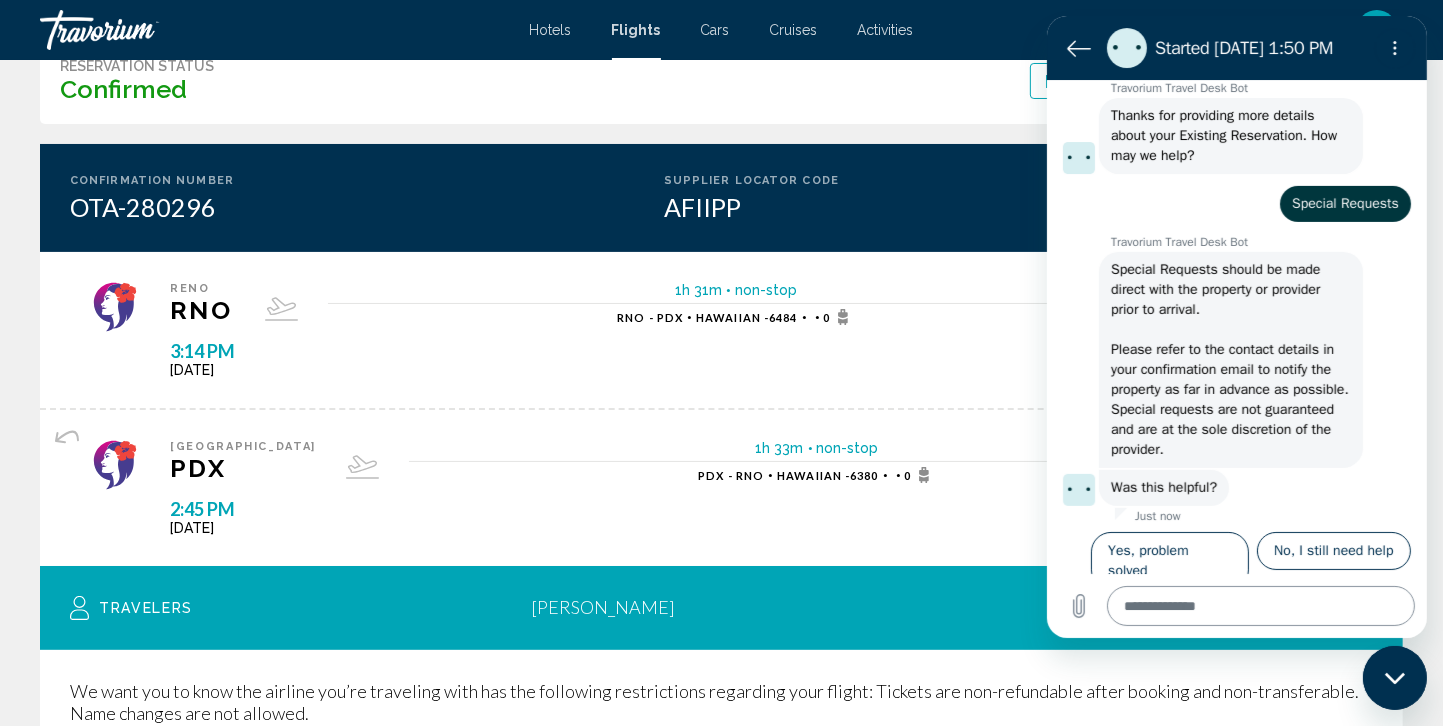 drag, startPoint x: 1328, startPoint y: 551, endPoint x: 1251, endPoint y: 605, distance: 94.04786 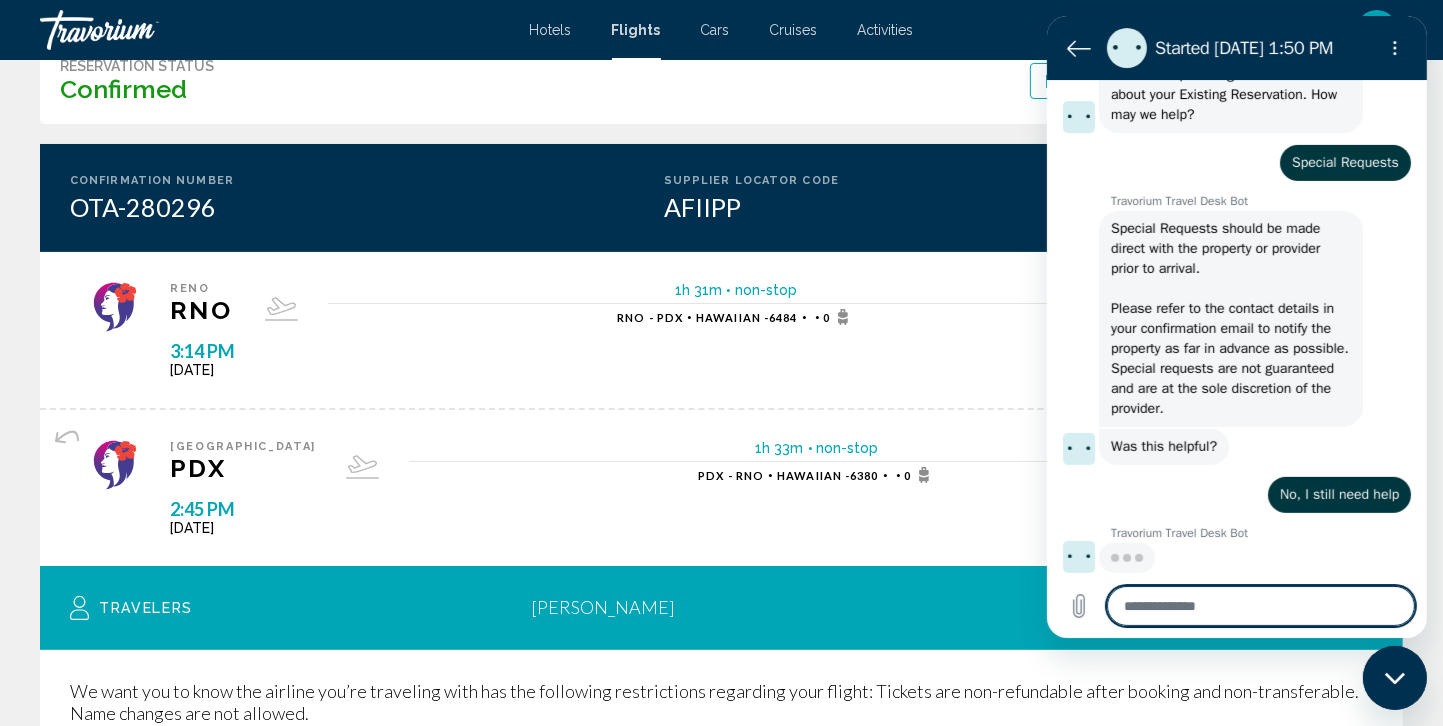 scroll, scrollTop: 659, scrollLeft: 0, axis: vertical 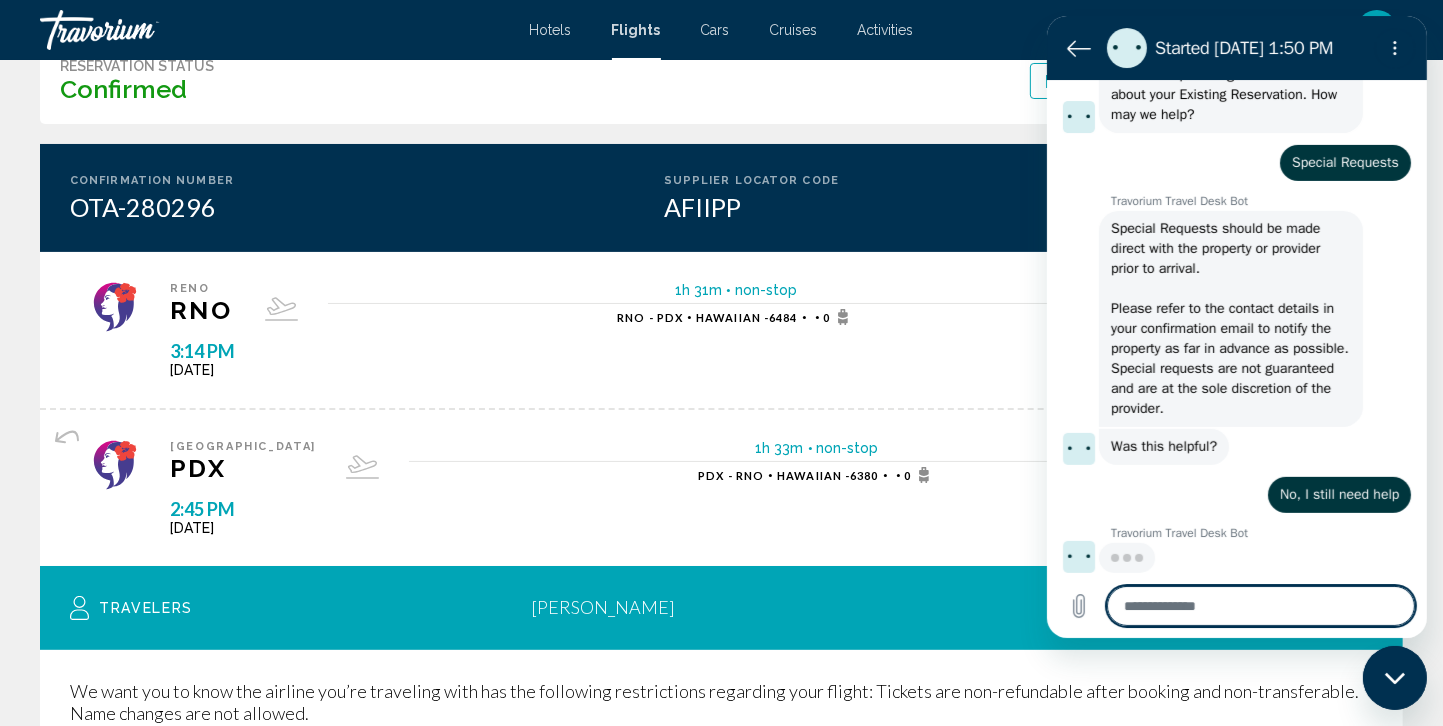 click at bounding box center [1260, 606] 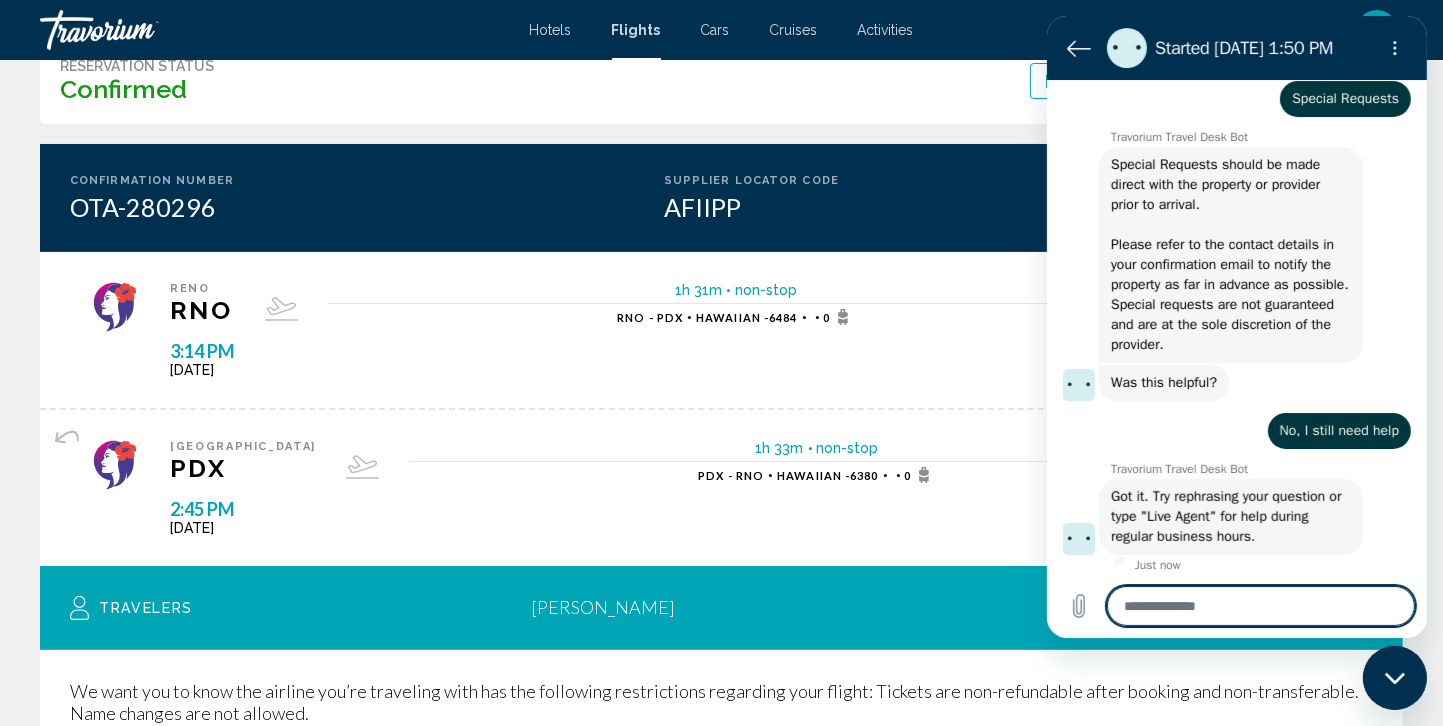 type on "*" 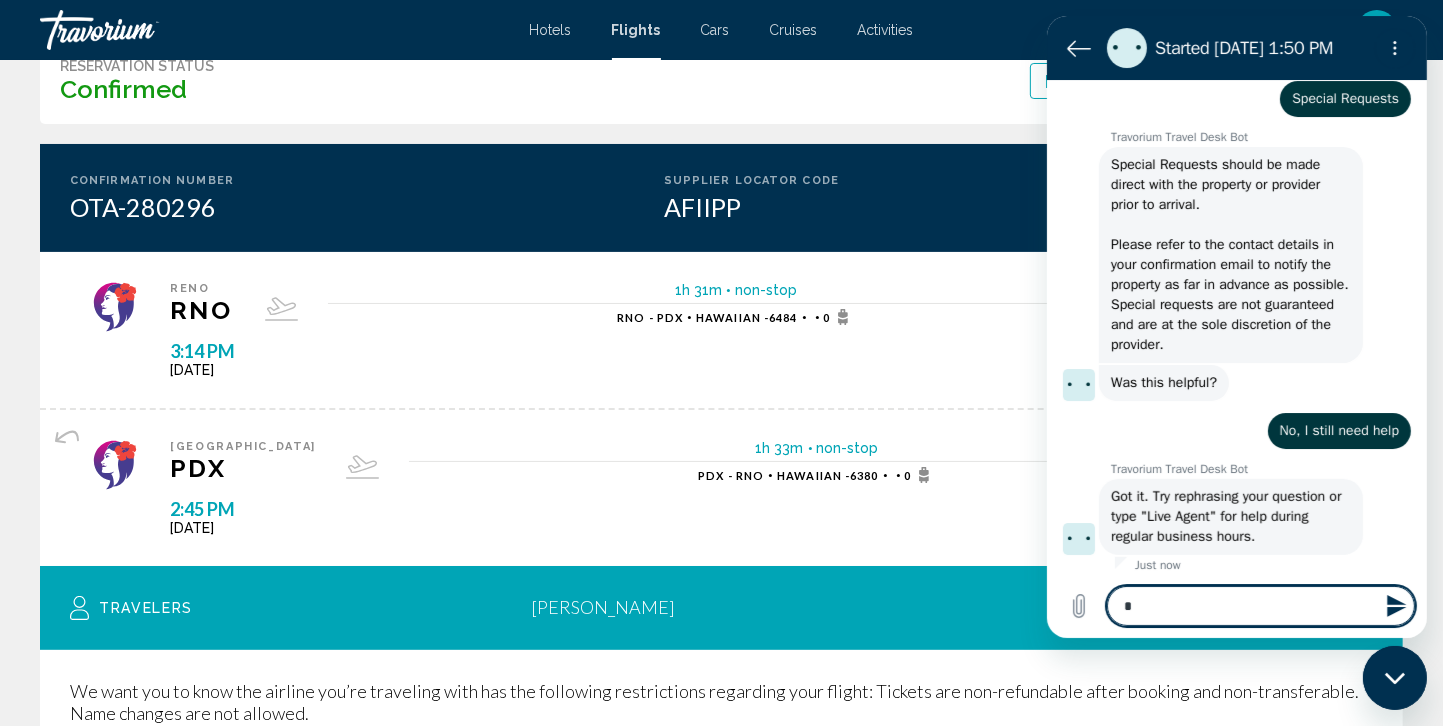 type on "**" 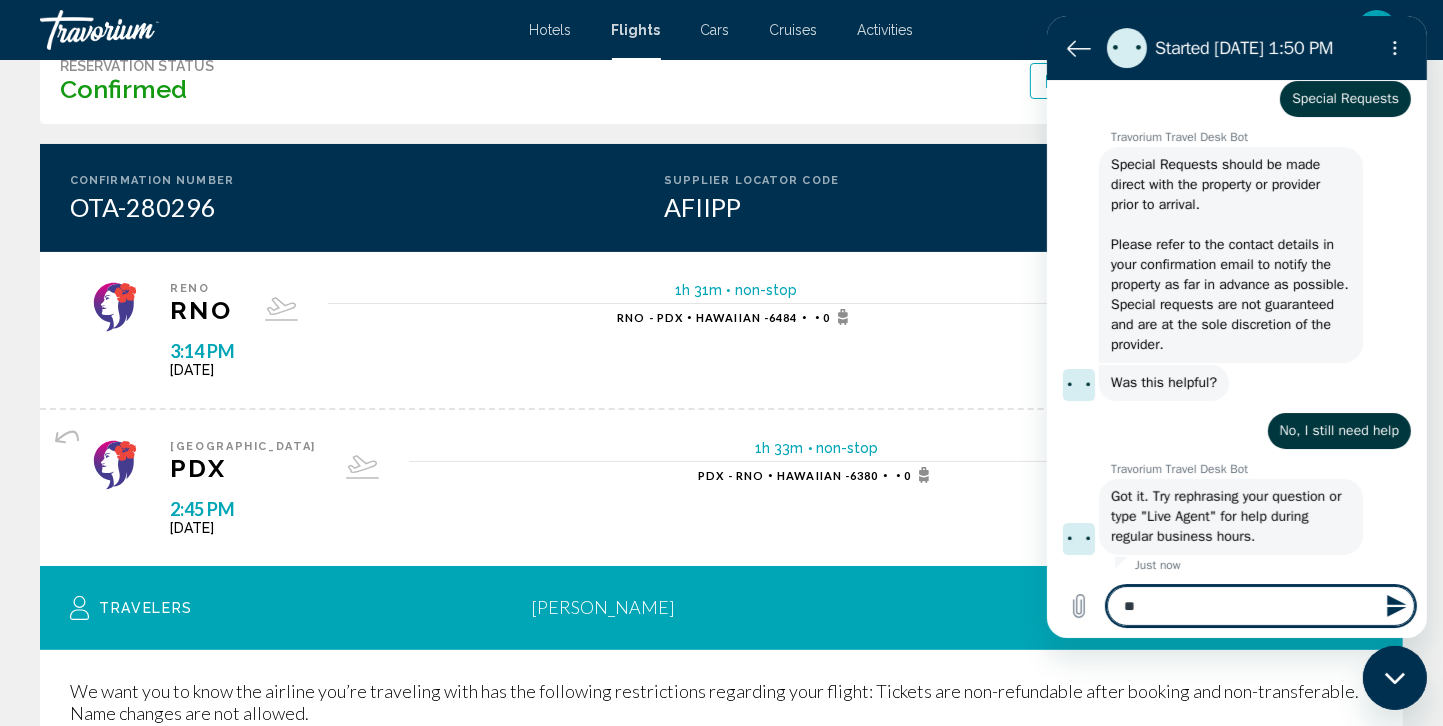 scroll, scrollTop: 727, scrollLeft: 0, axis: vertical 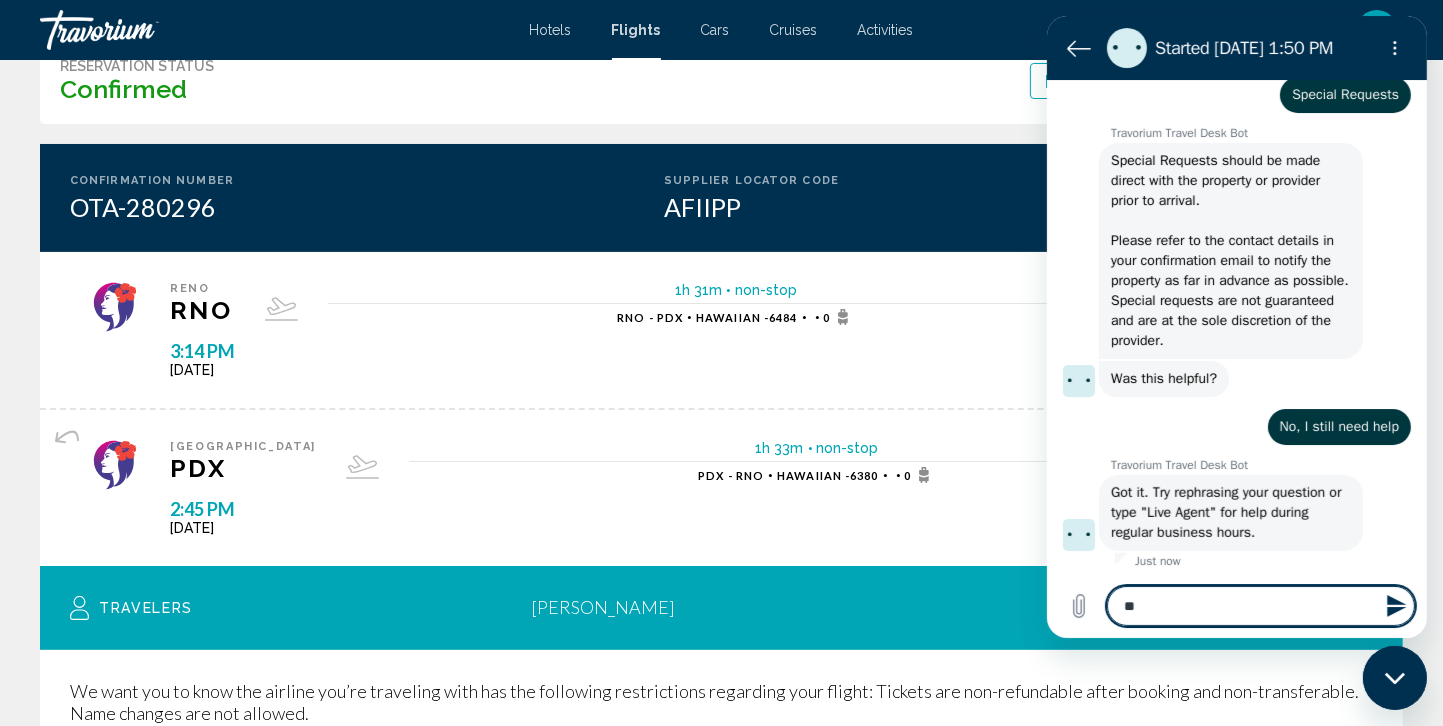 type on "***" 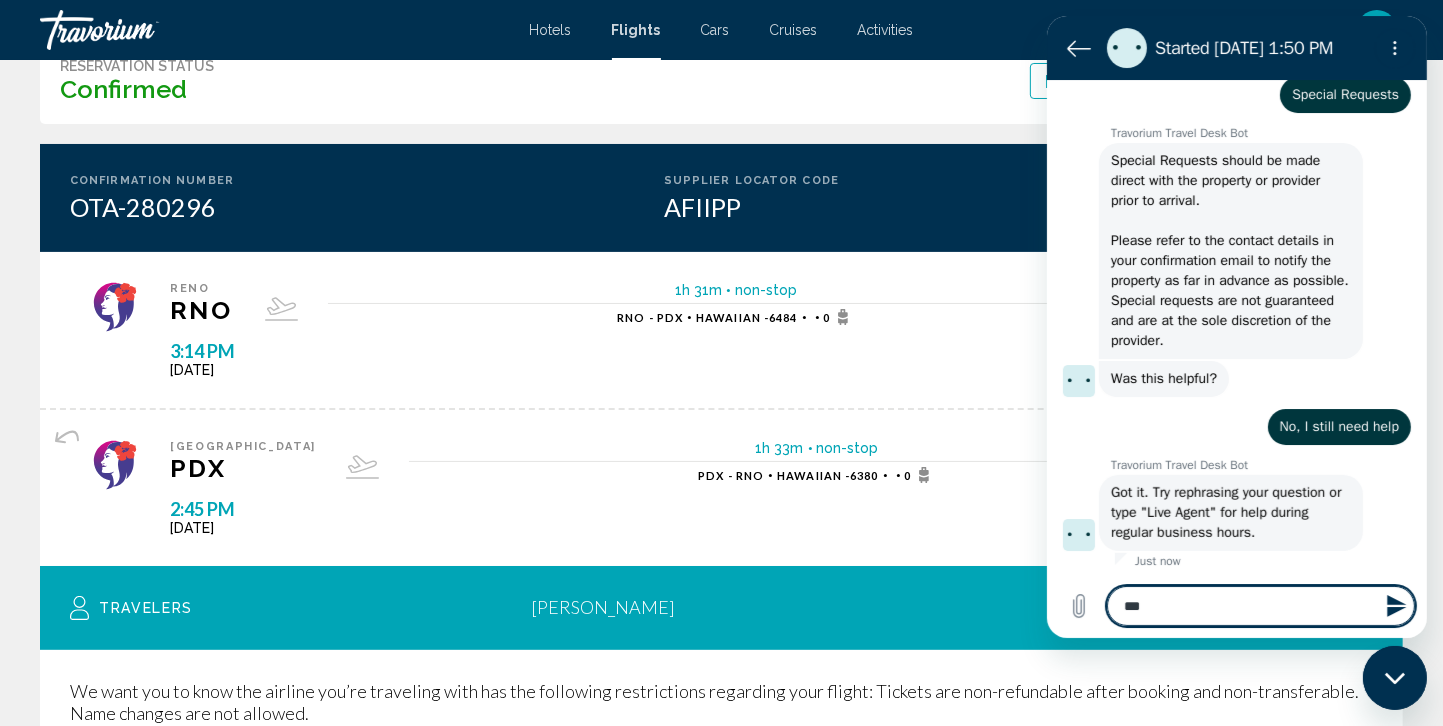 type on "****" 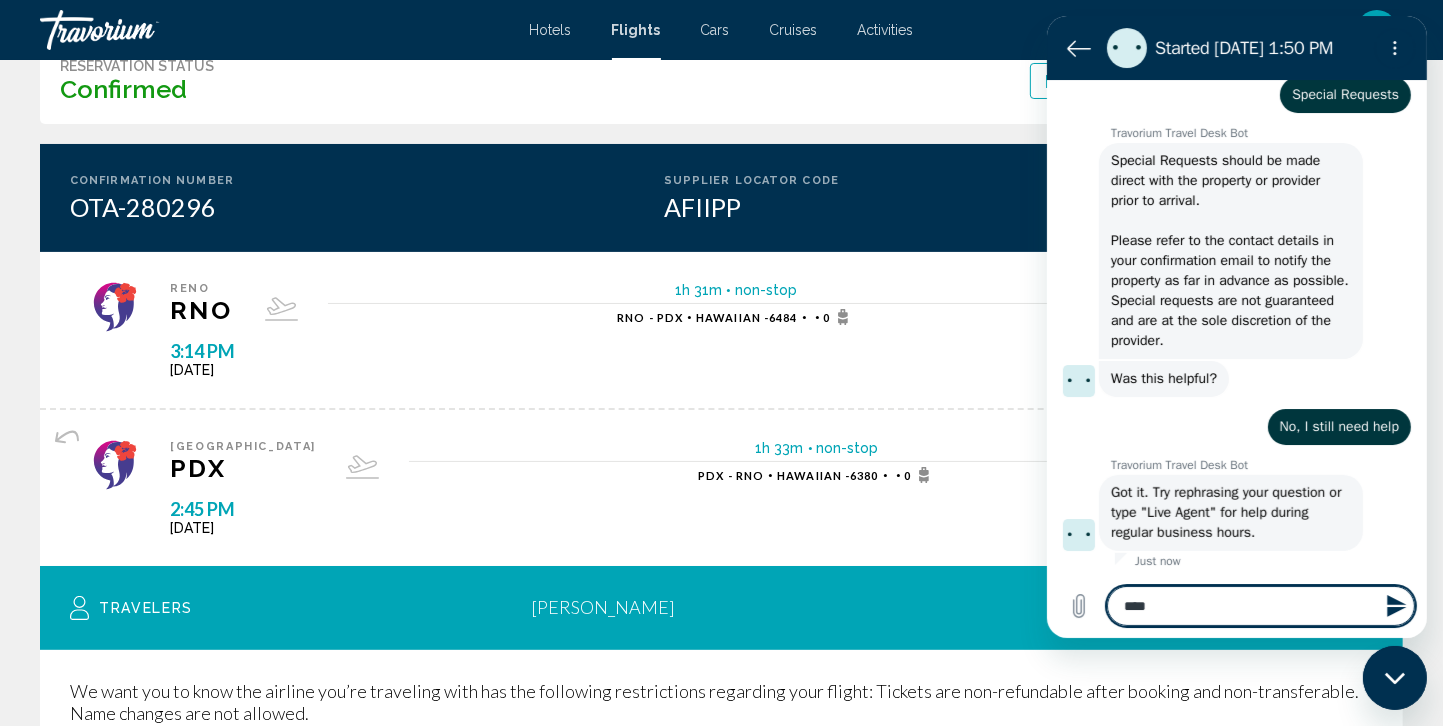 type on "****" 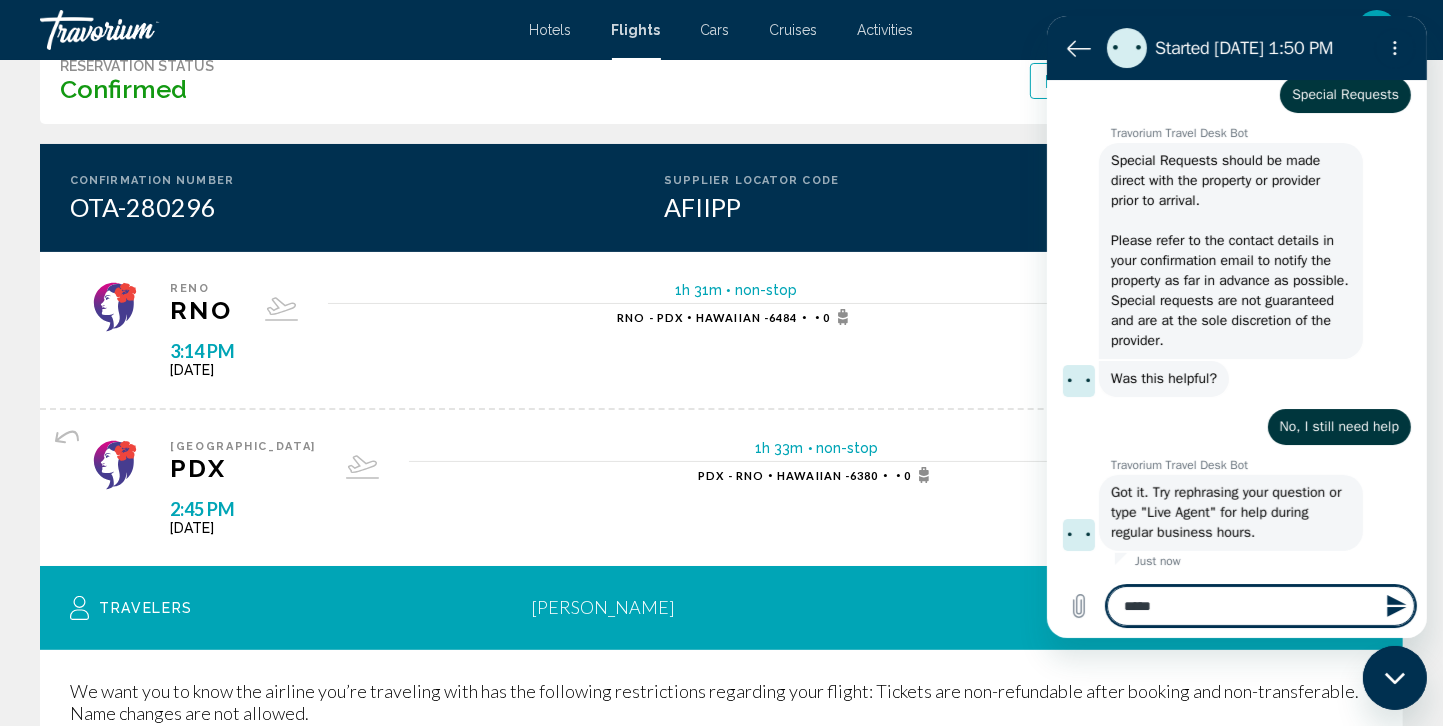type on "*" 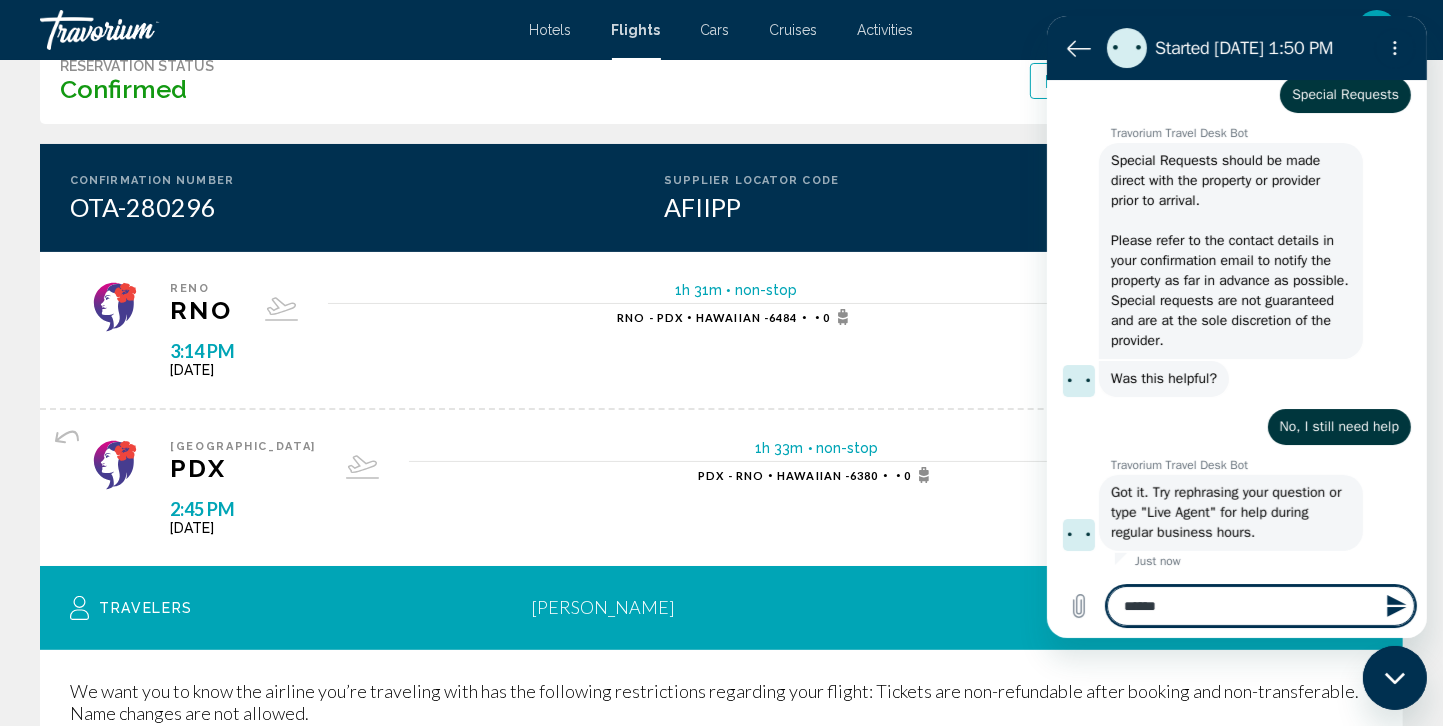 type on "*******" 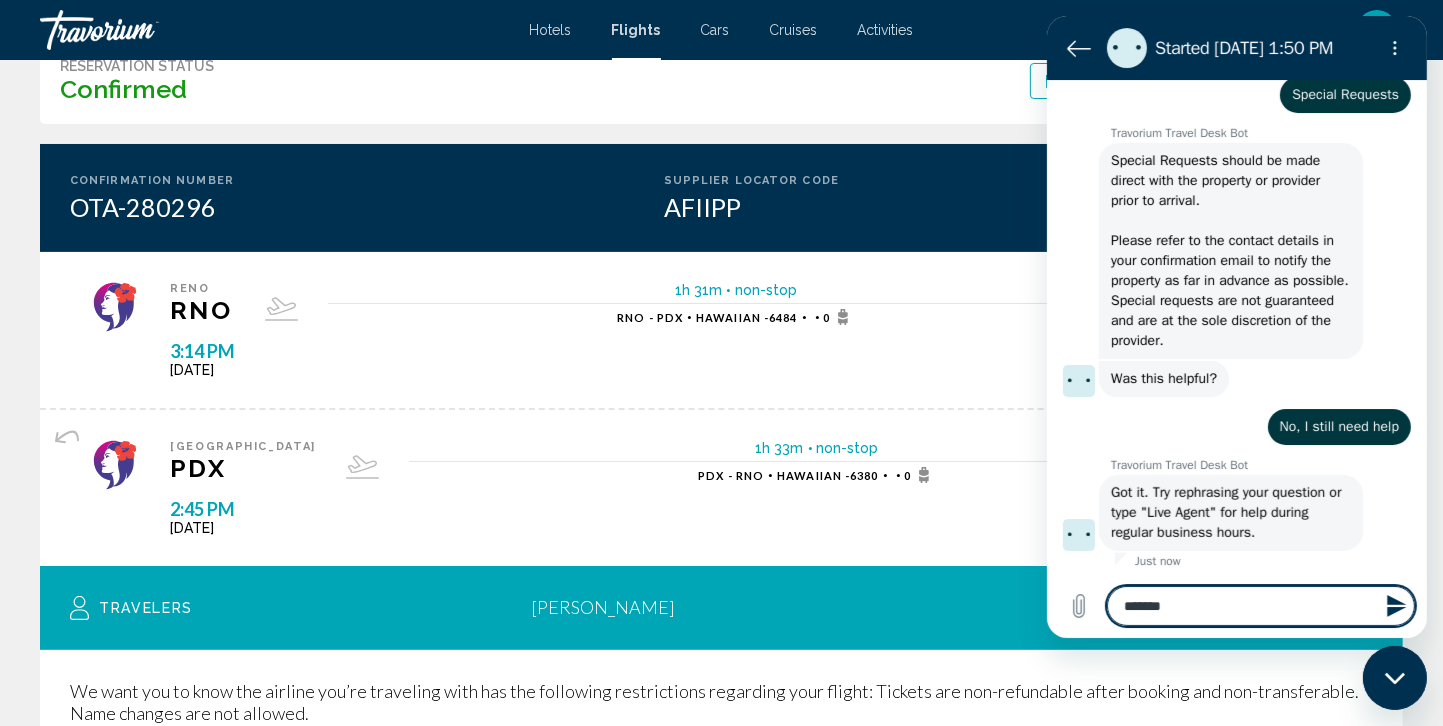 type on "********" 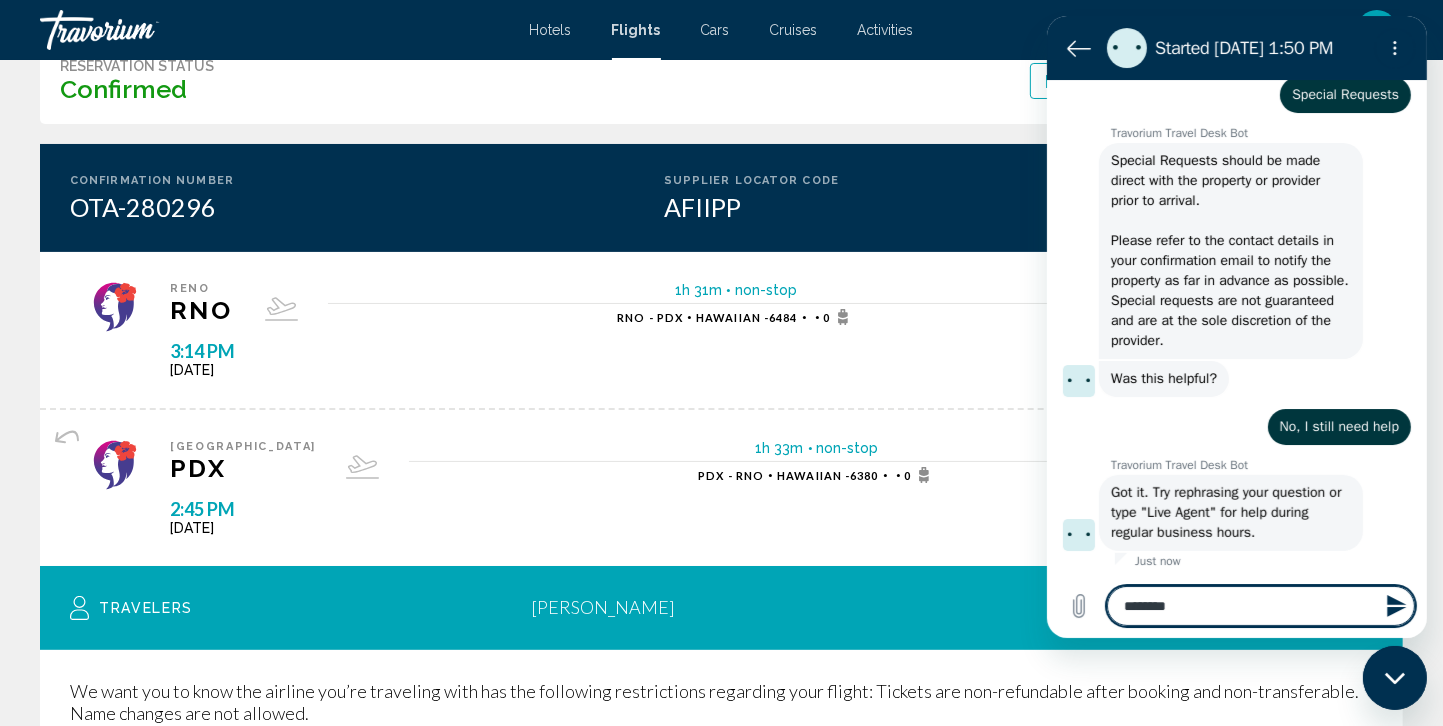 type on "*******" 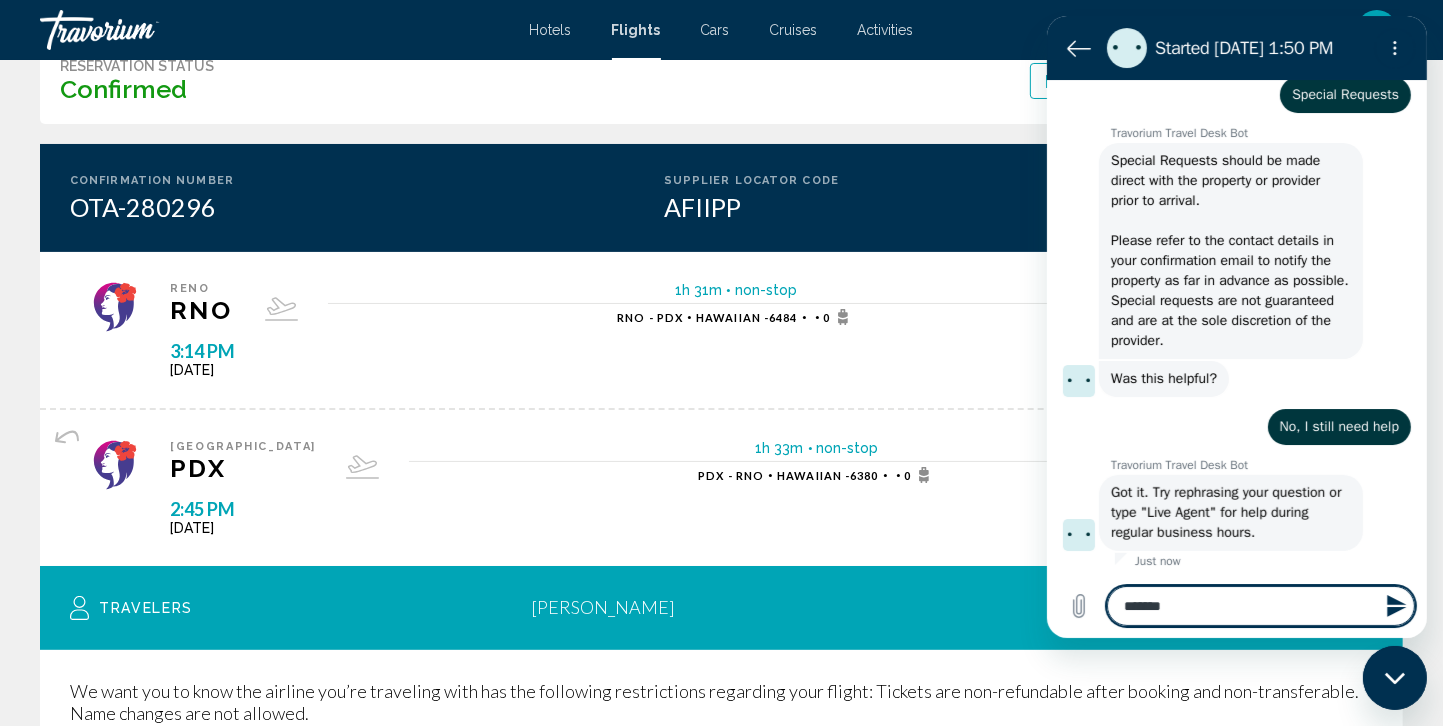 type on "******" 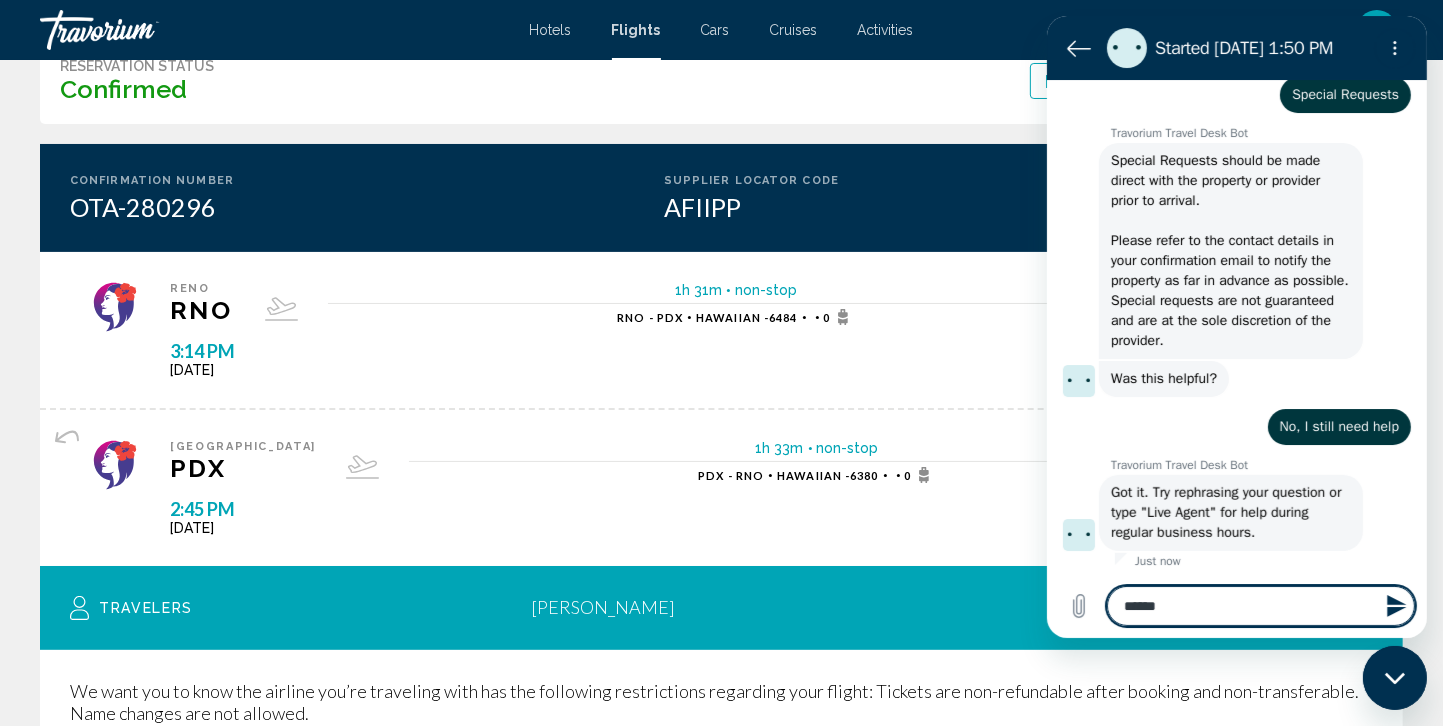 type on "****" 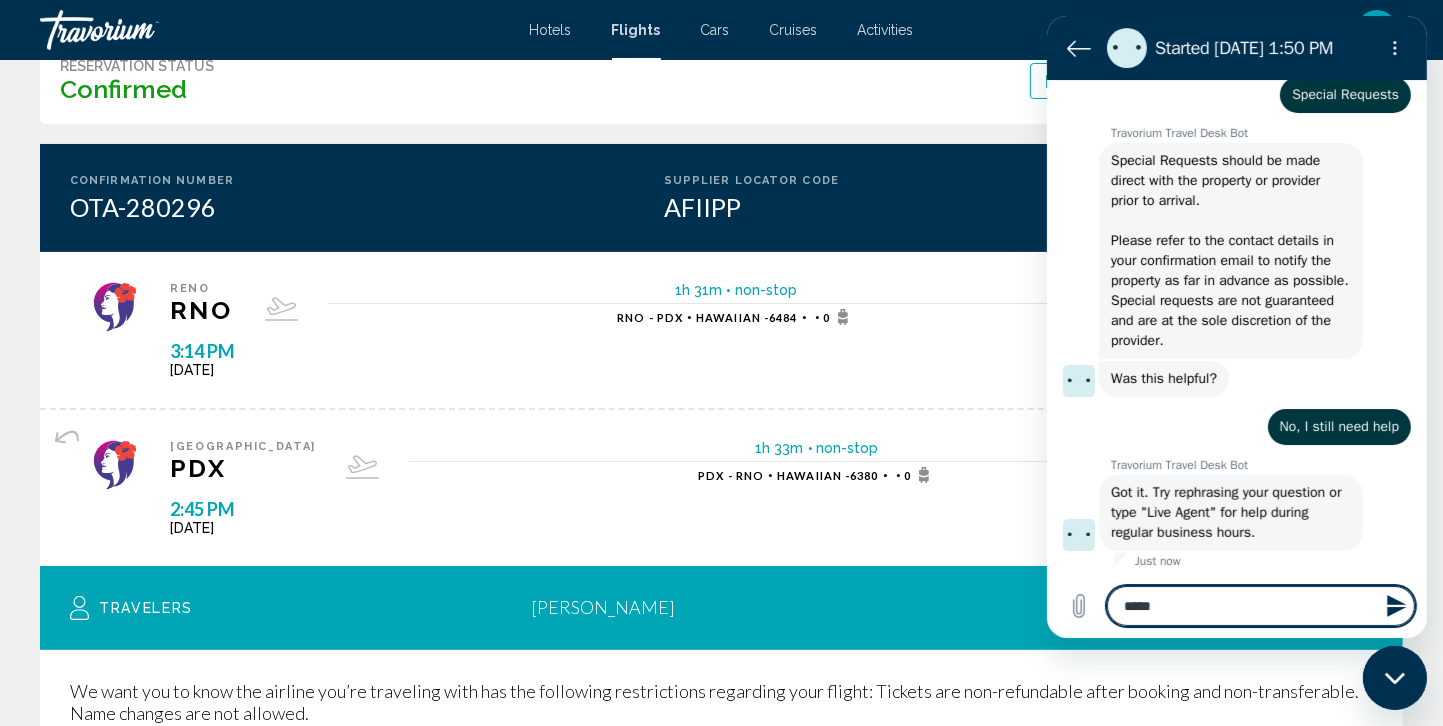 type on "****" 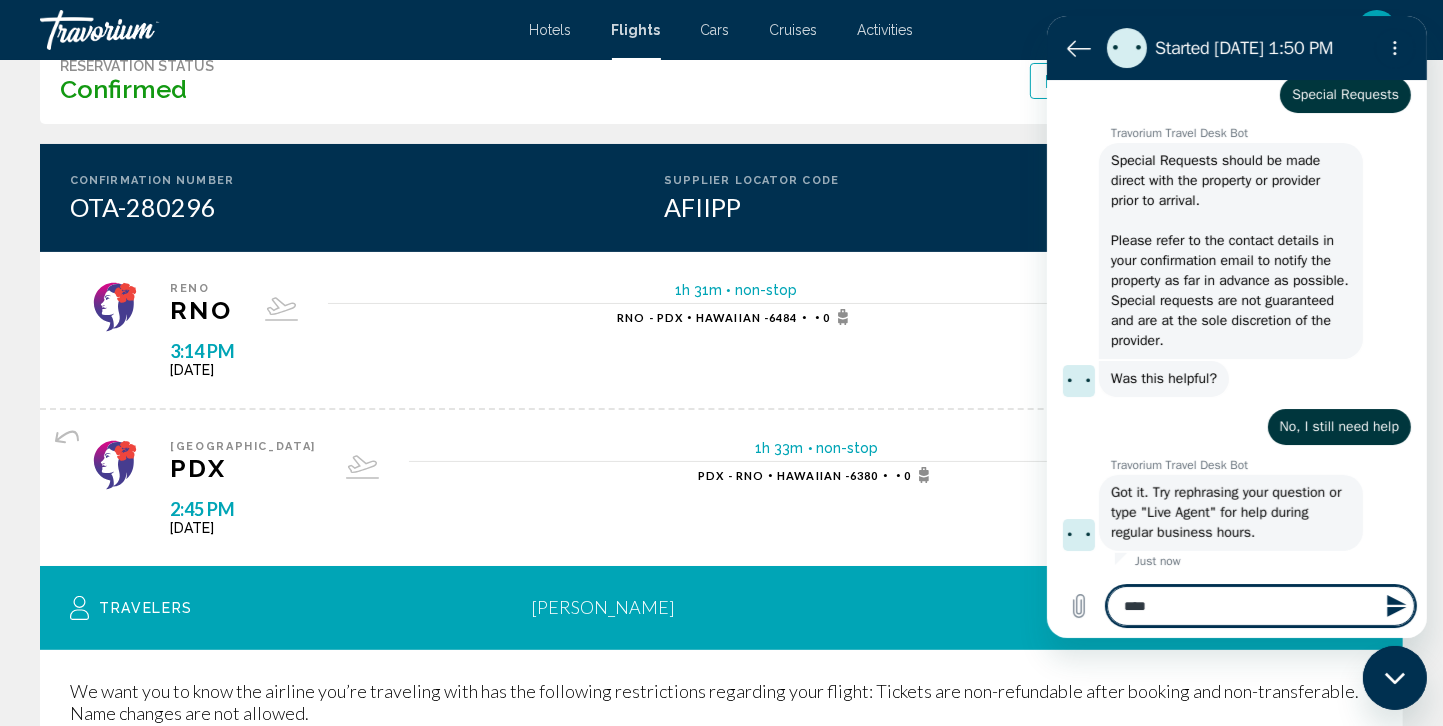 type on "***" 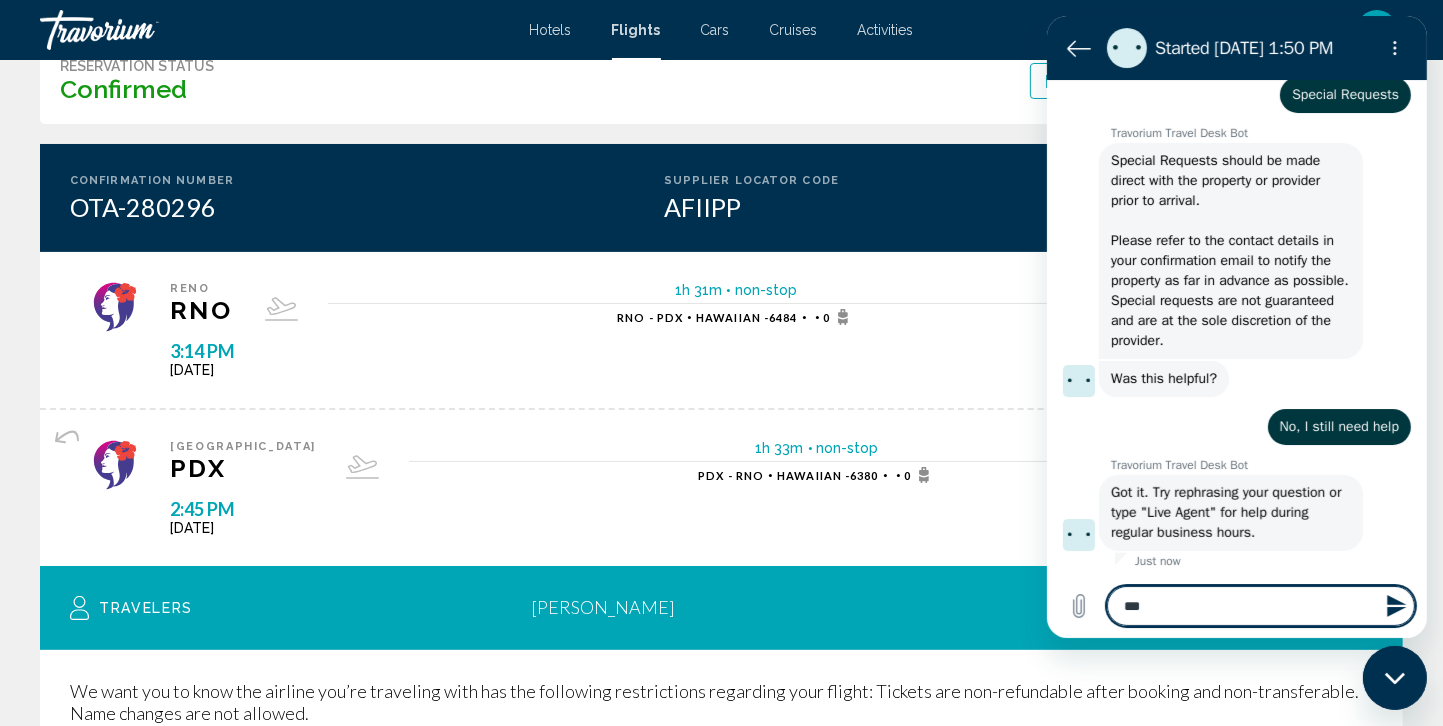 type on "**" 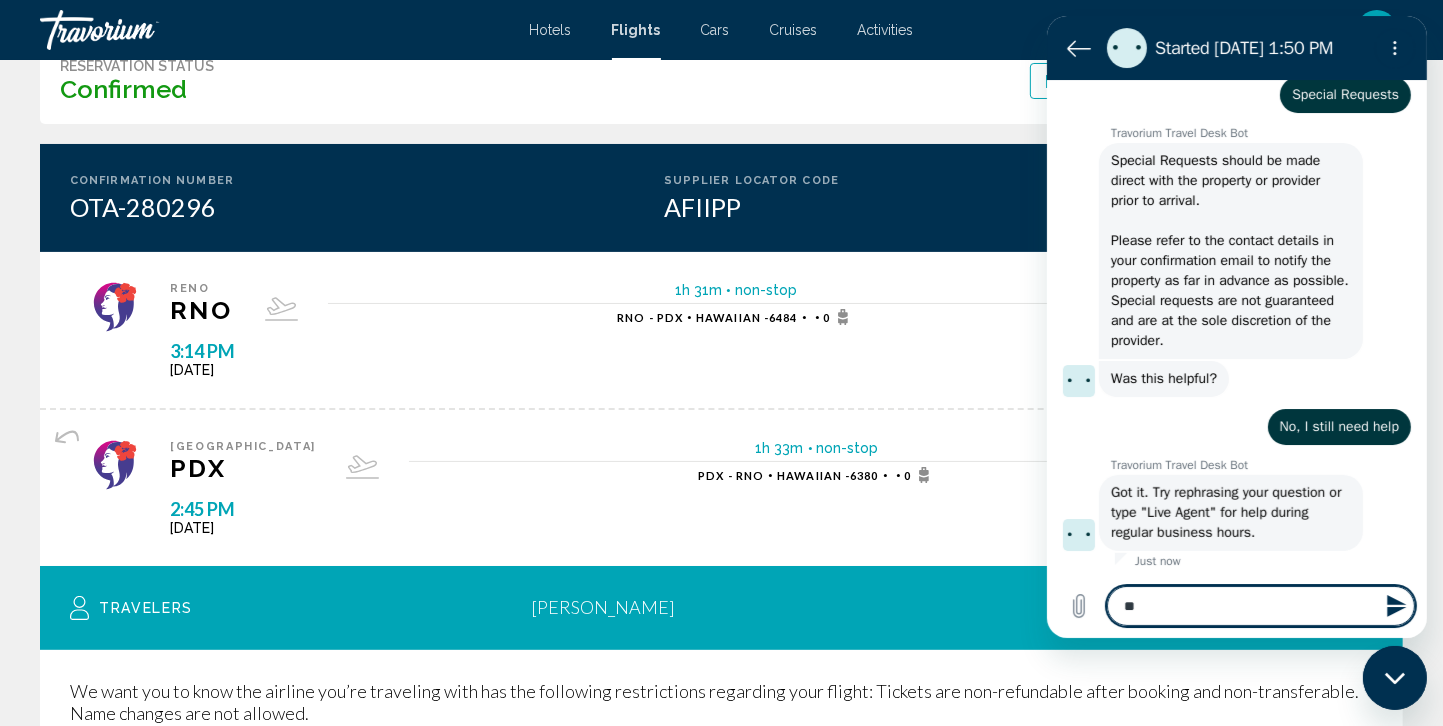 type on "*" 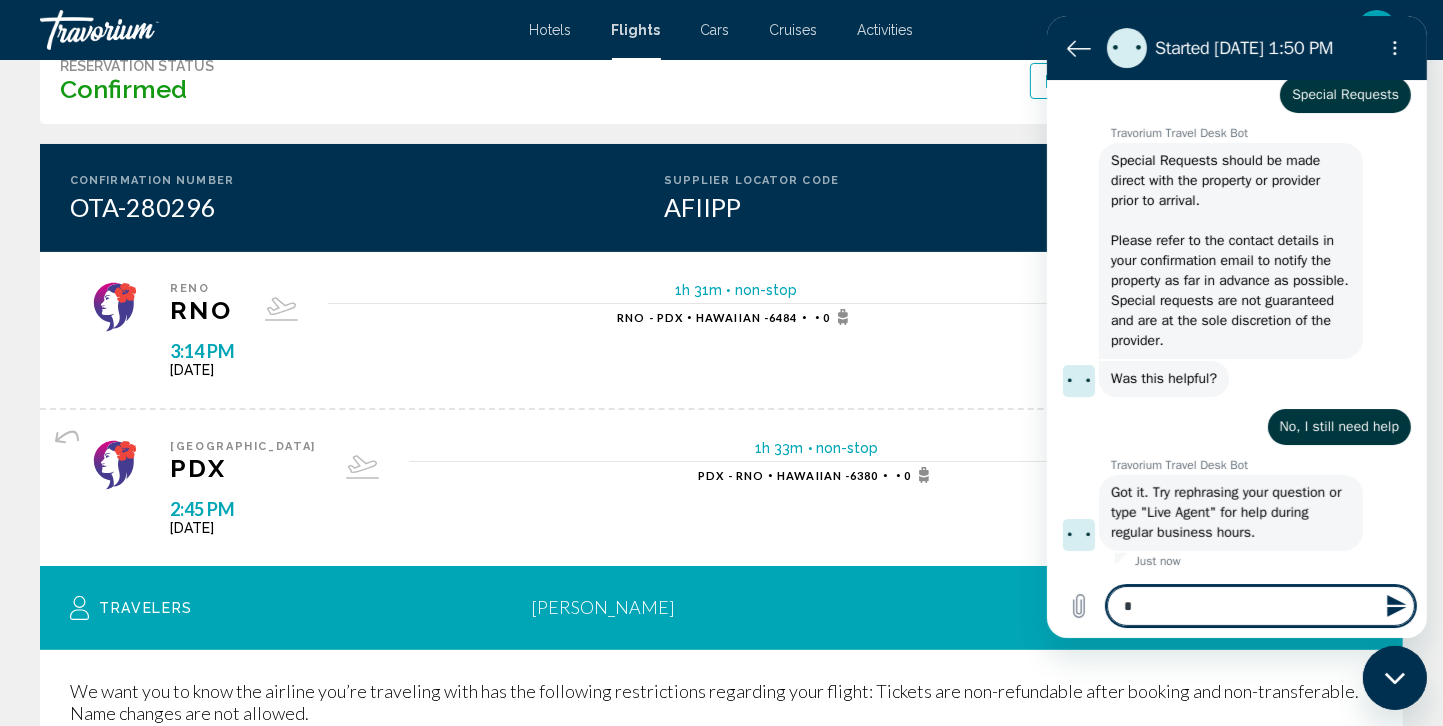type 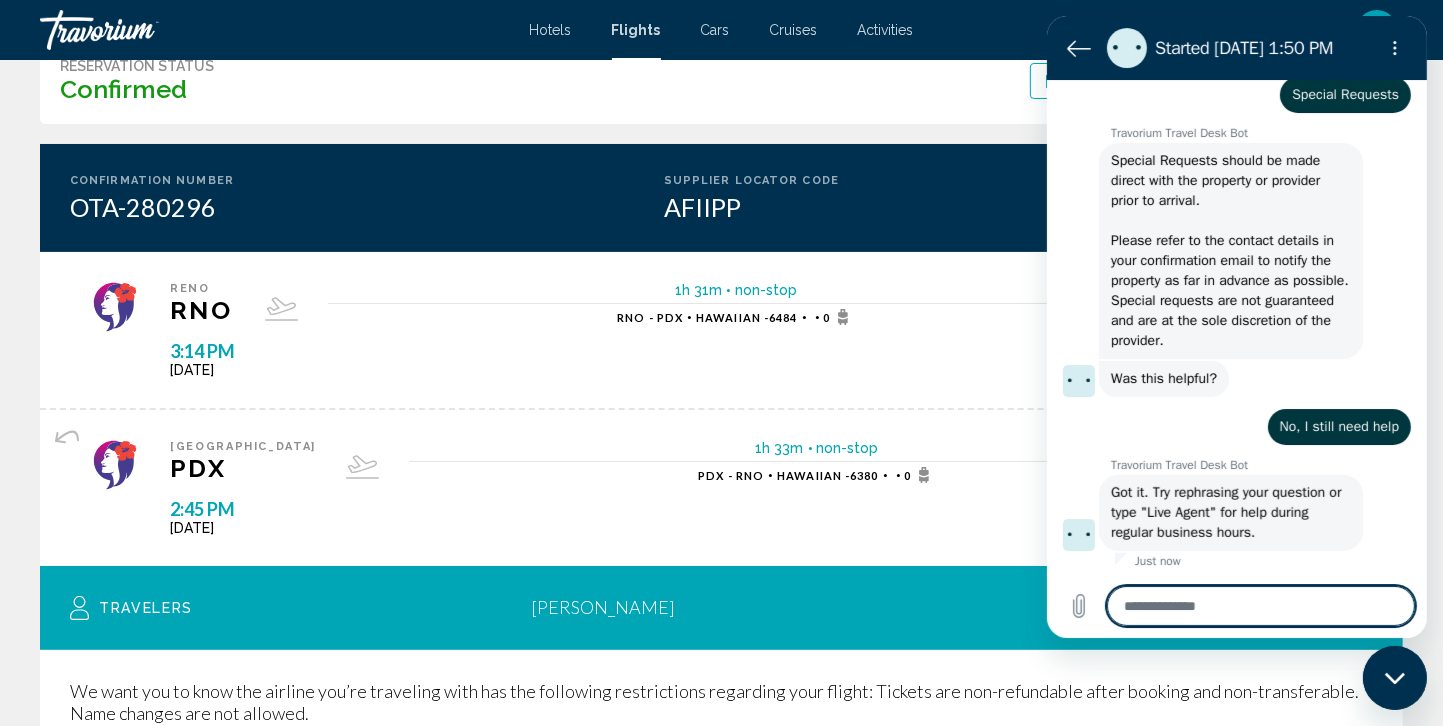 type on "*" 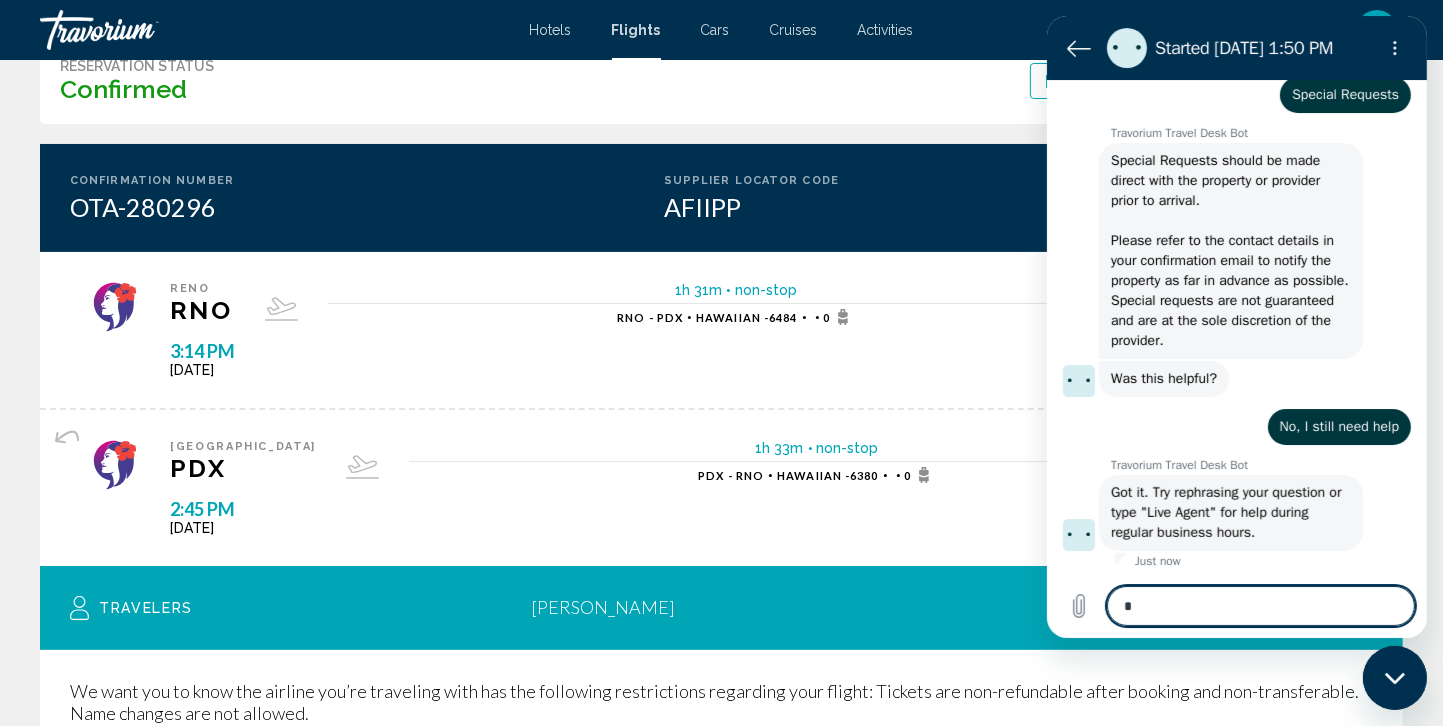 type on "*" 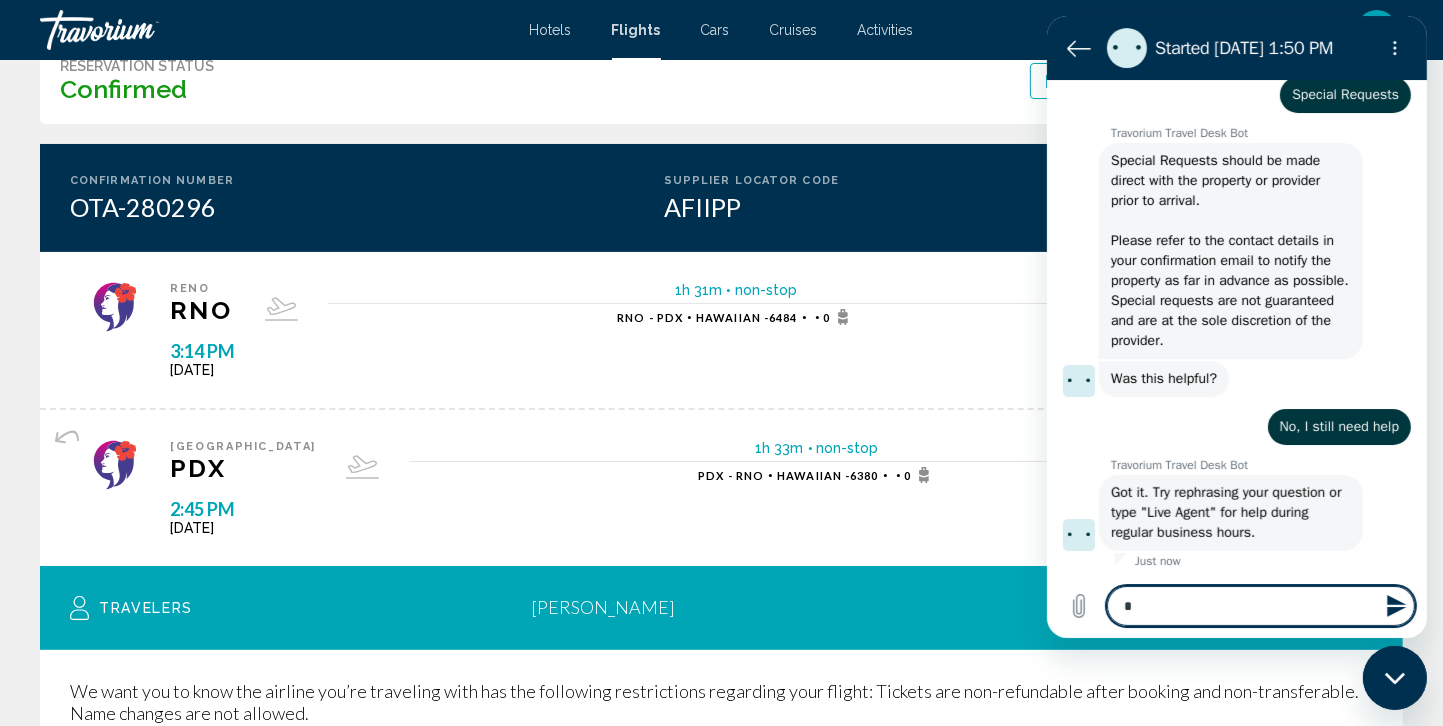 type on "**" 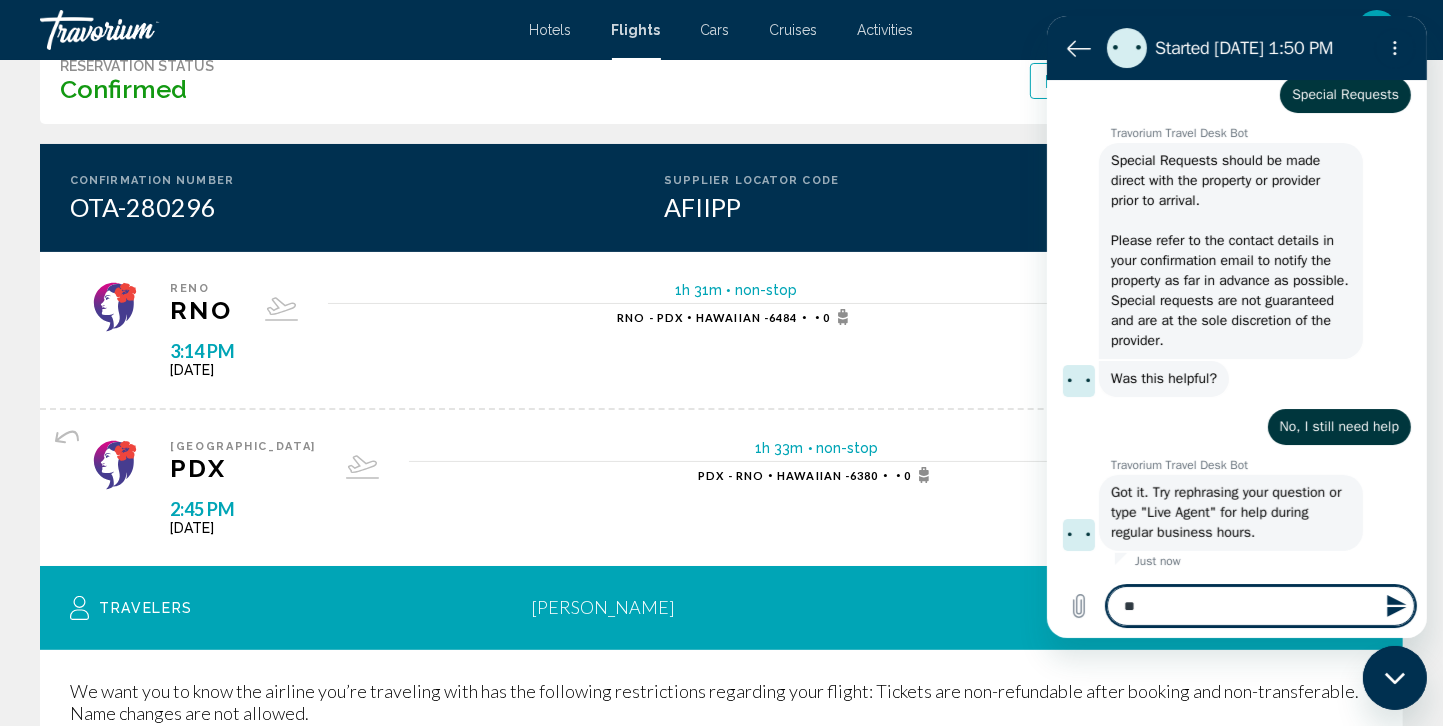 type on "*" 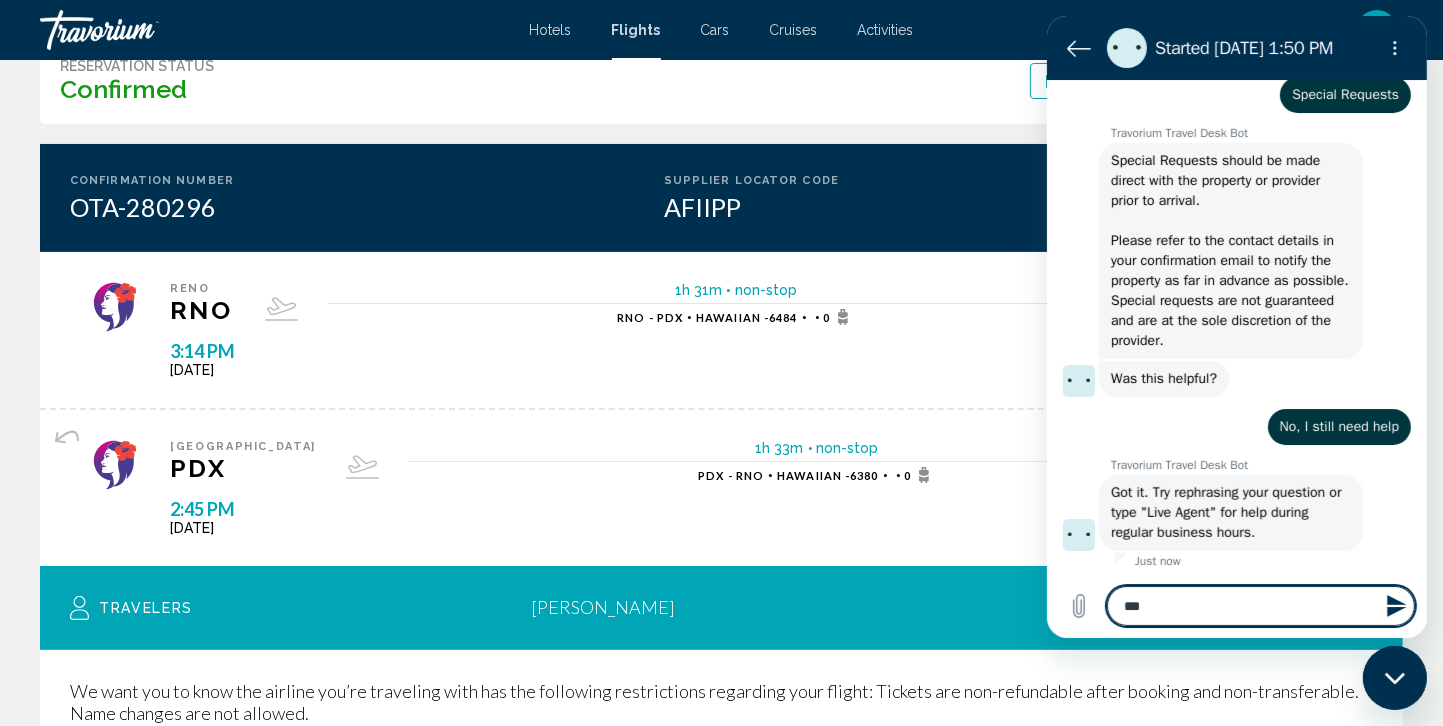 type on "****" 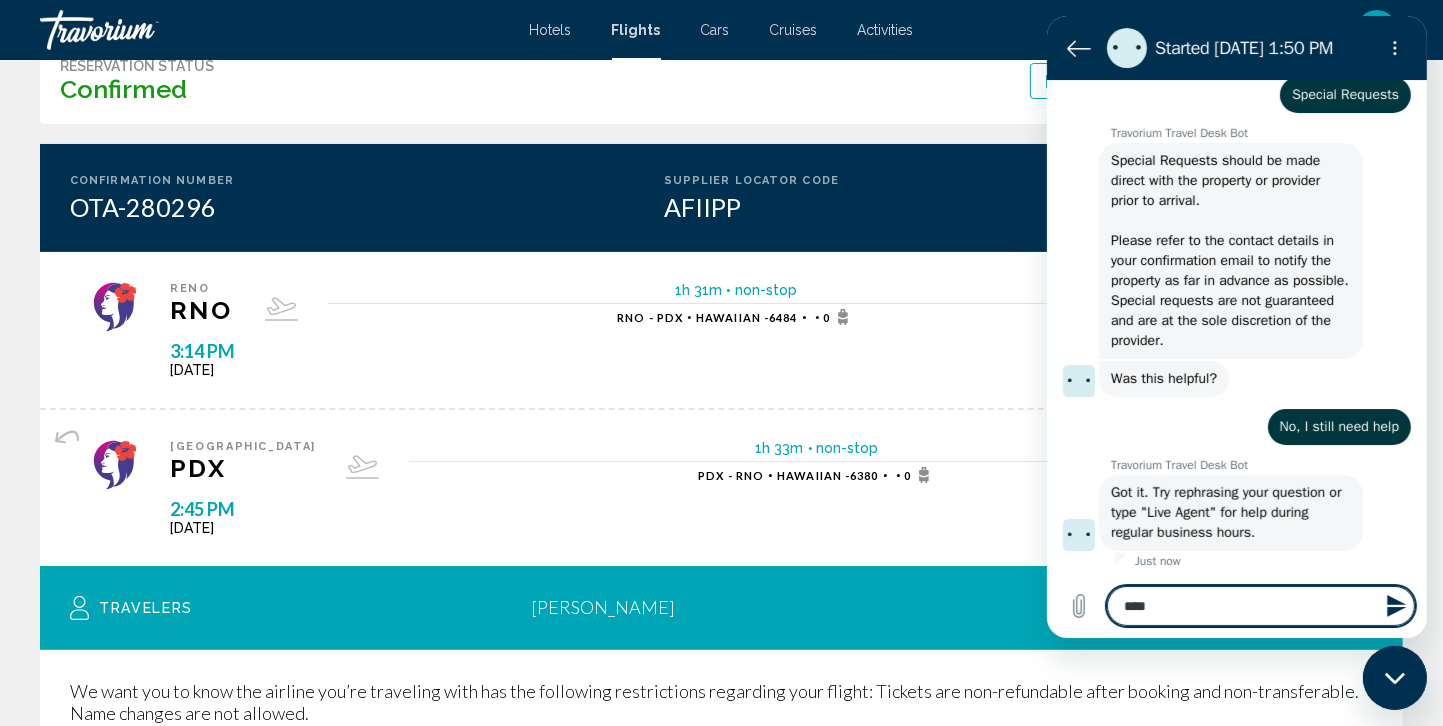type on "****" 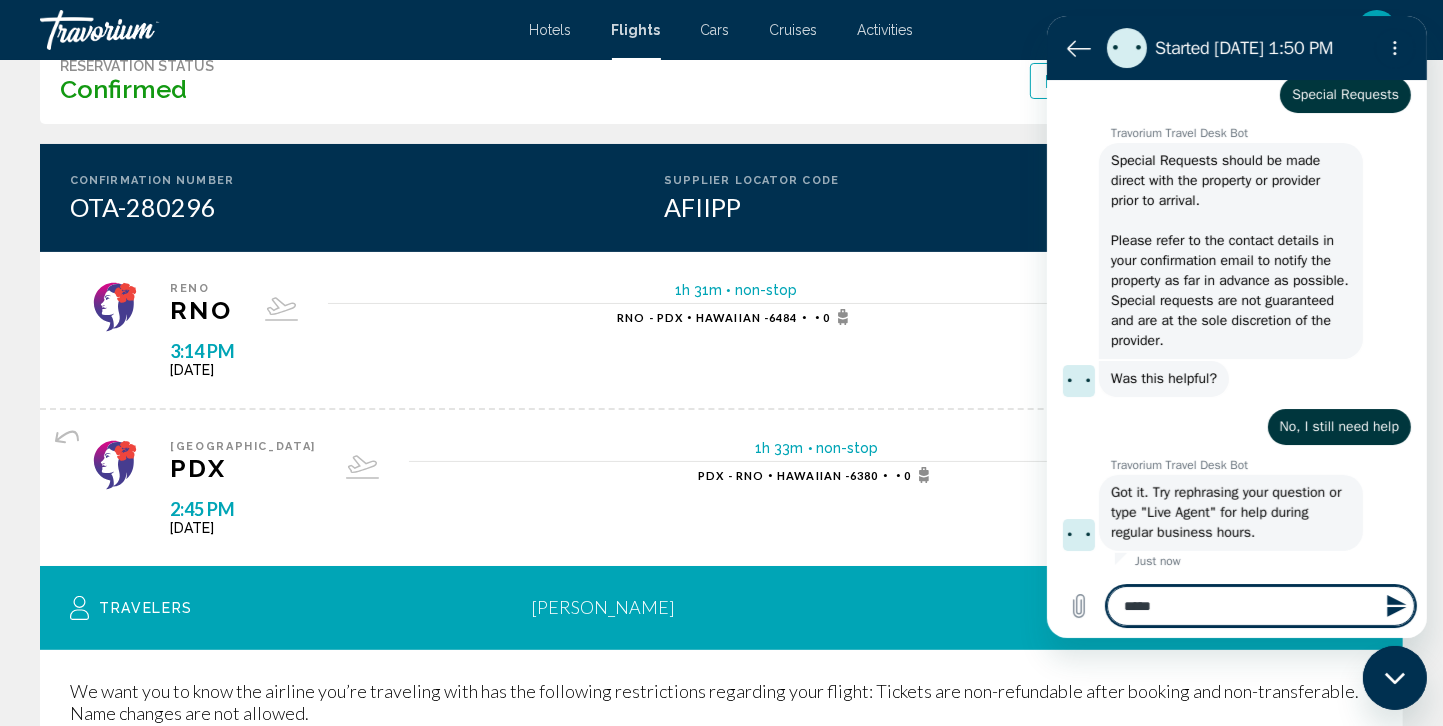 type on "******" 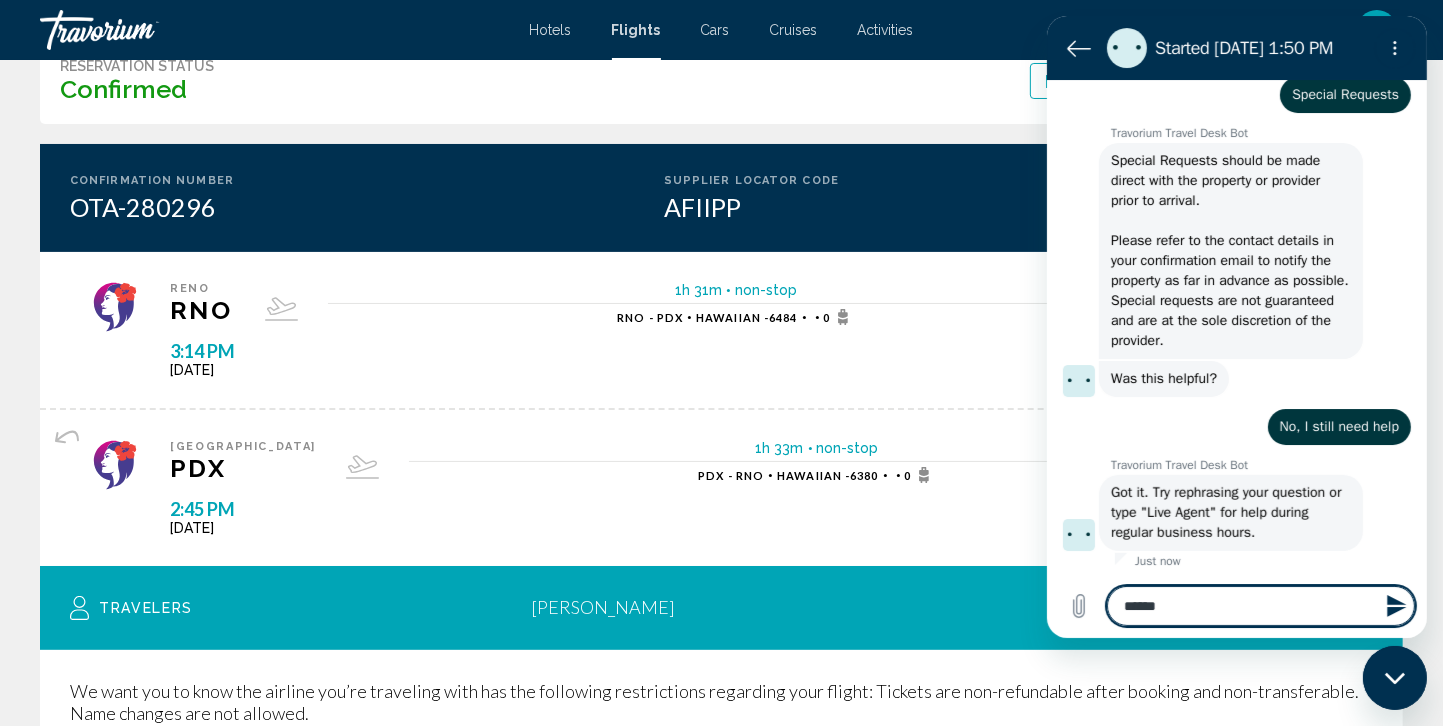 type on "*******" 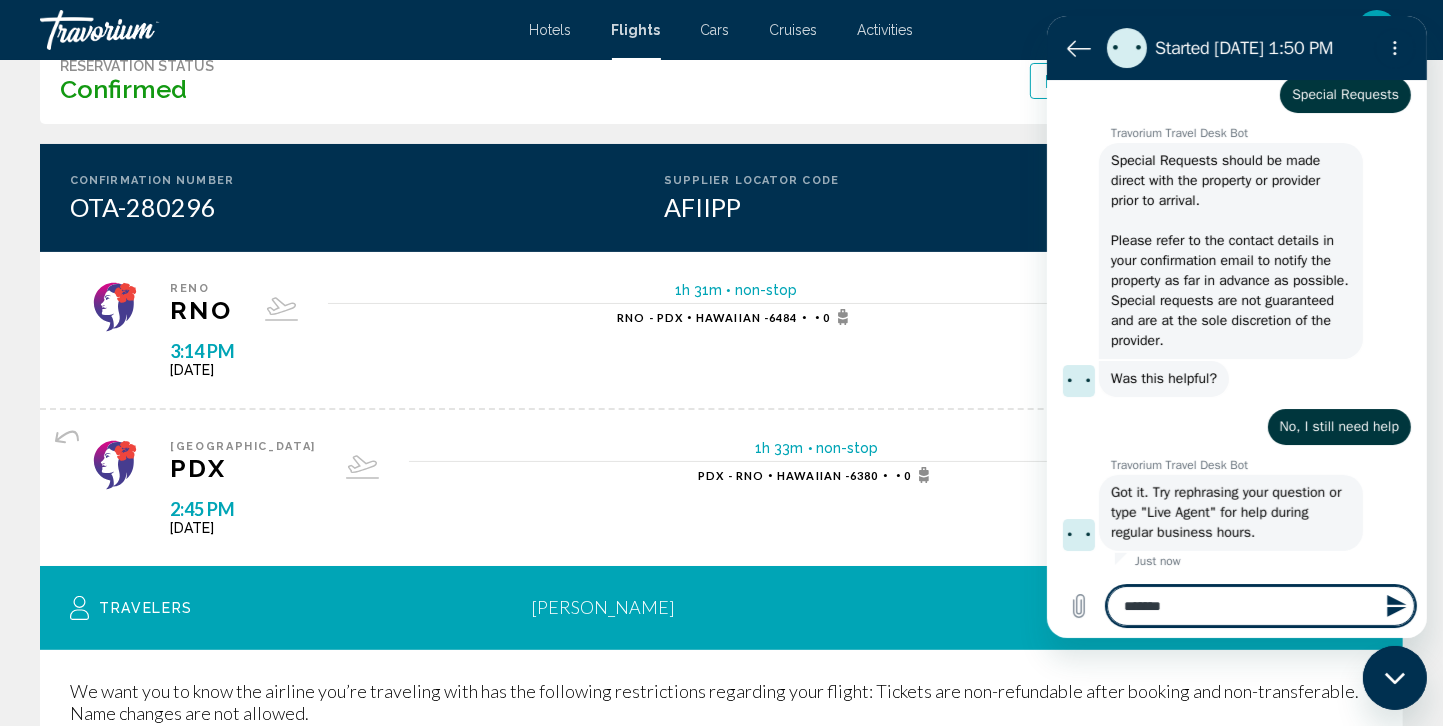 type on "********" 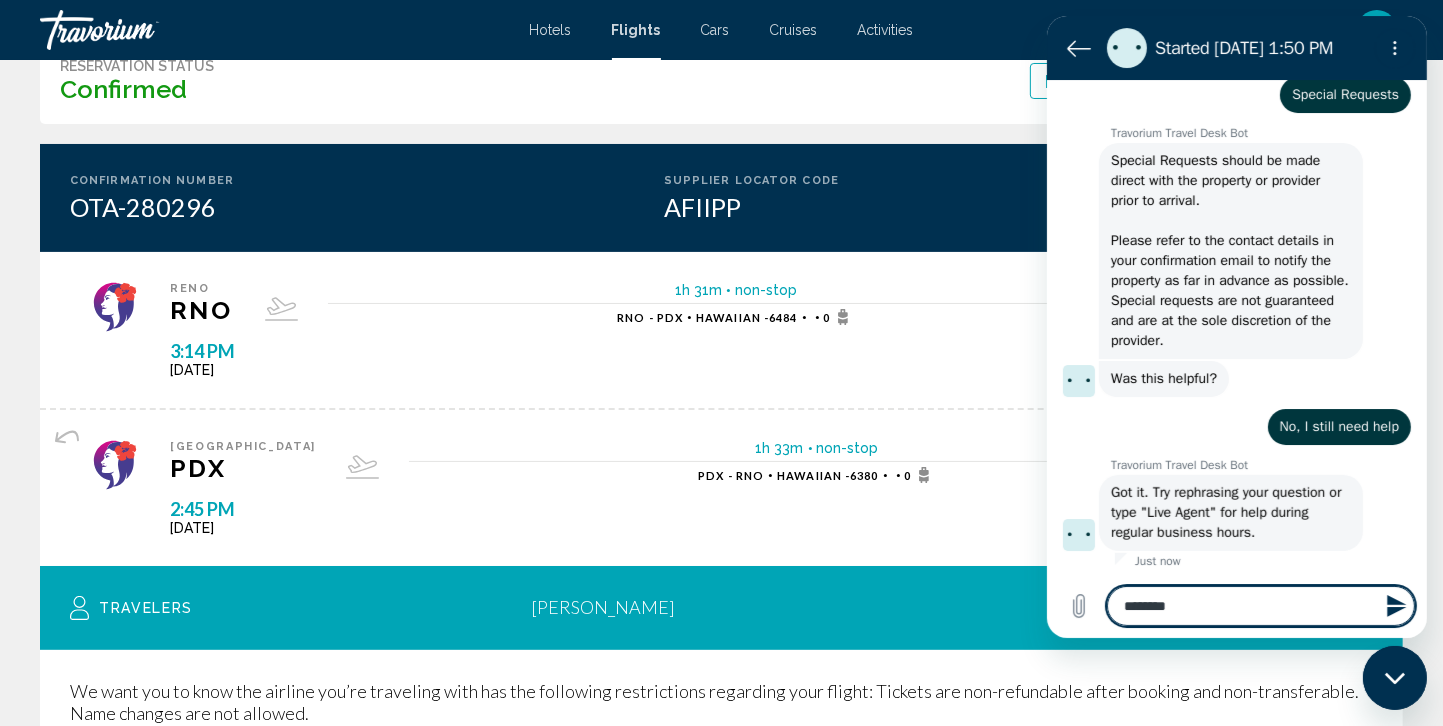 type on "*" 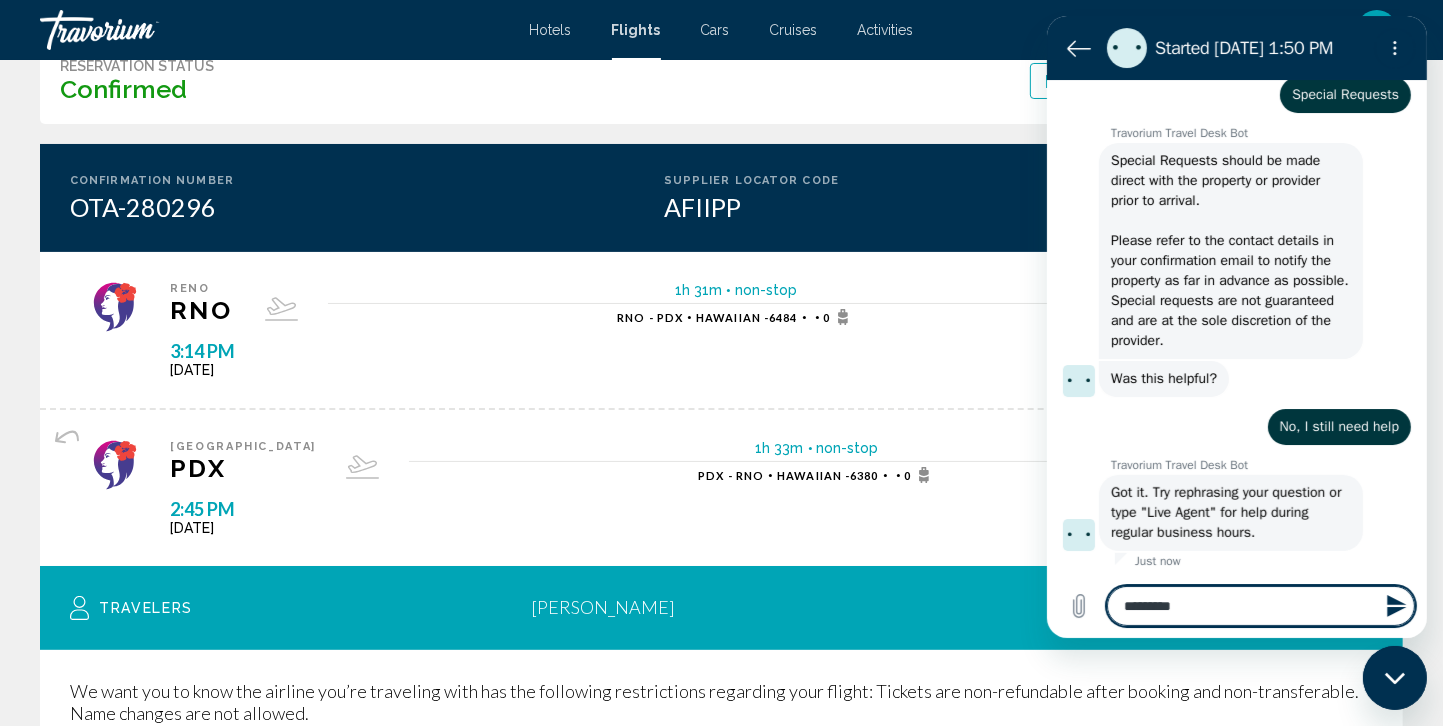 type on "**********" 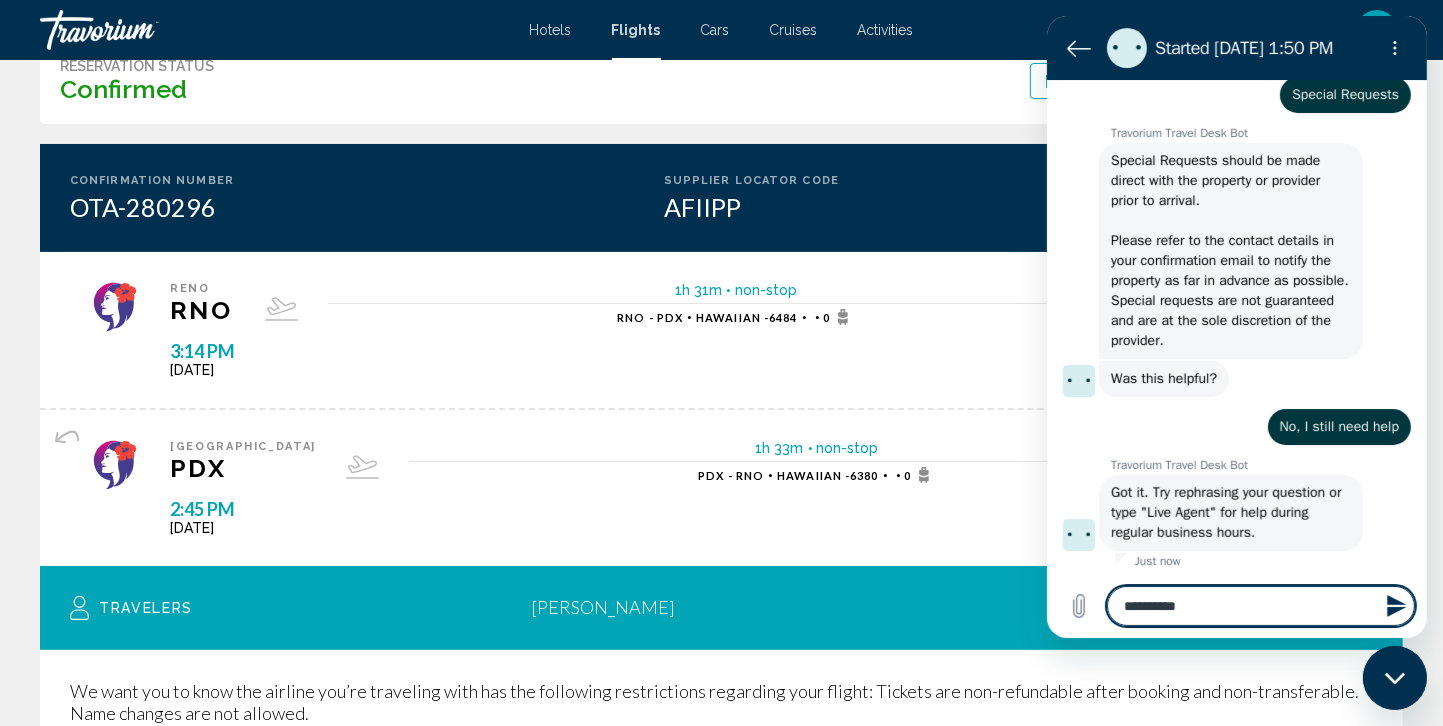 type 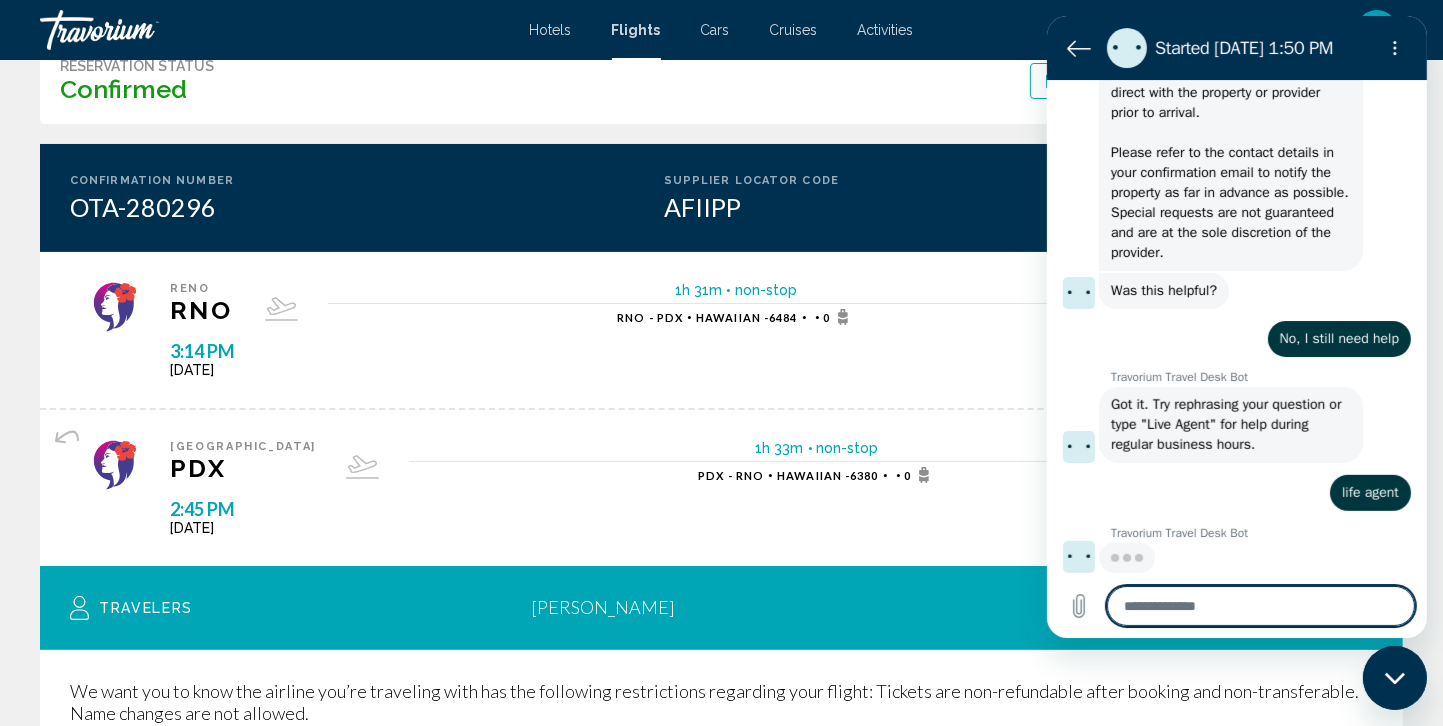 scroll, scrollTop: 812, scrollLeft: 0, axis: vertical 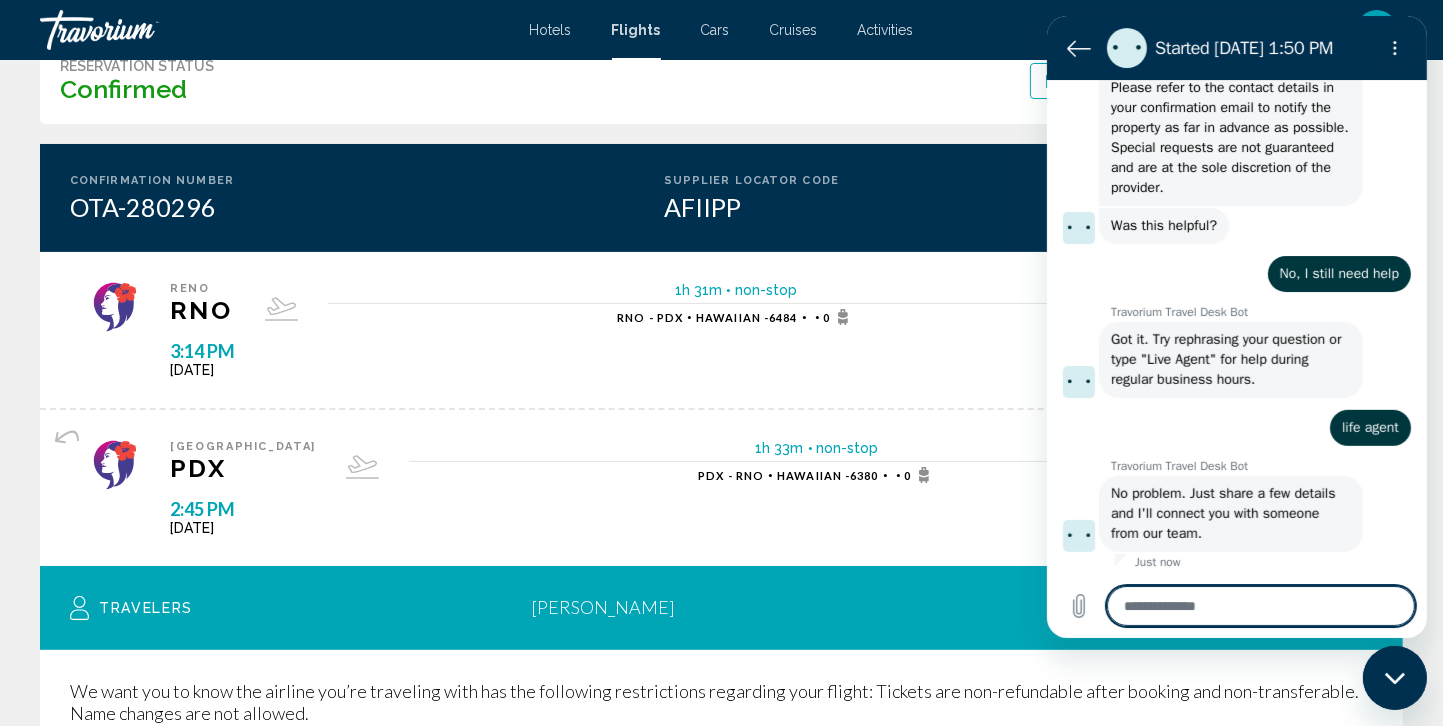 type on "*" 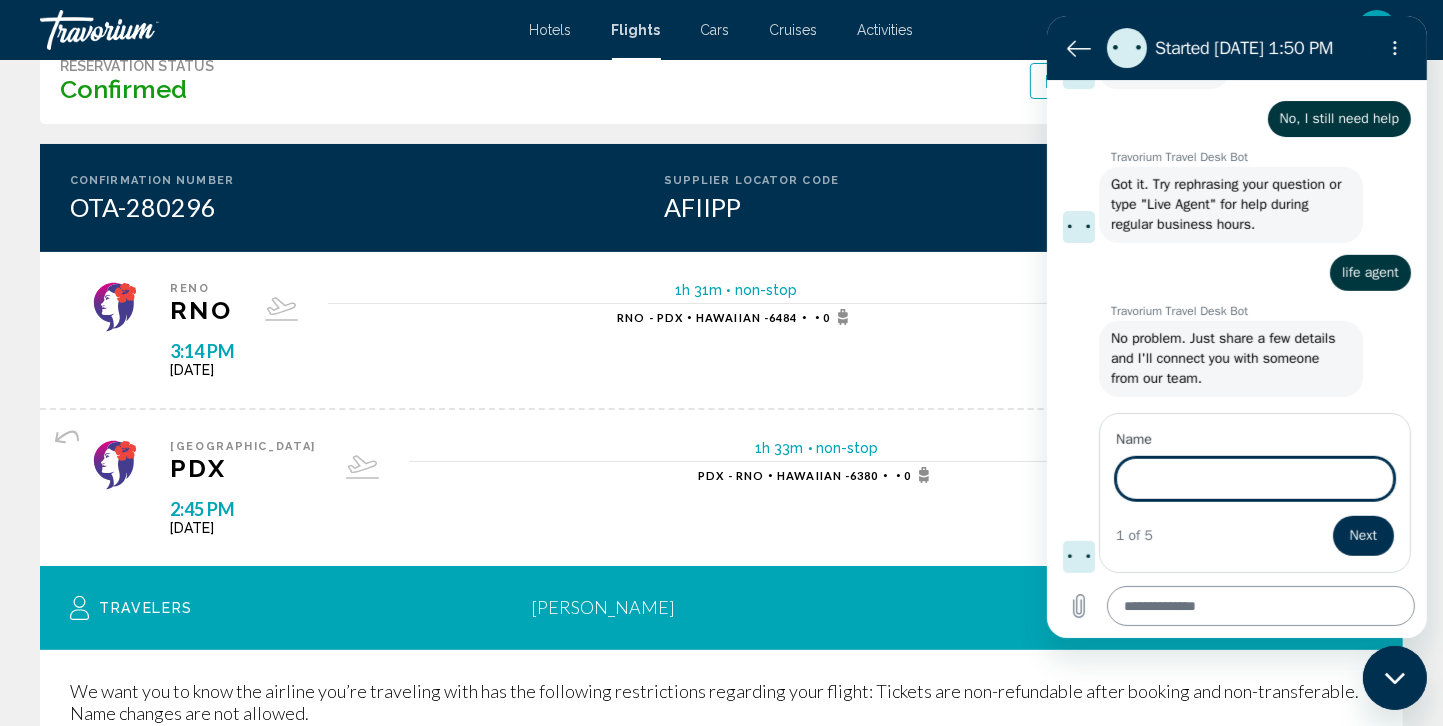 scroll, scrollTop: 1034, scrollLeft: 0, axis: vertical 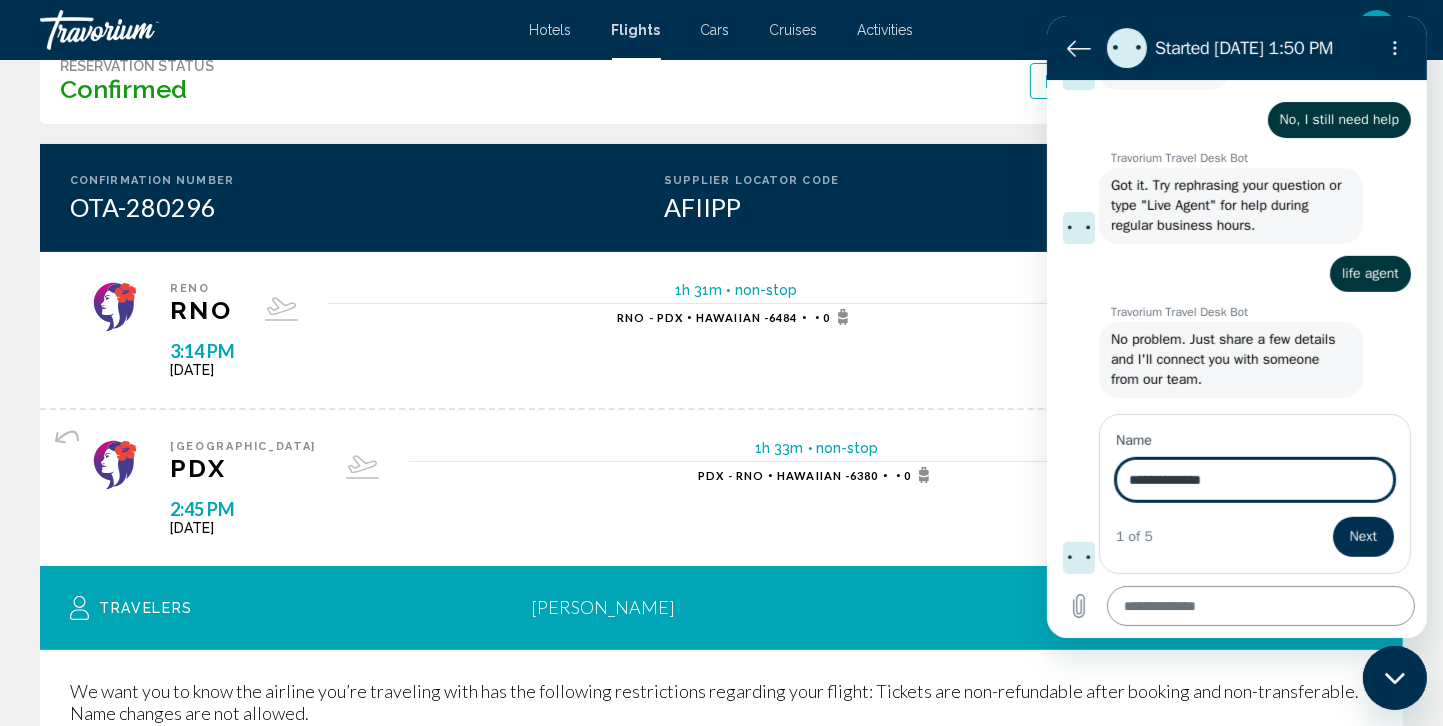 type on "**********" 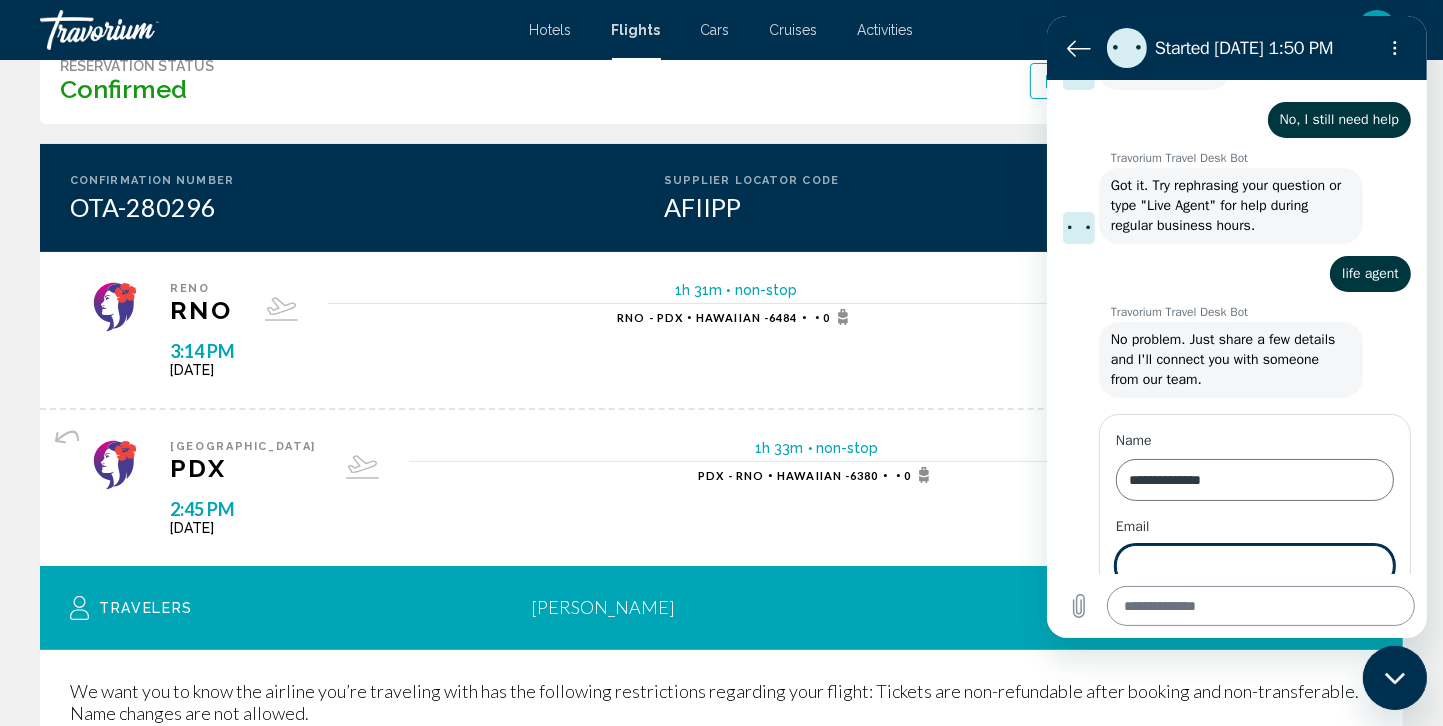 scroll, scrollTop: 1120, scrollLeft: 0, axis: vertical 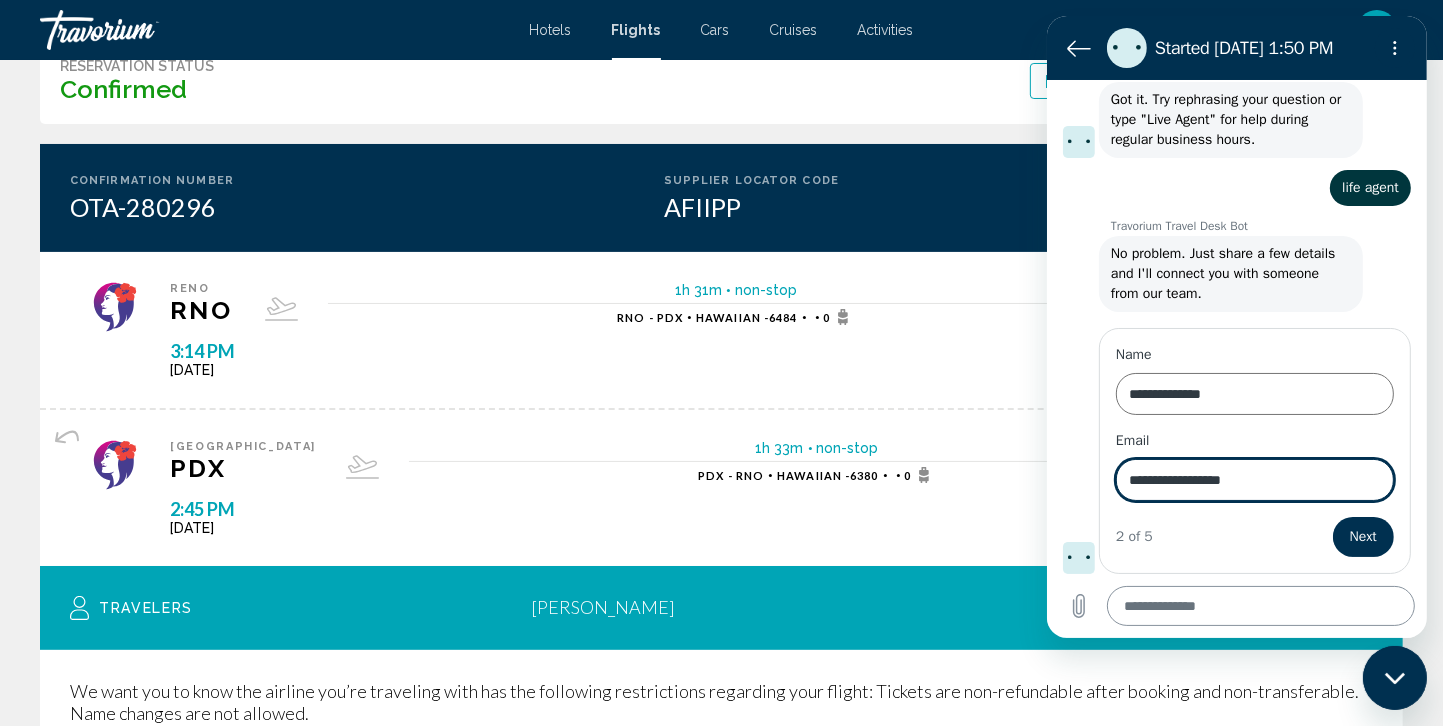 type on "**********" 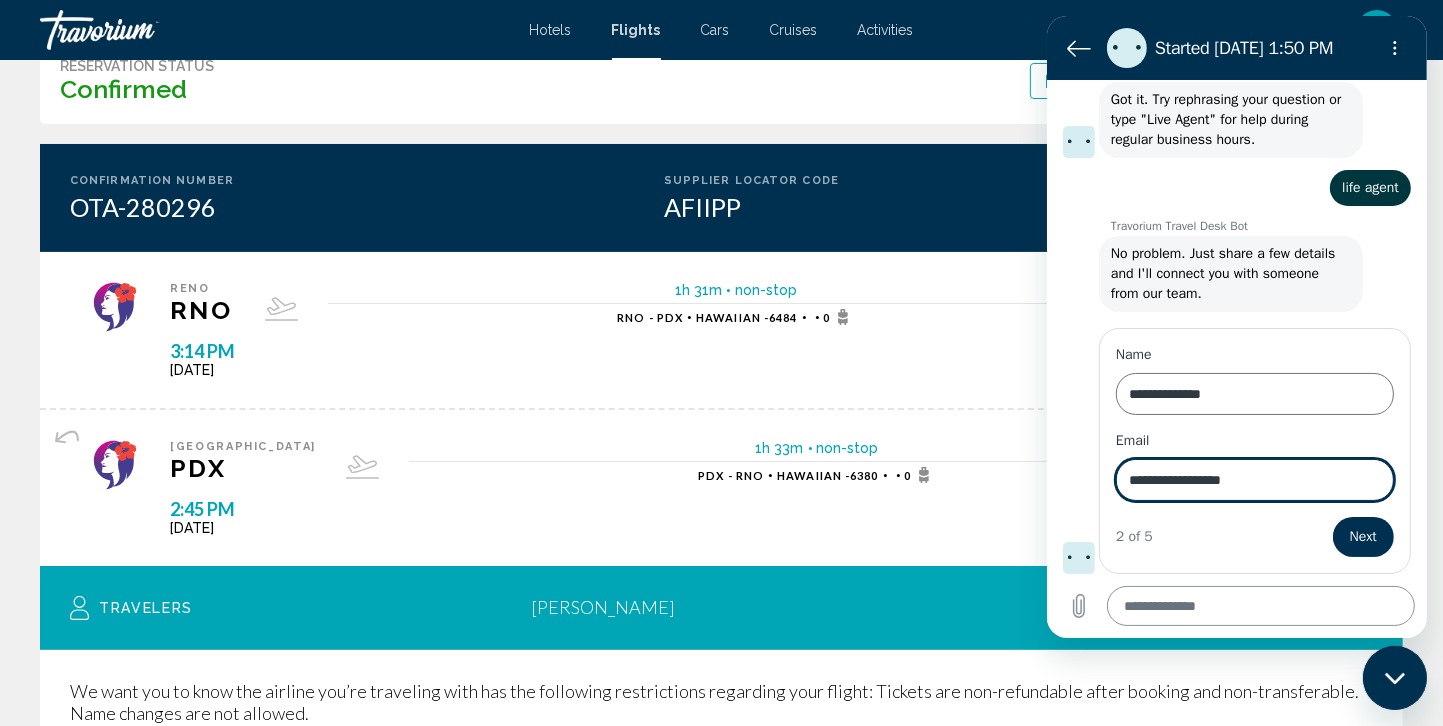 click on "Next" at bounding box center (1362, 537) 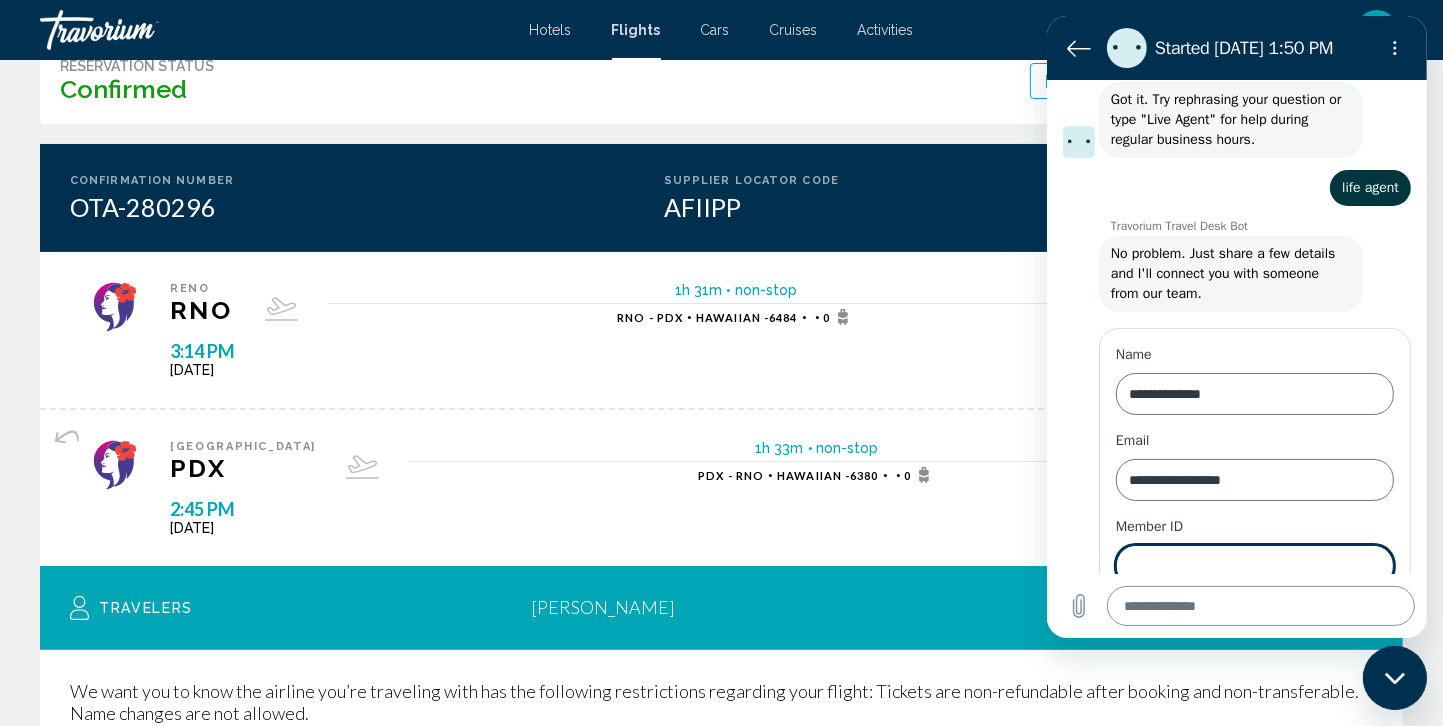 scroll, scrollTop: 1205, scrollLeft: 0, axis: vertical 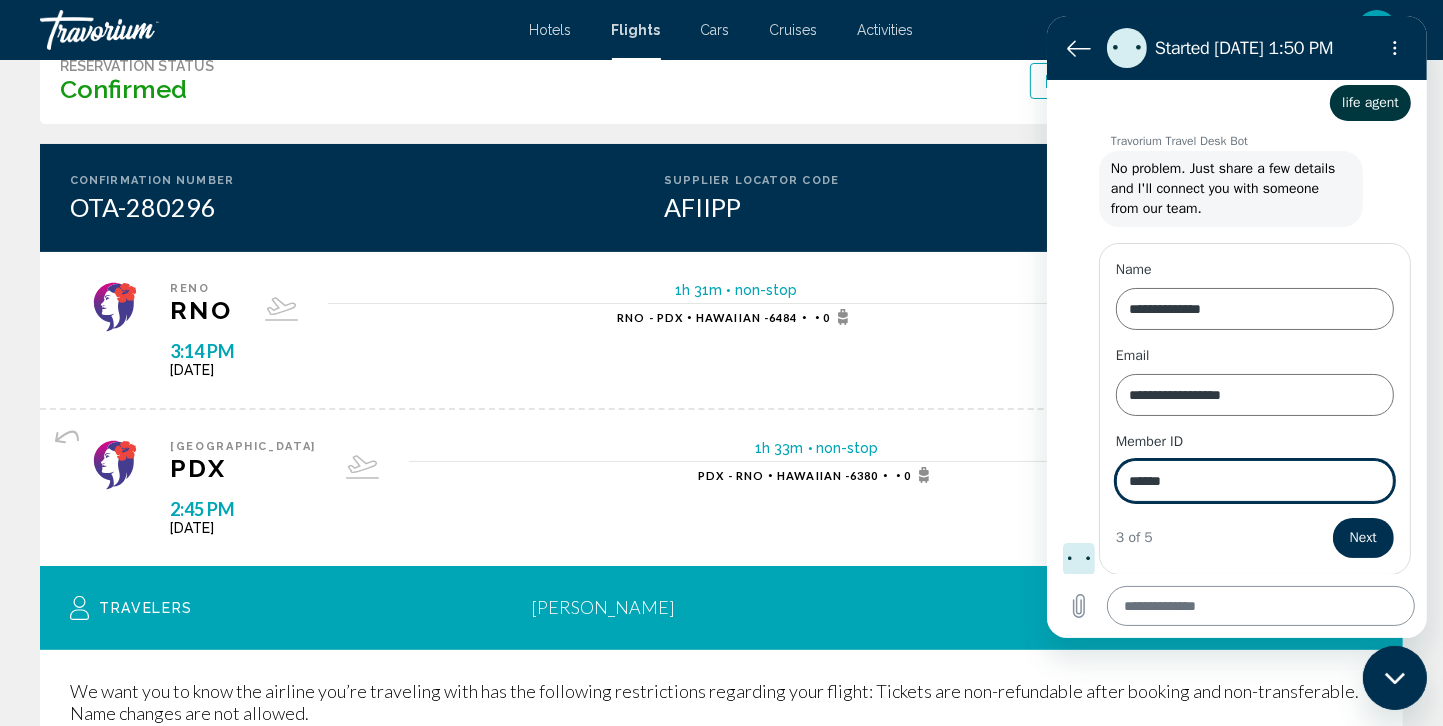 type on "******" 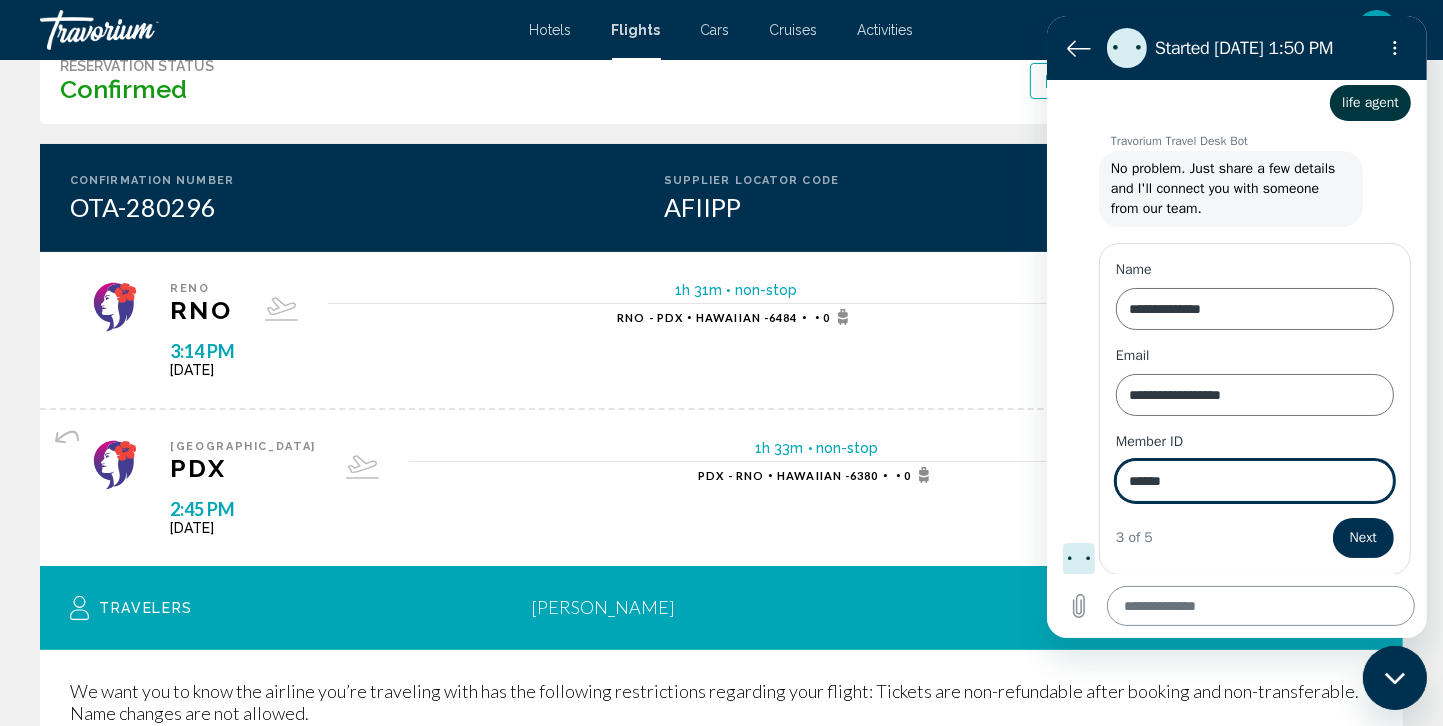 click on "Next" at bounding box center (1362, 538) 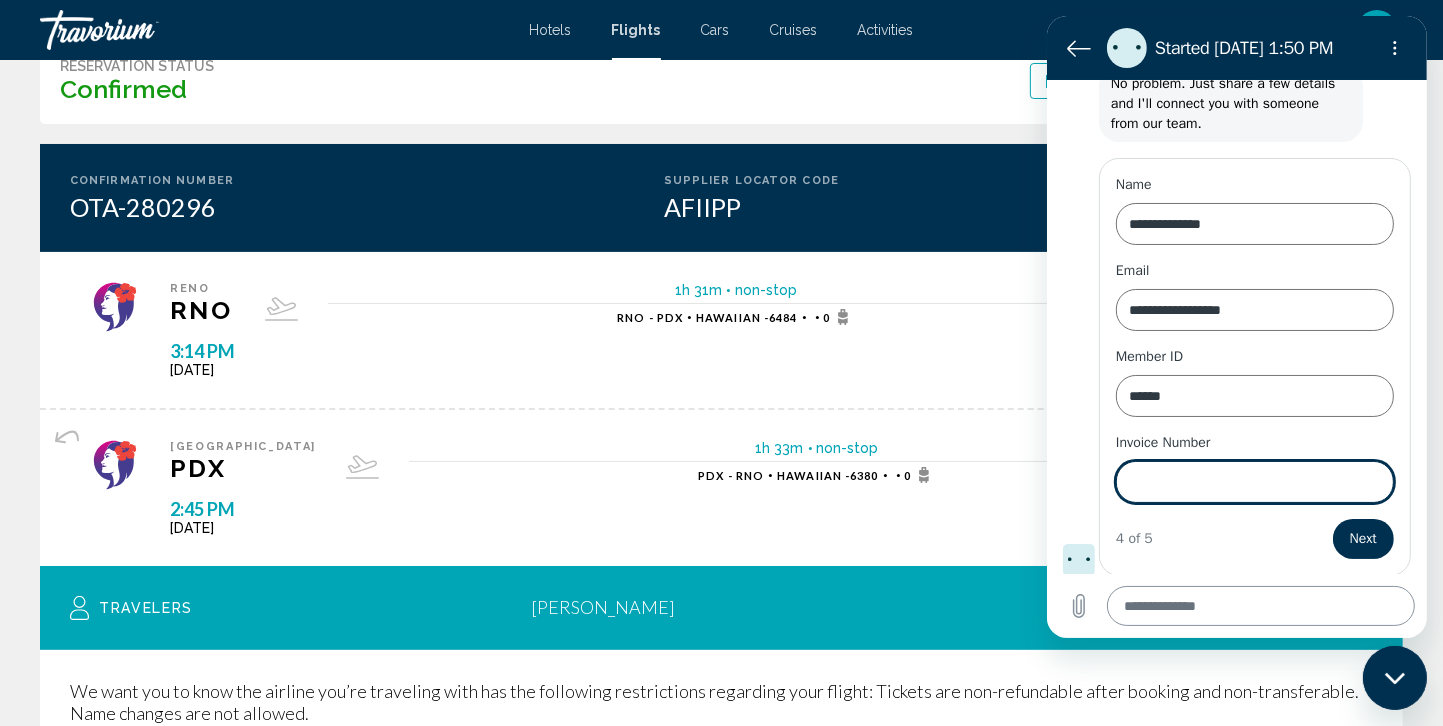 scroll, scrollTop: 1291, scrollLeft: 0, axis: vertical 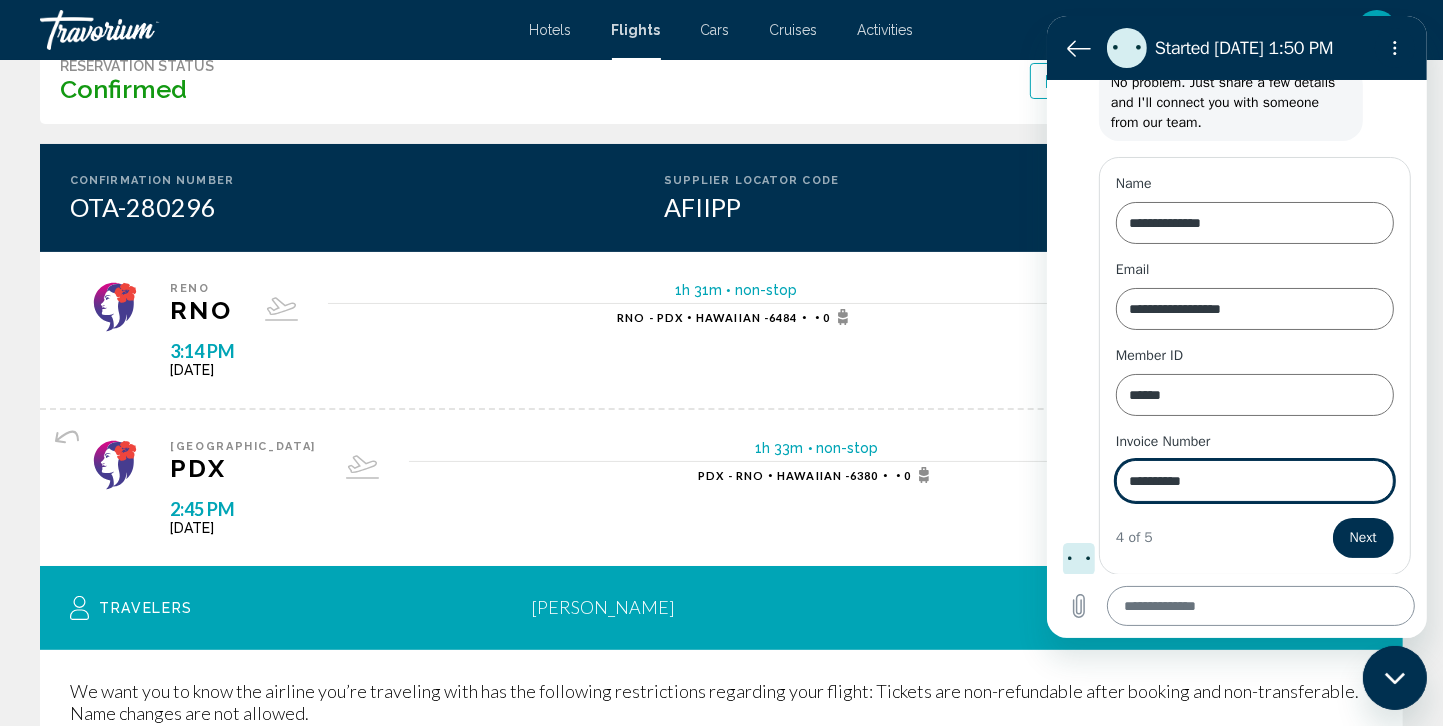 type on "**********" 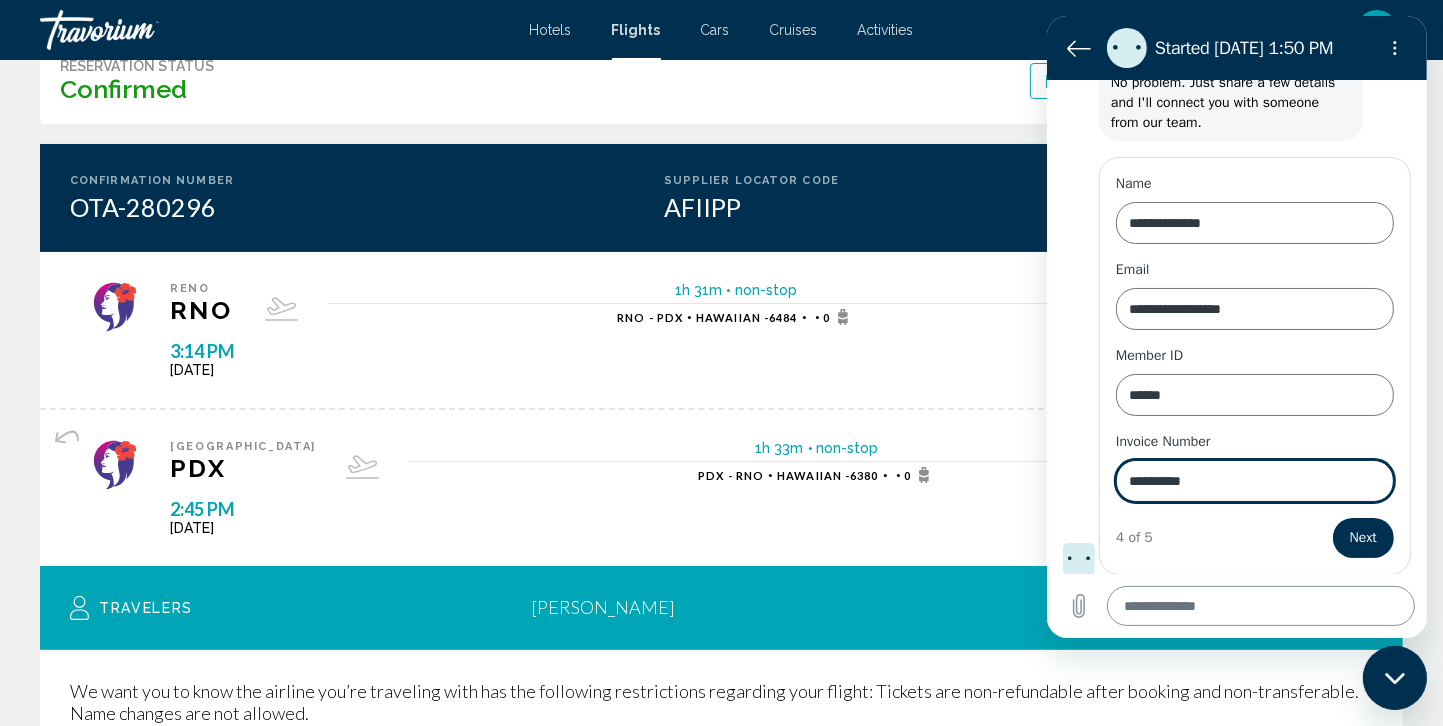 click on "Next" at bounding box center (1362, 538) 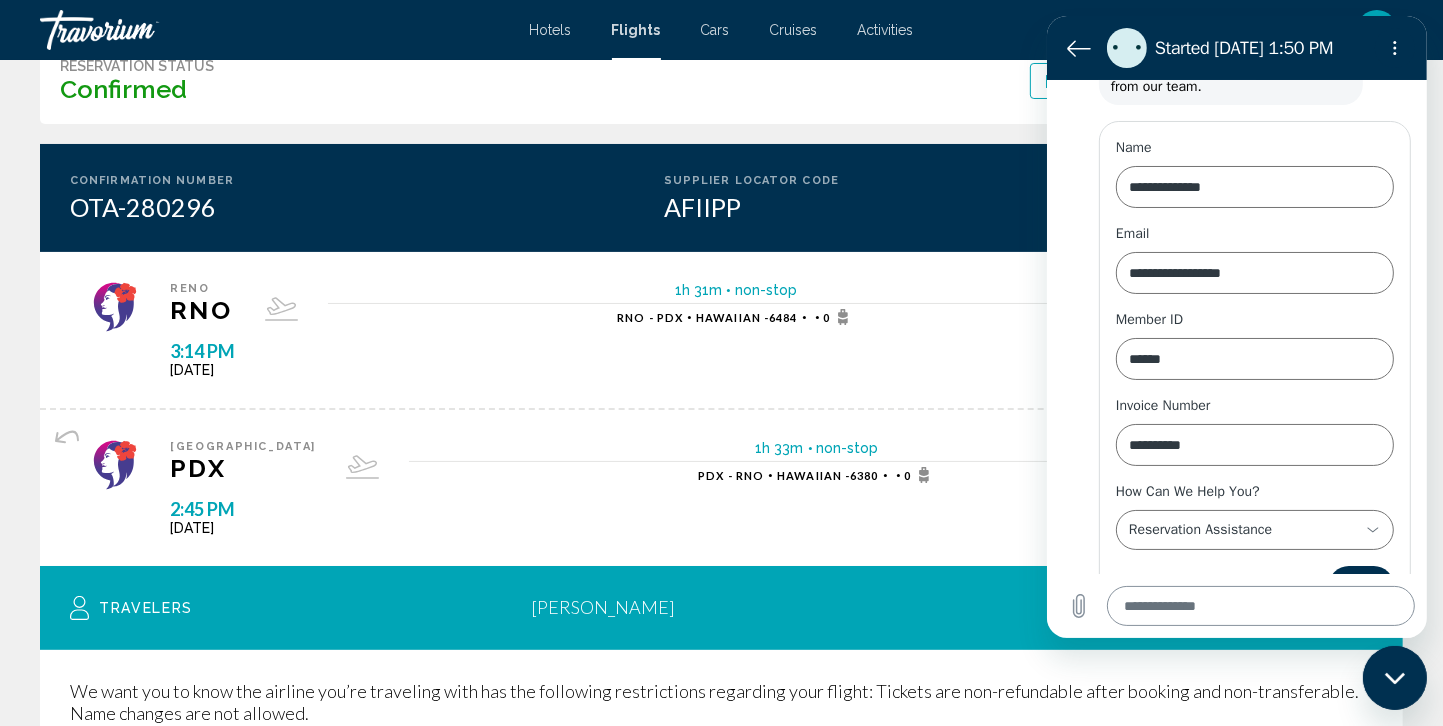 scroll, scrollTop: 1374, scrollLeft: 0, axis: vertical 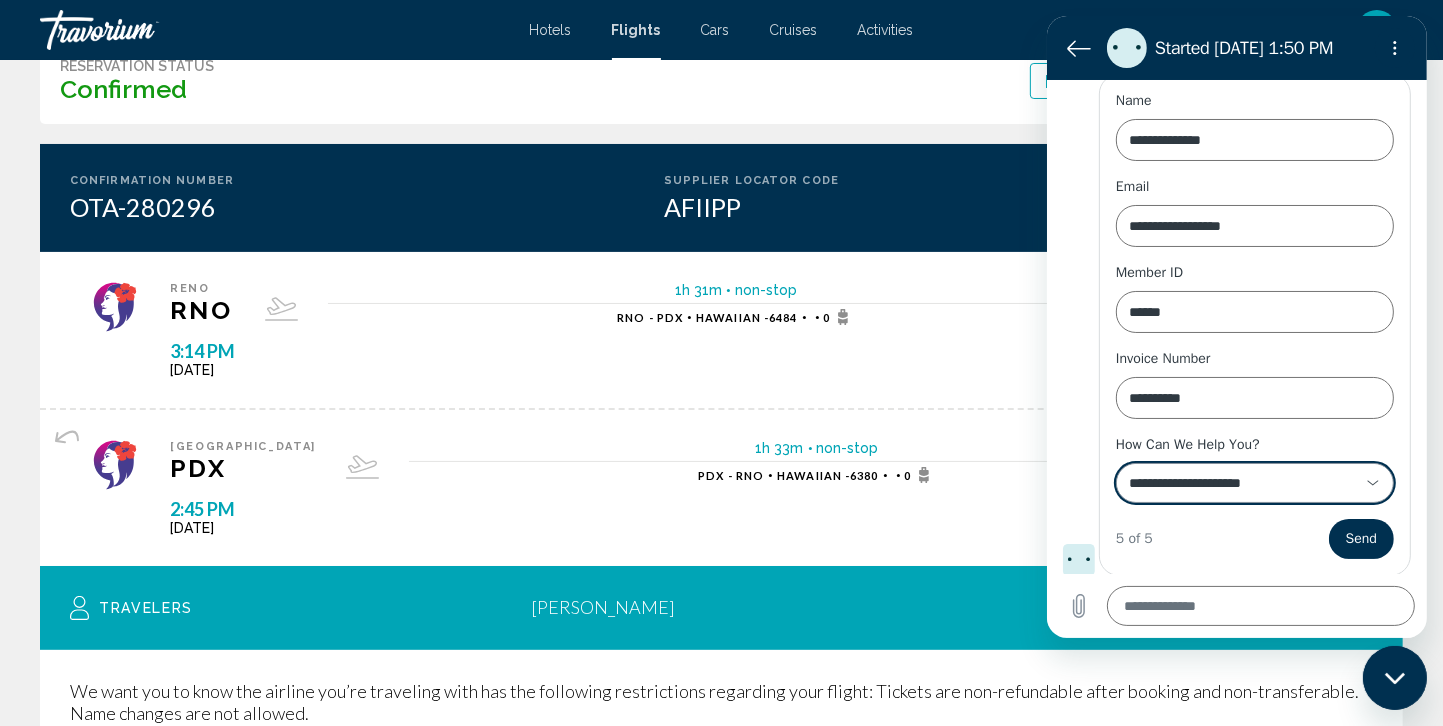click 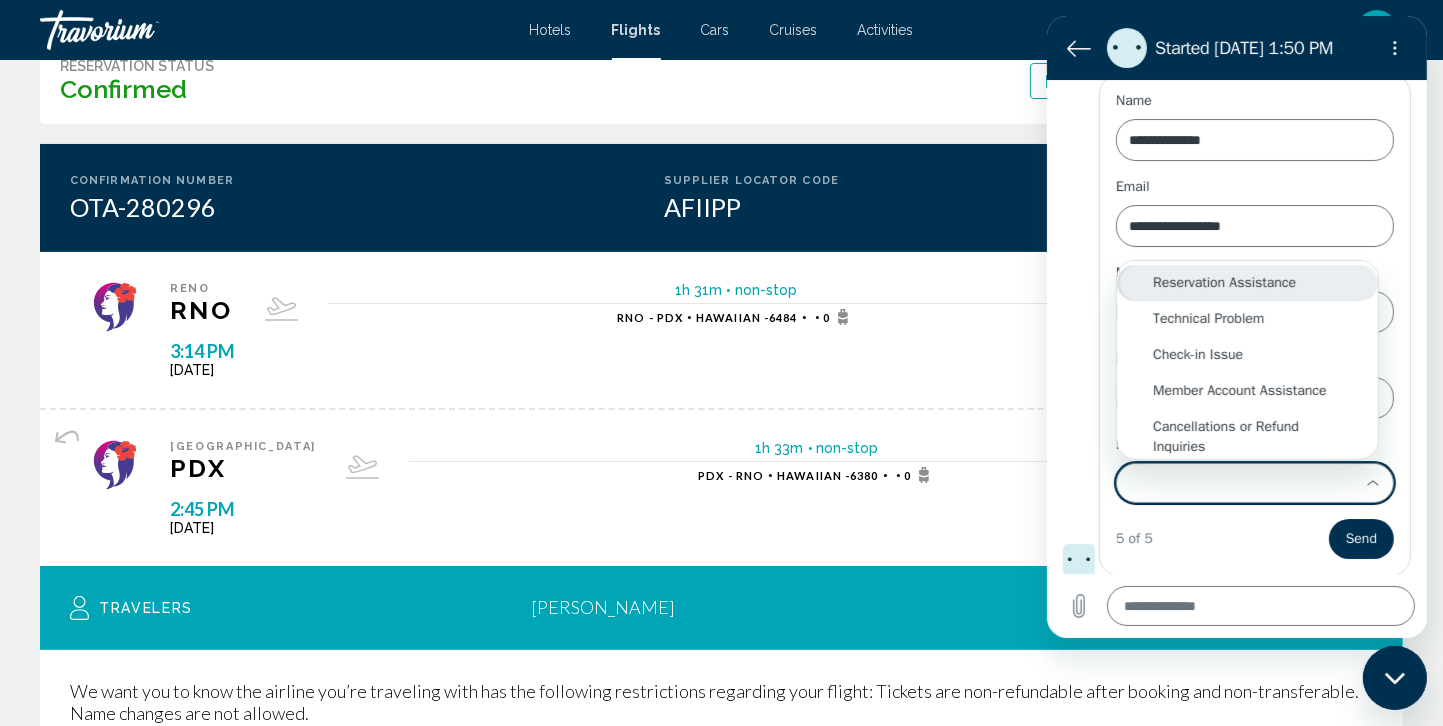 scroll, scrollTop: 0, scrollLeft: 0, axis: both 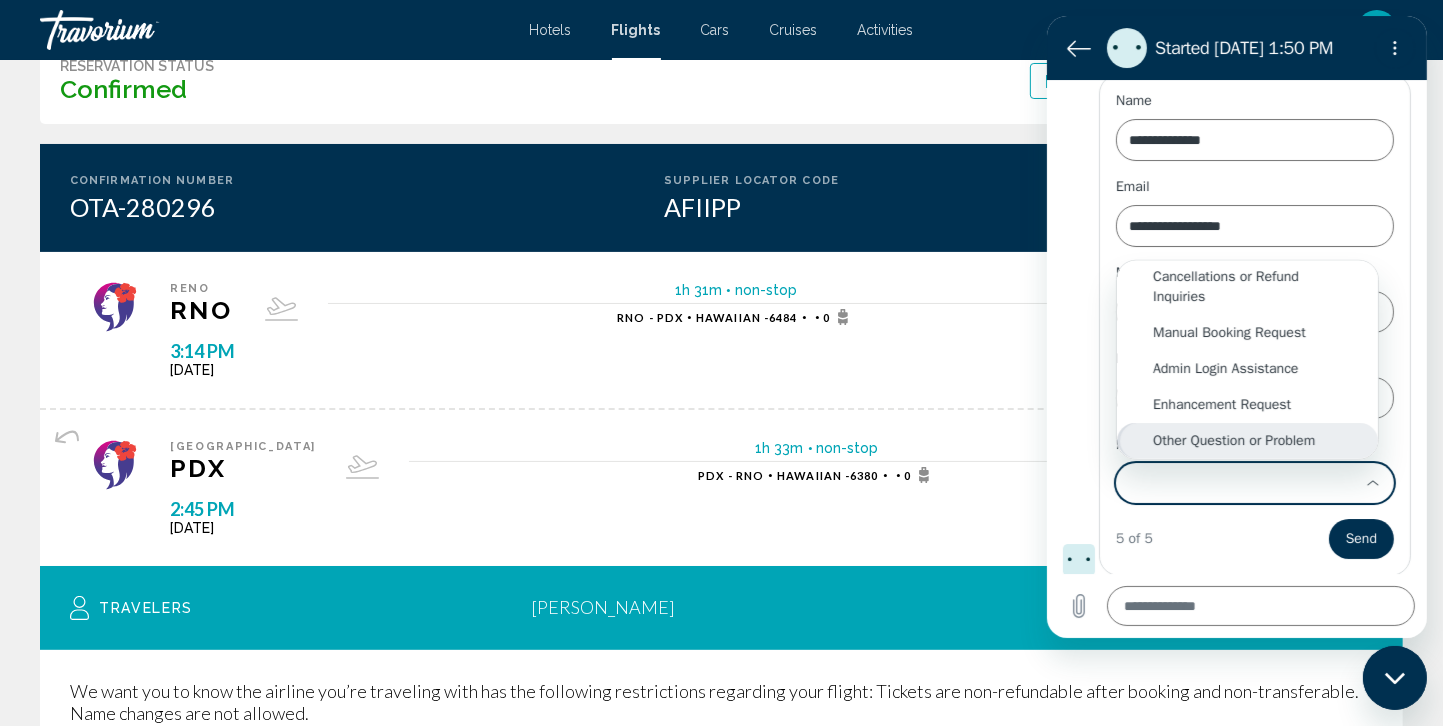 click on "Other Question or Problem" at bounding box center (1246, 441) 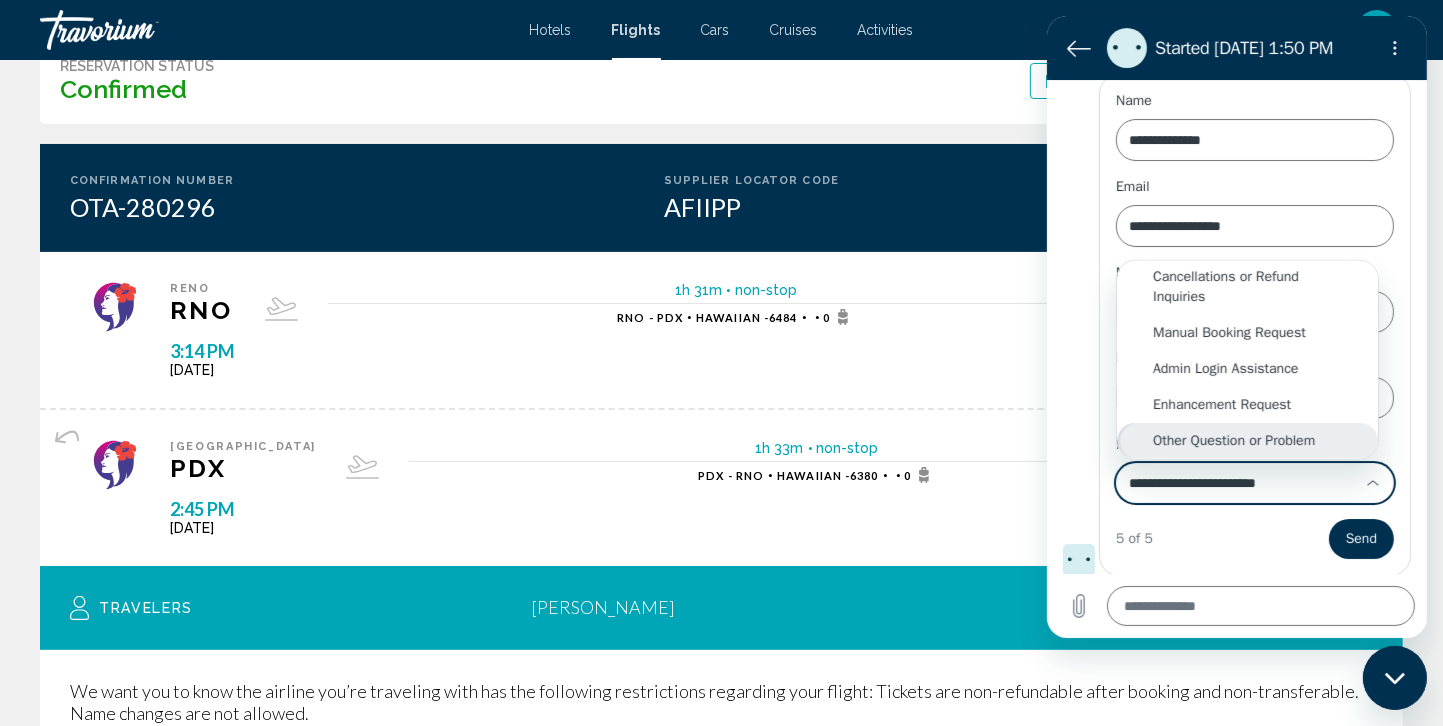 scroll, scrollTop: 0, scrollLeft: 0, axis: both 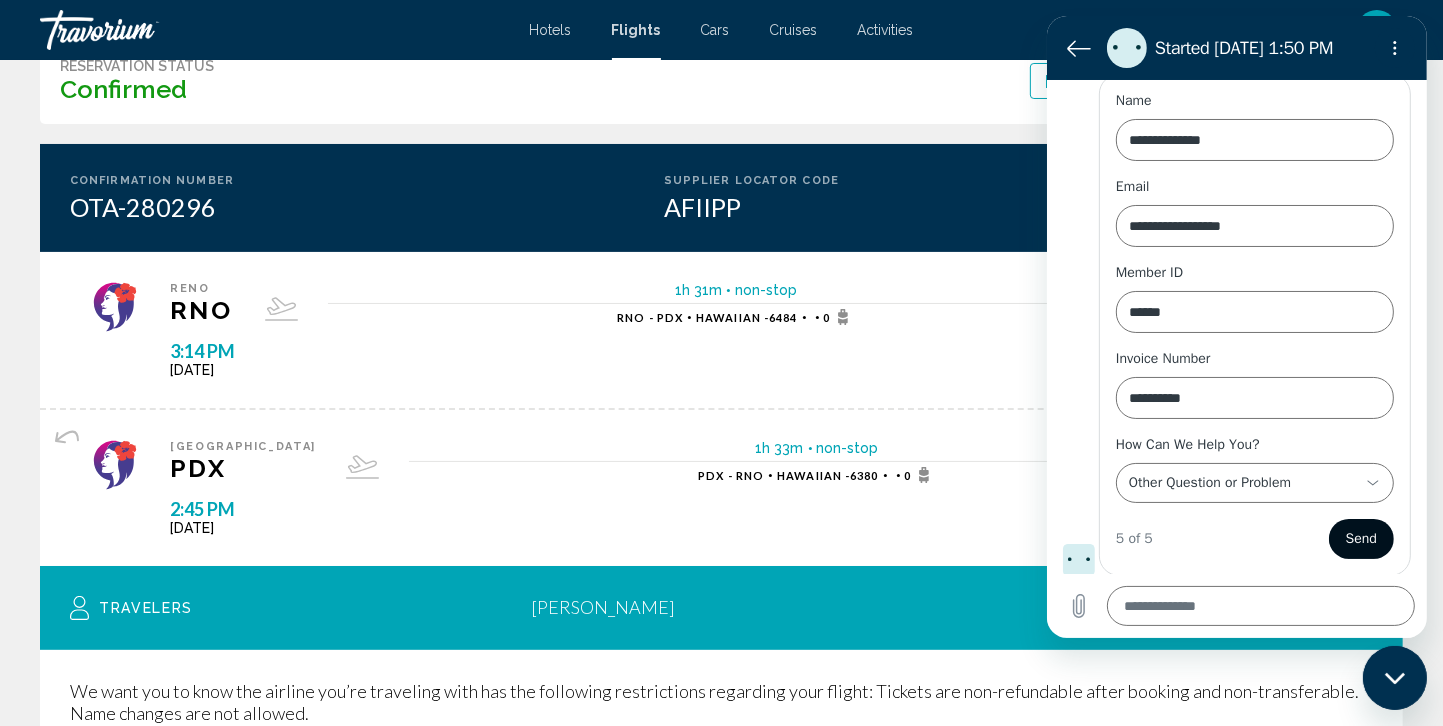 click on "Send" at bounding box center [1360, 539] 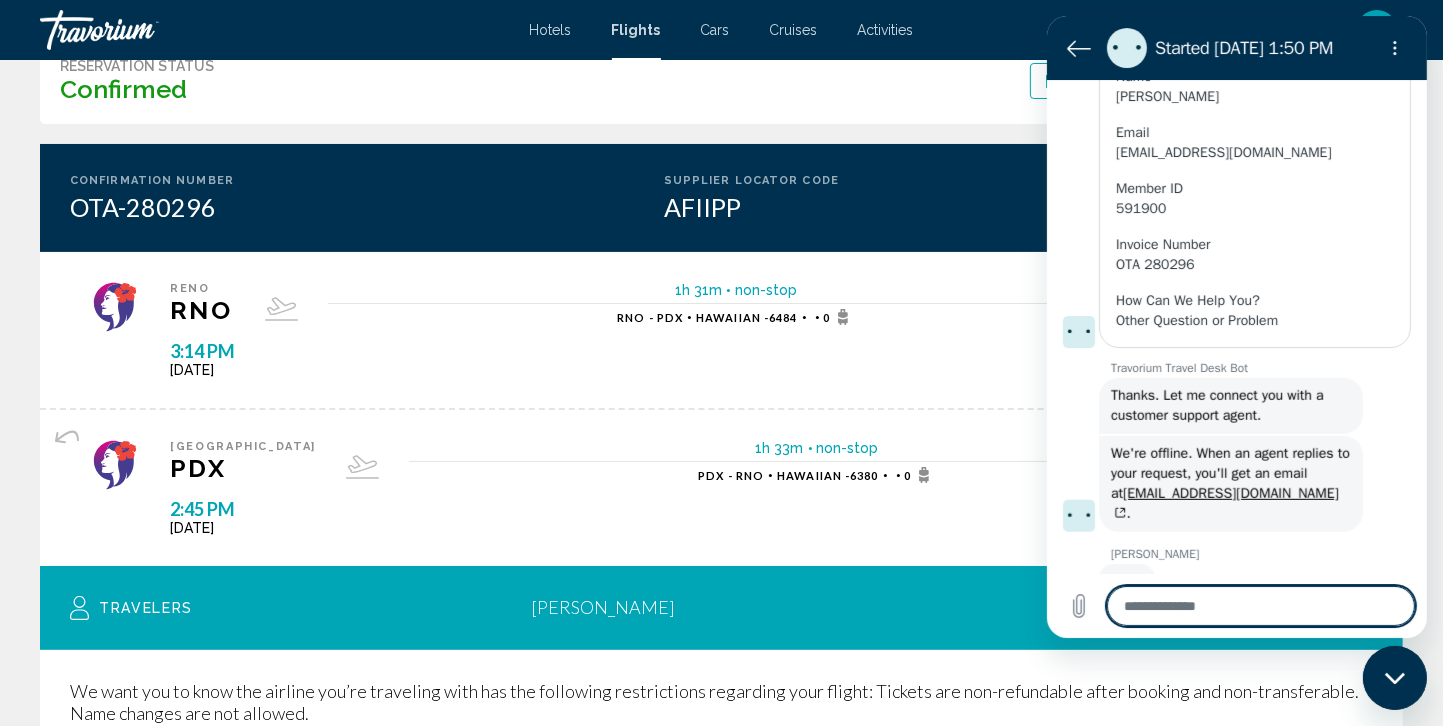 scroll, scrollTop: 1412, scrollLeft: 0, axis: vertical 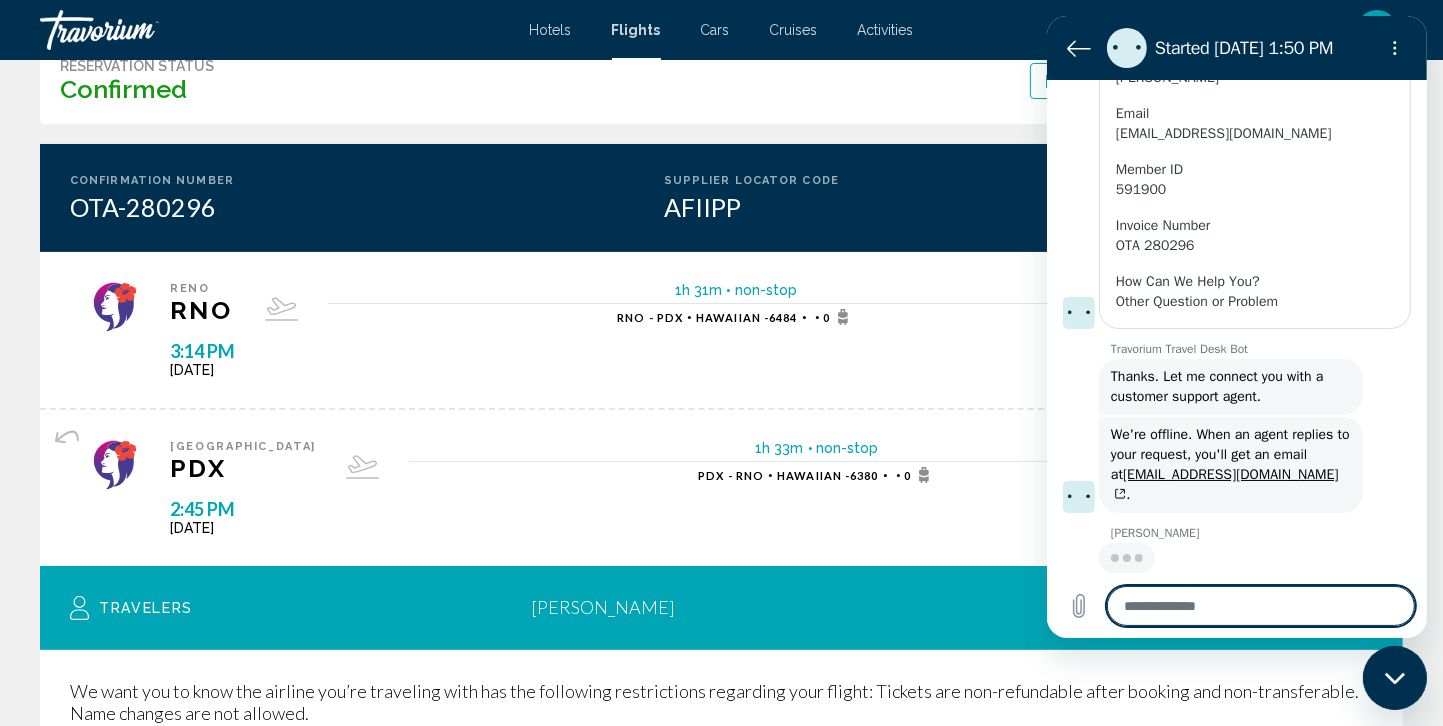 type on "*" 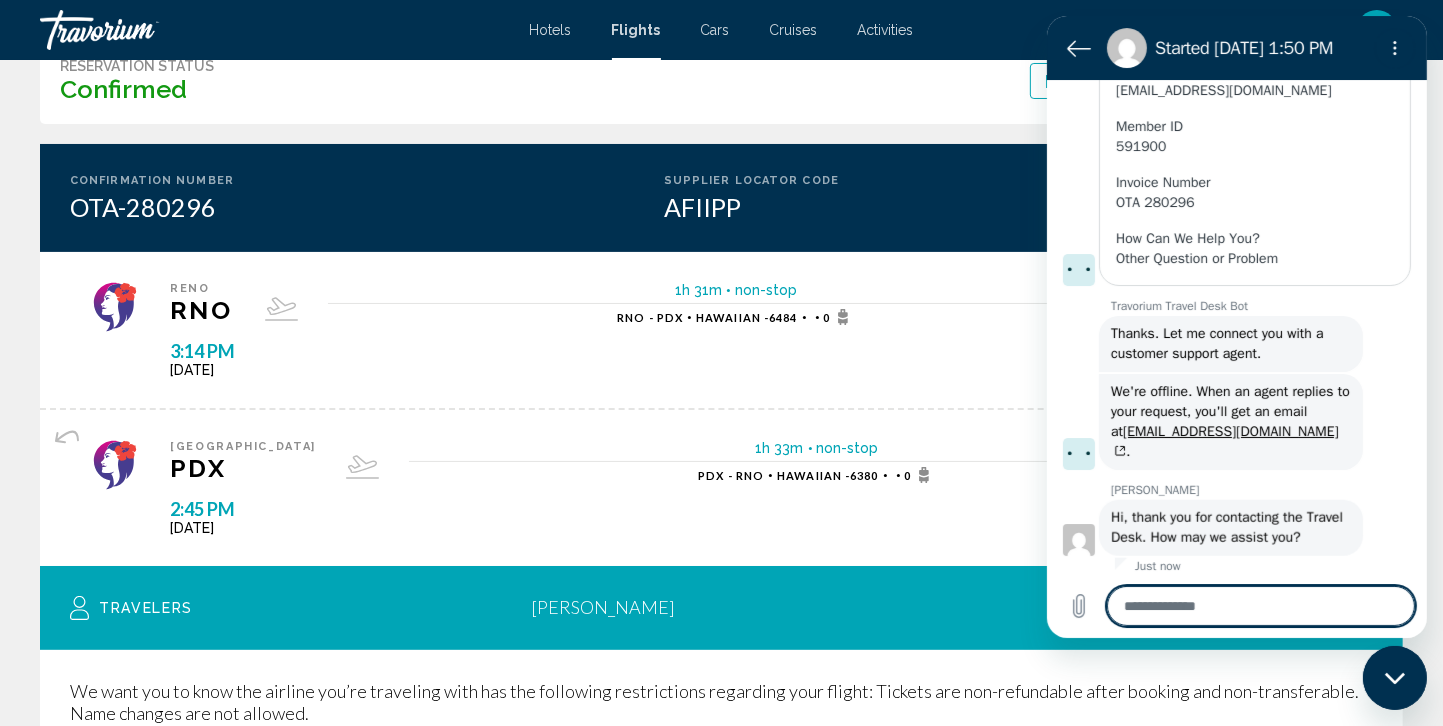 scroll, scrollTop: 1480, scrollLeft: 0, axis: vertical 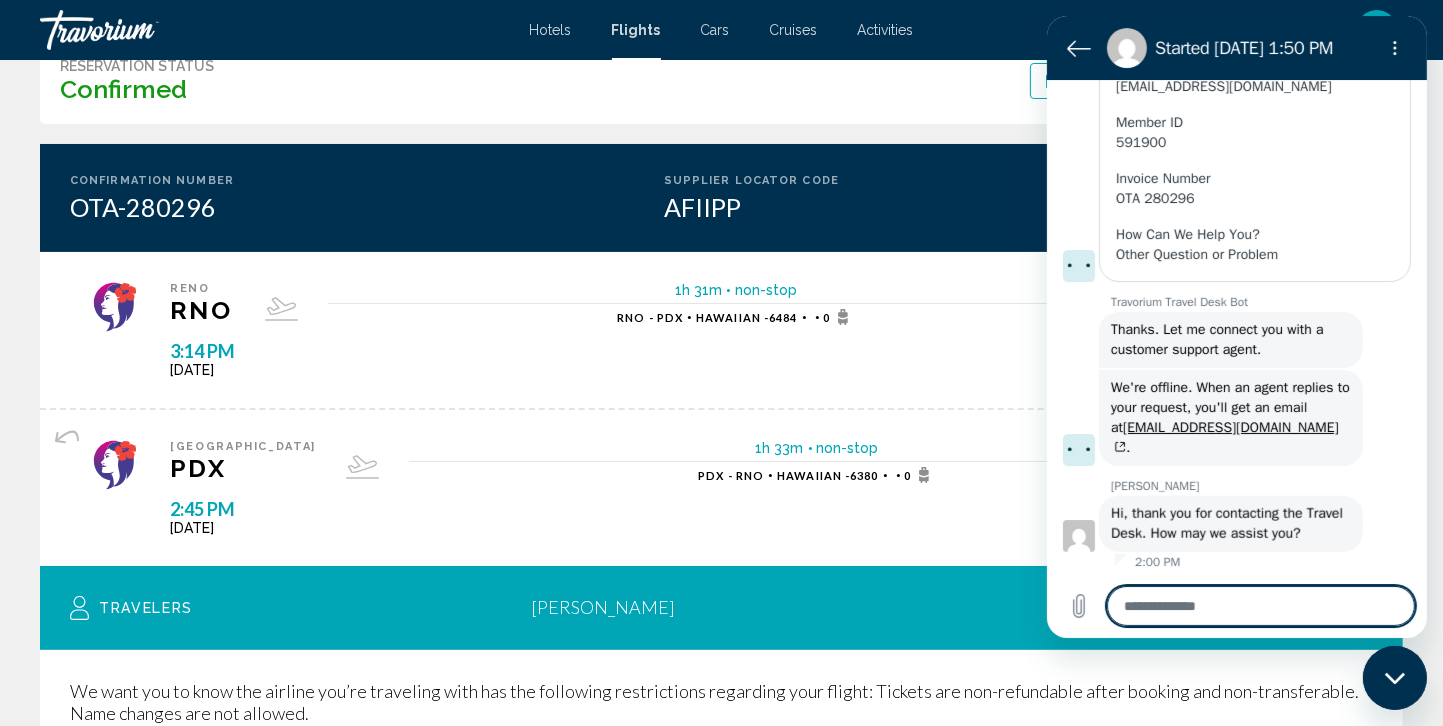 type on "*" 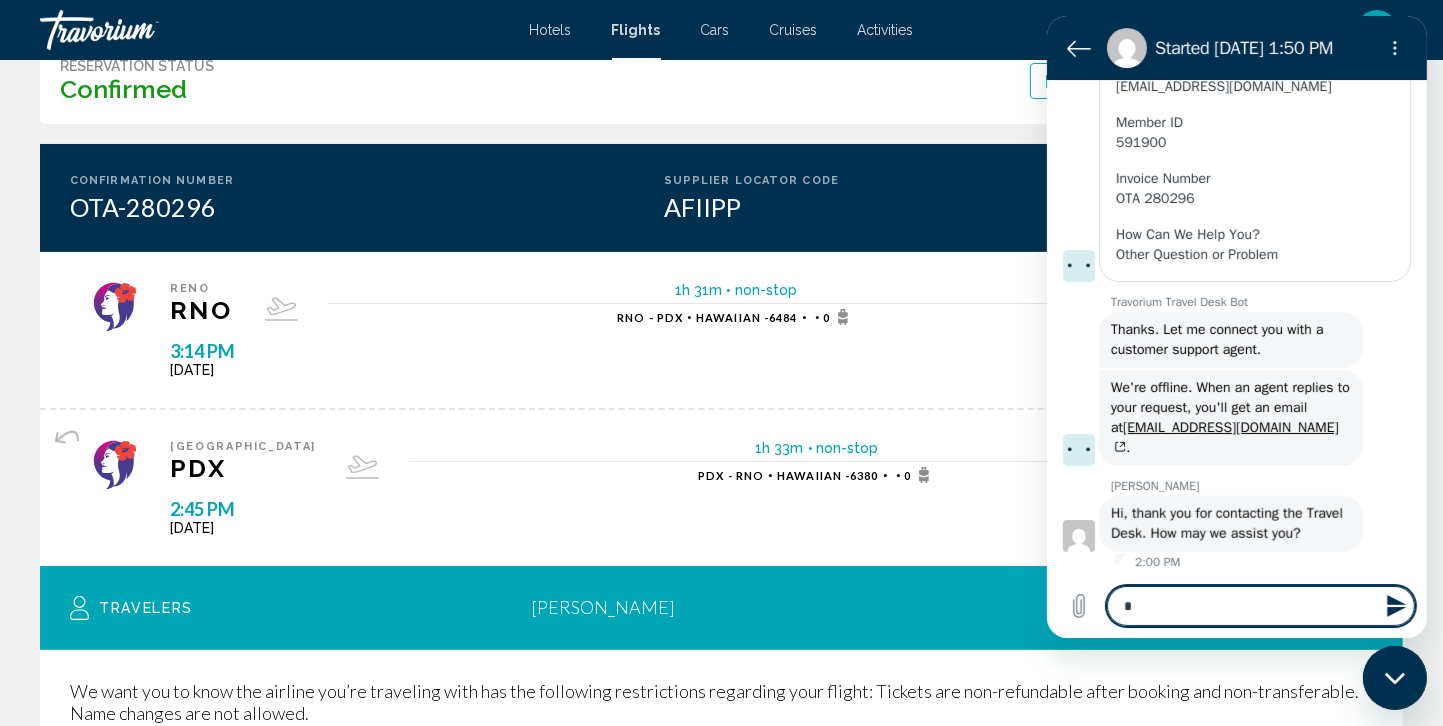 type on "*" 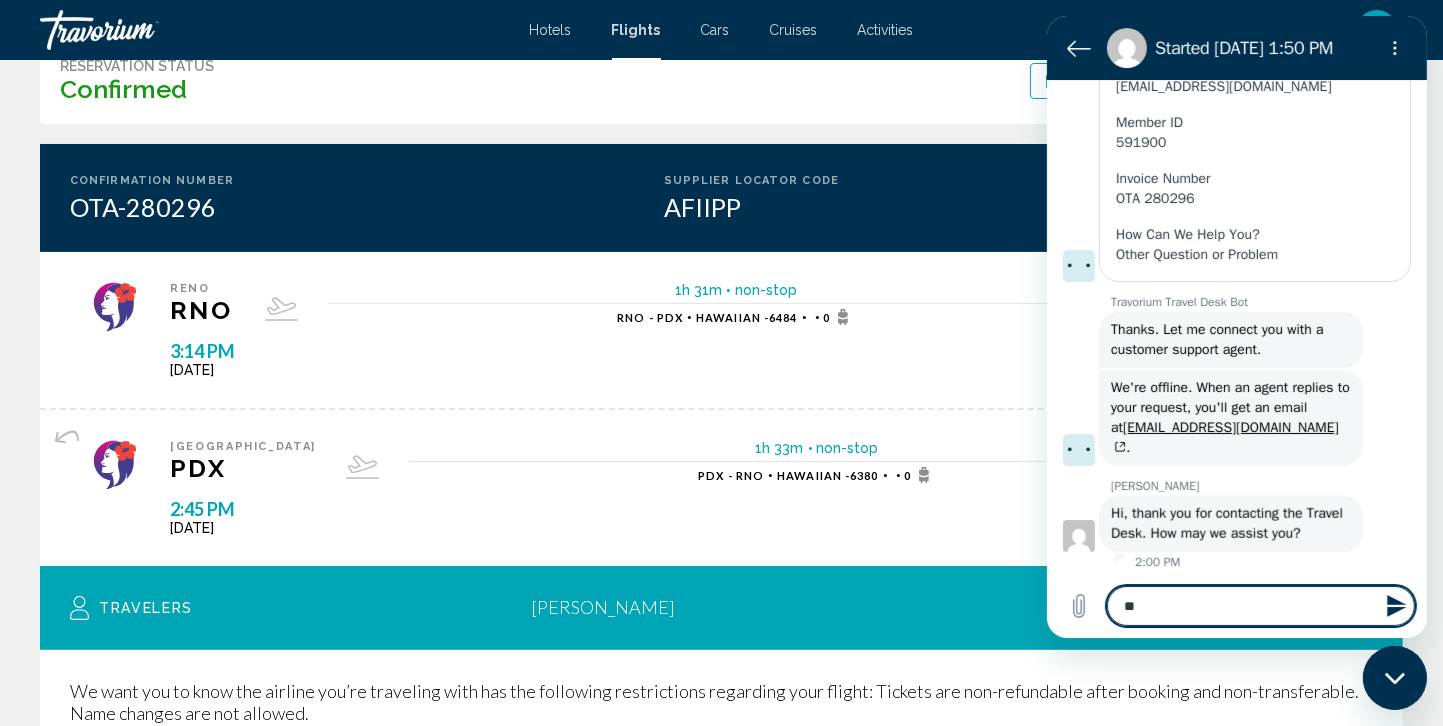 type on "***" 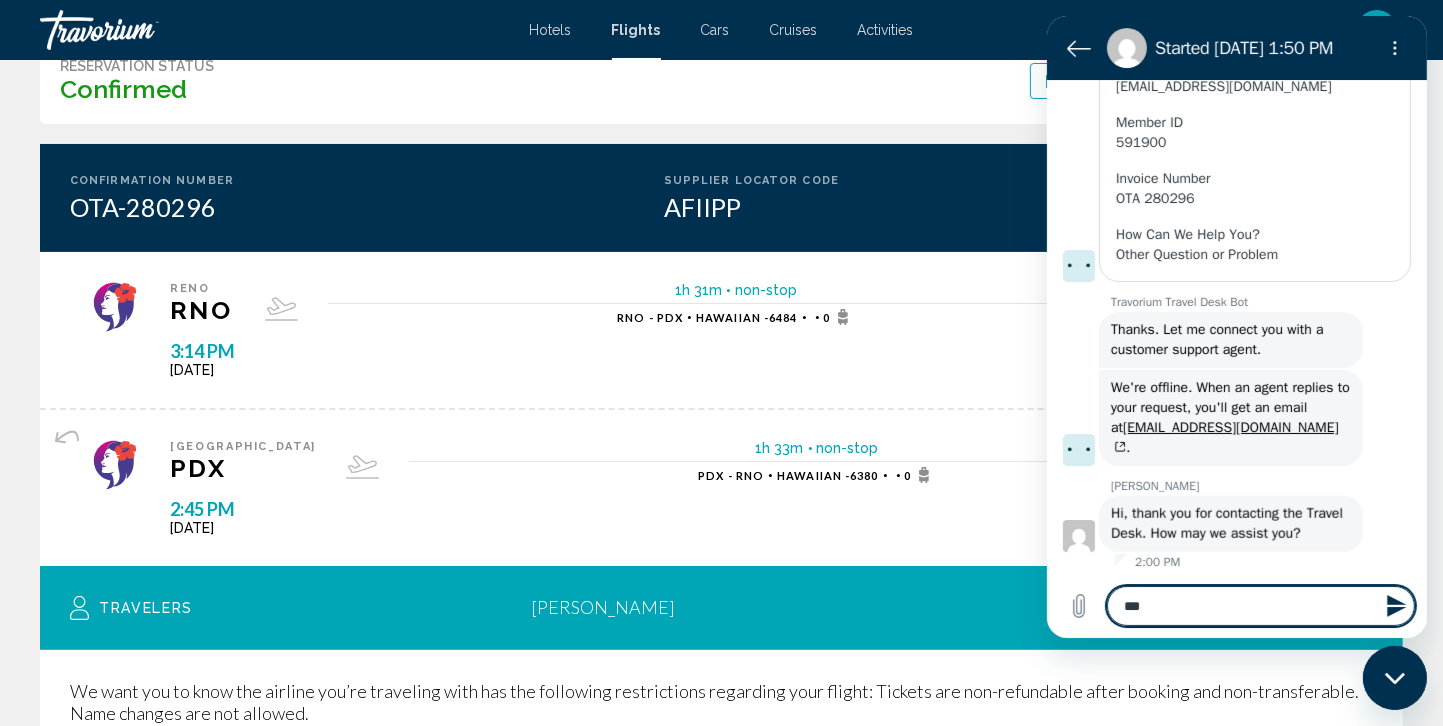 type on "****" 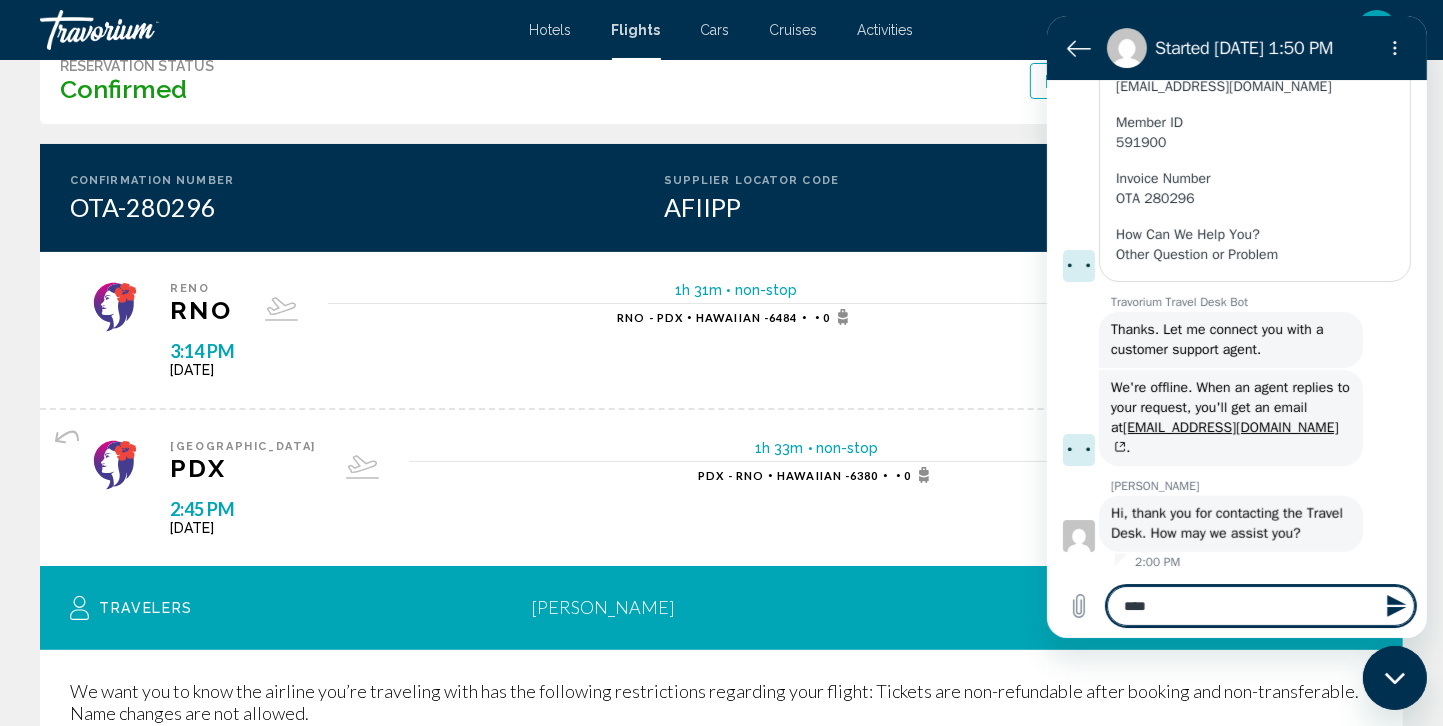 type on "*****" 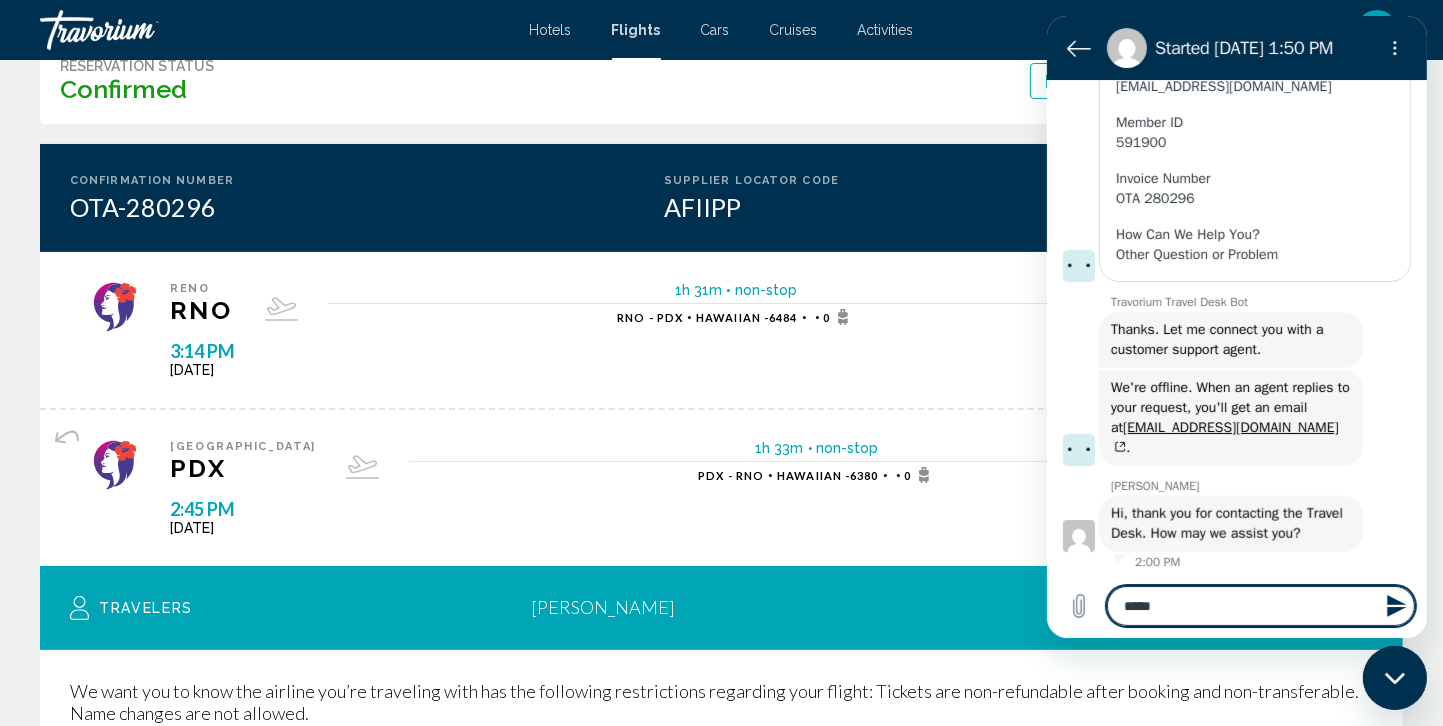 type on "******" 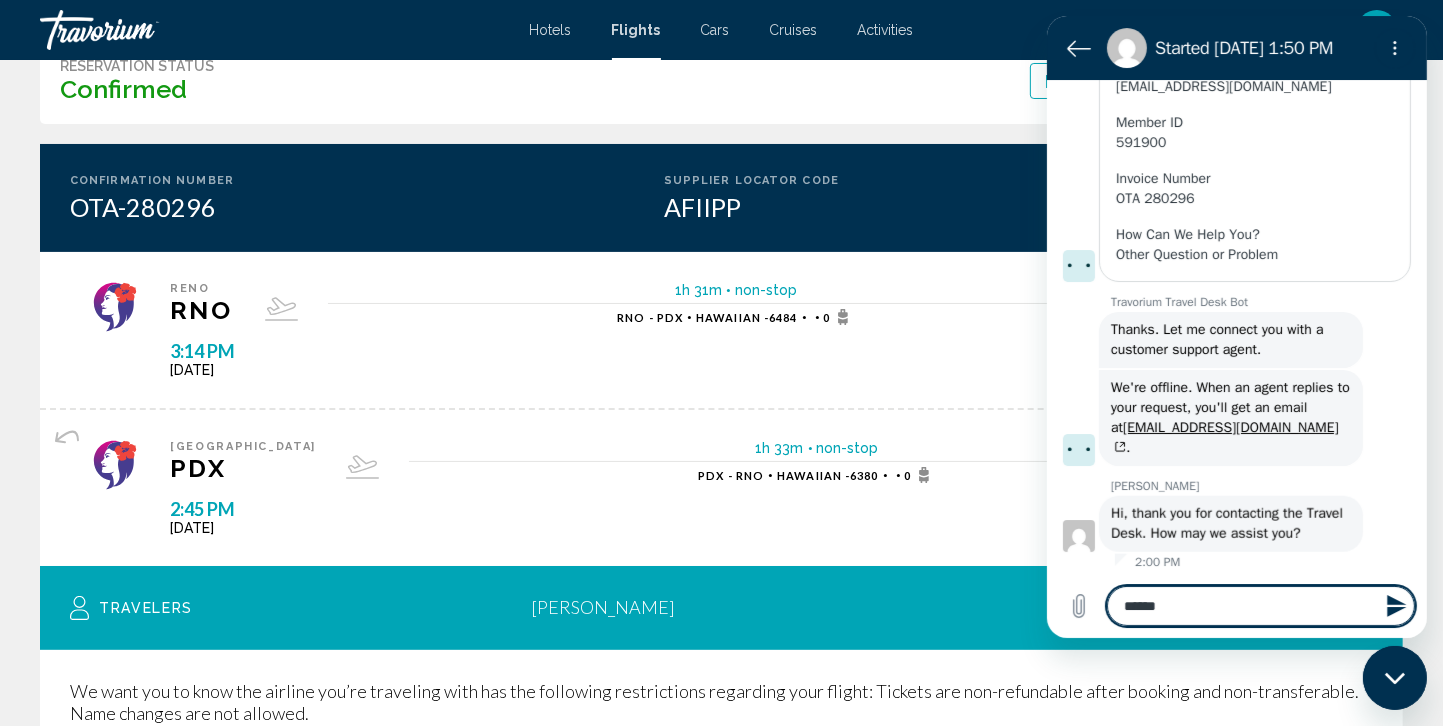 type on "*******" 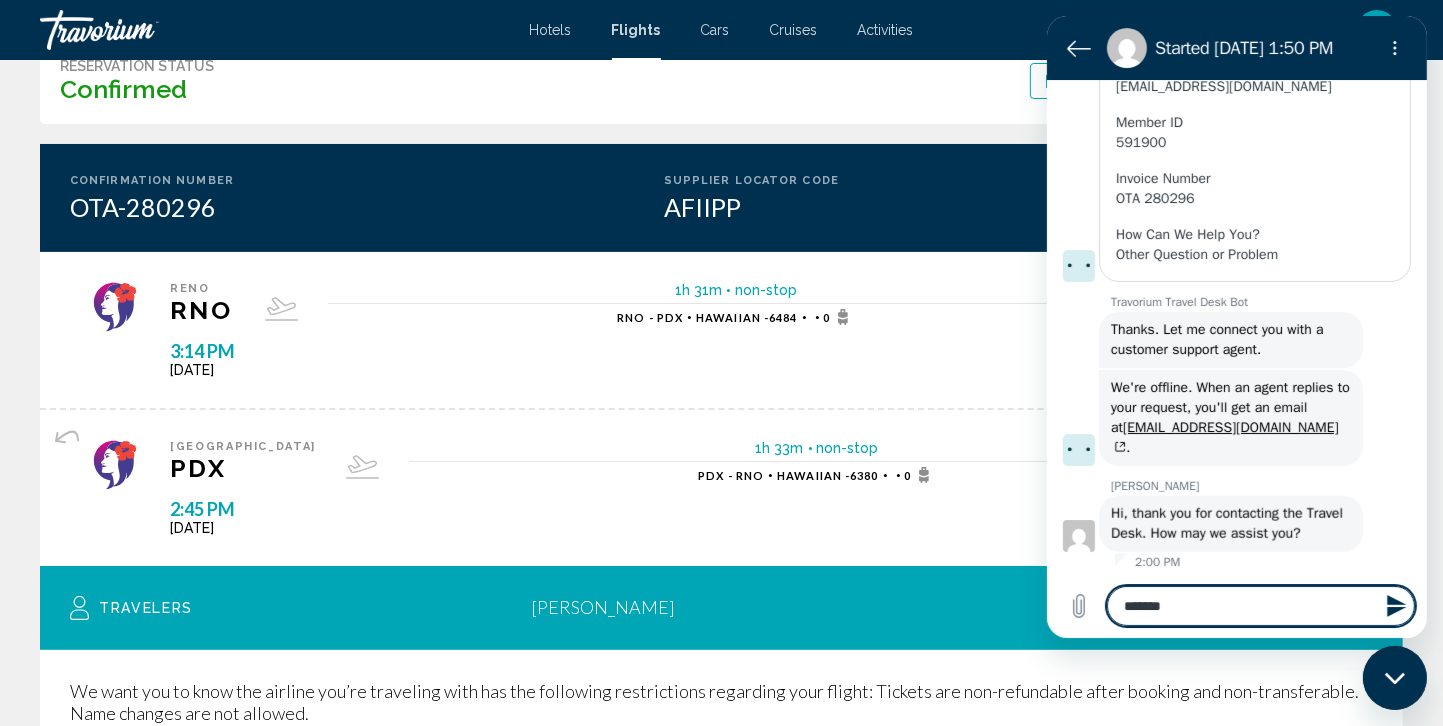 type on "*******" 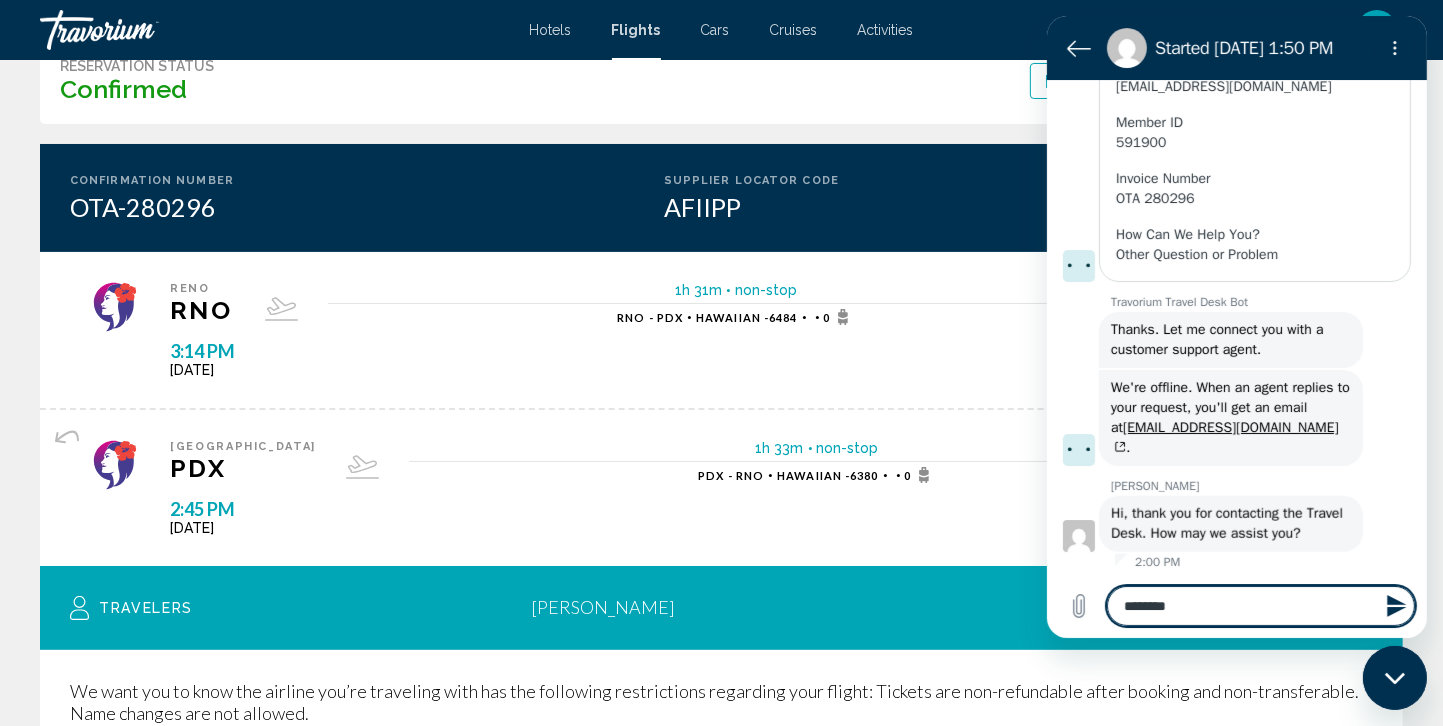 type on "*********" 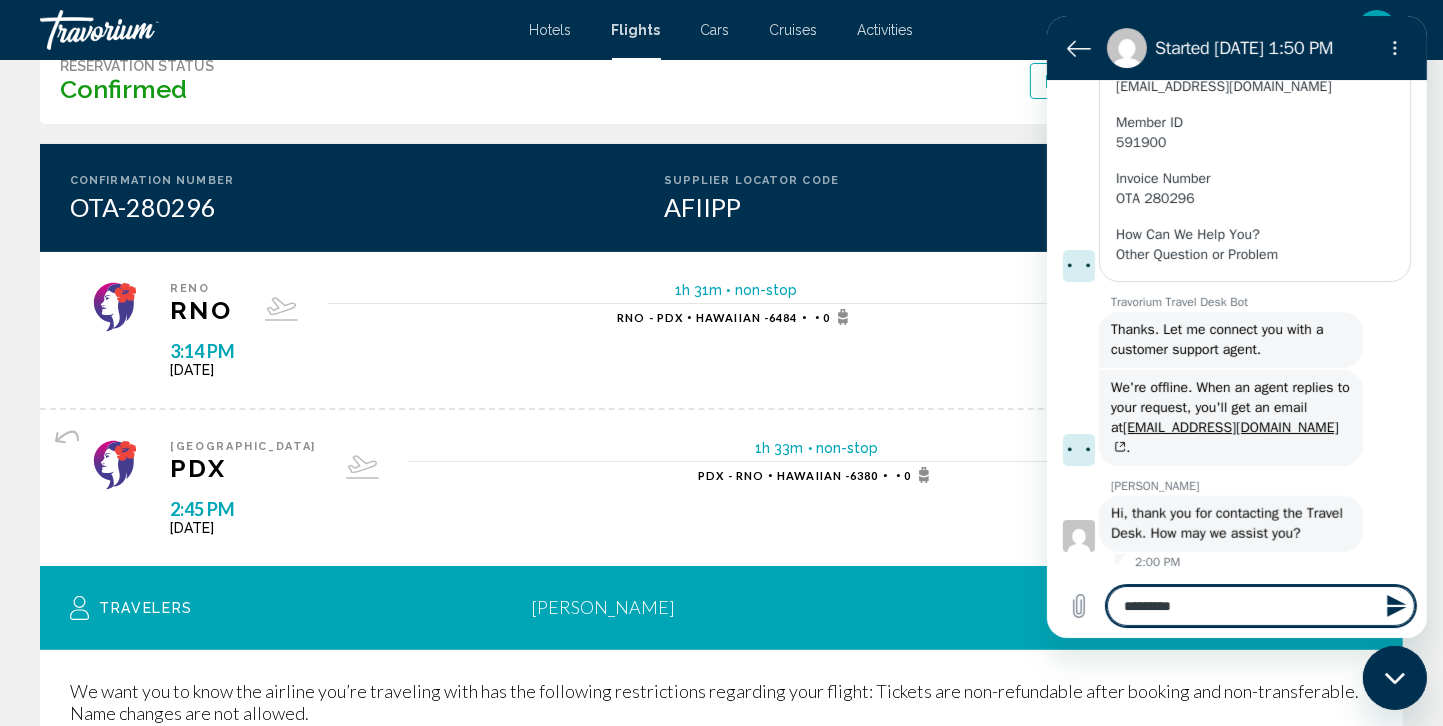 type on "*" 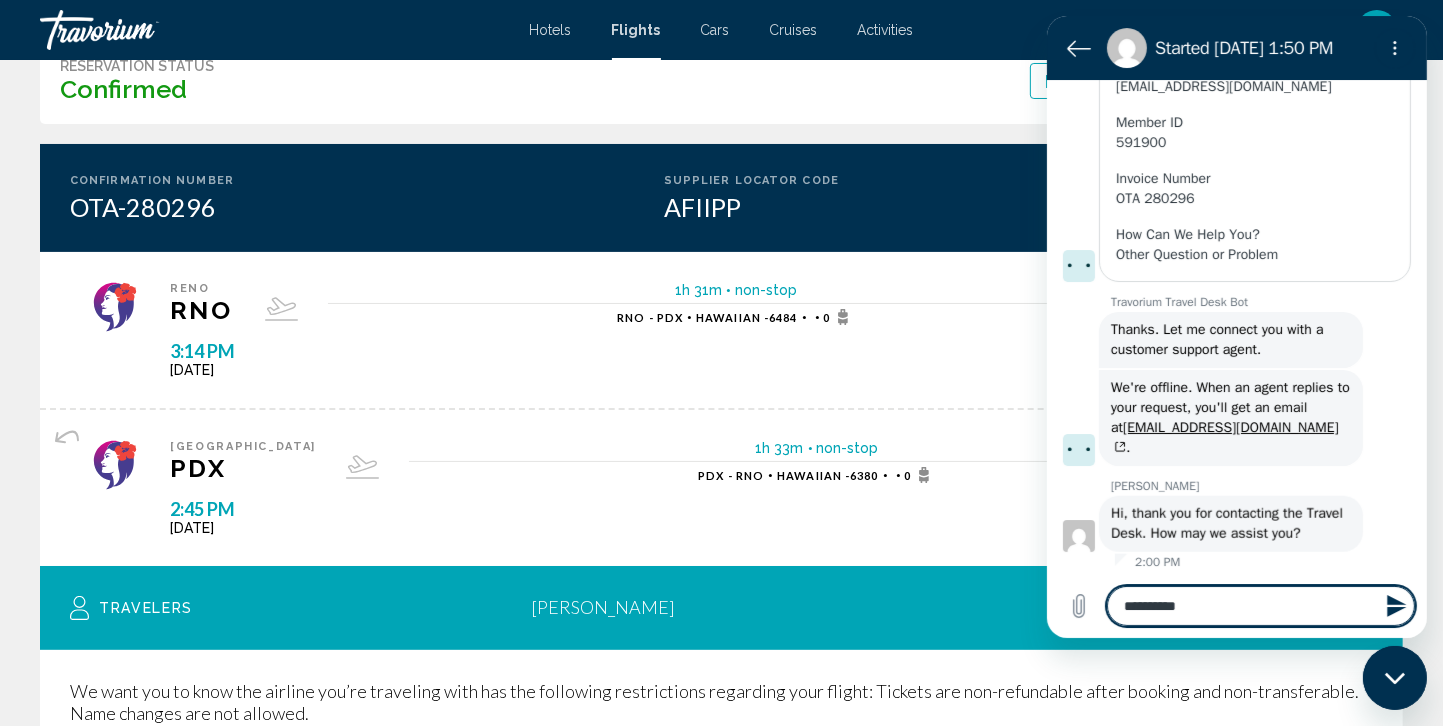 type on "**********" 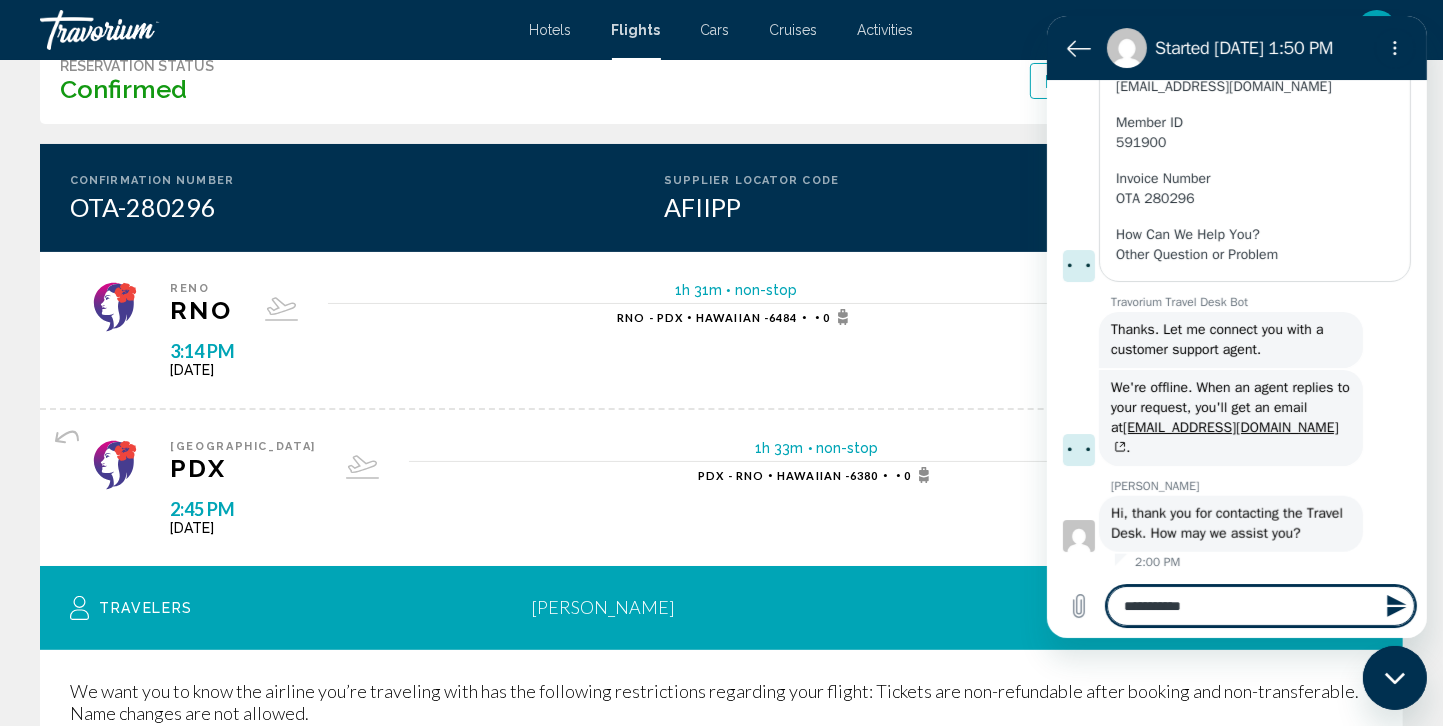 type on "**********" 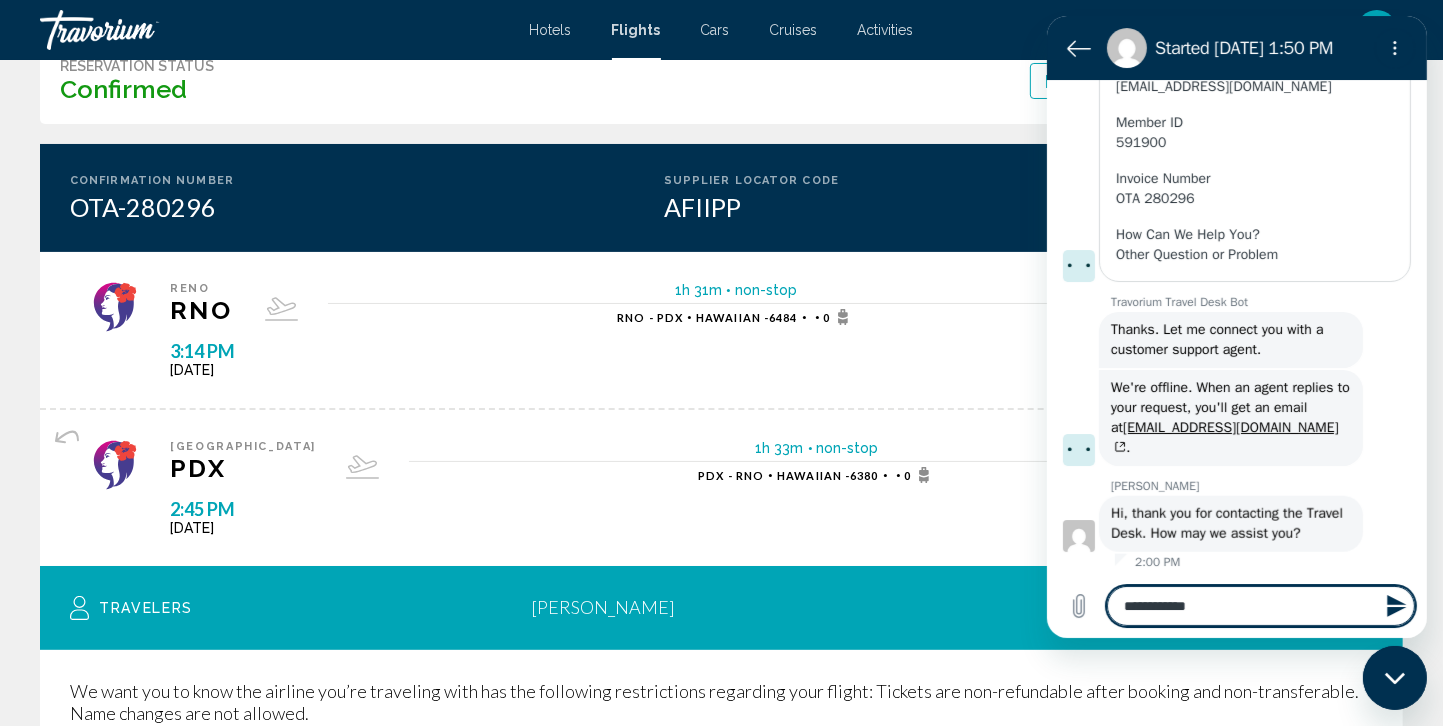 type on "**********" 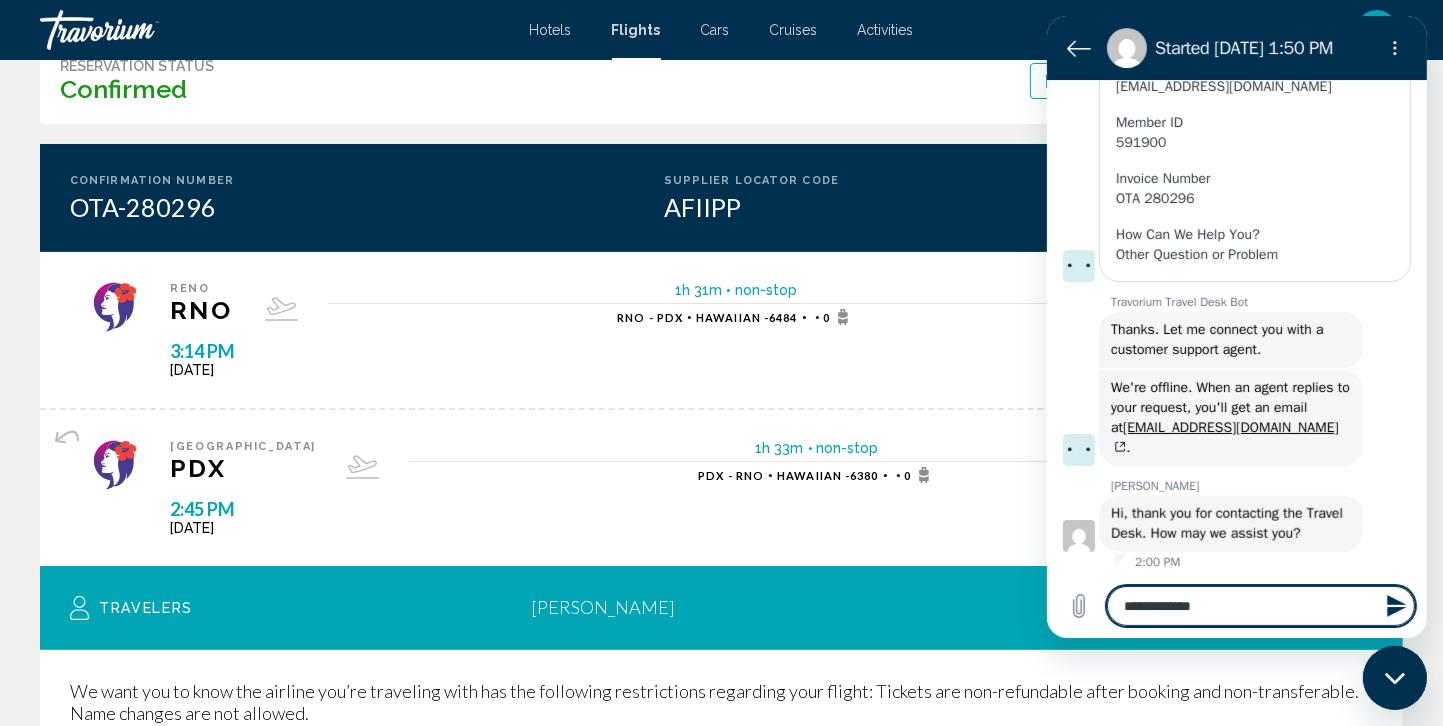 type on "**********" 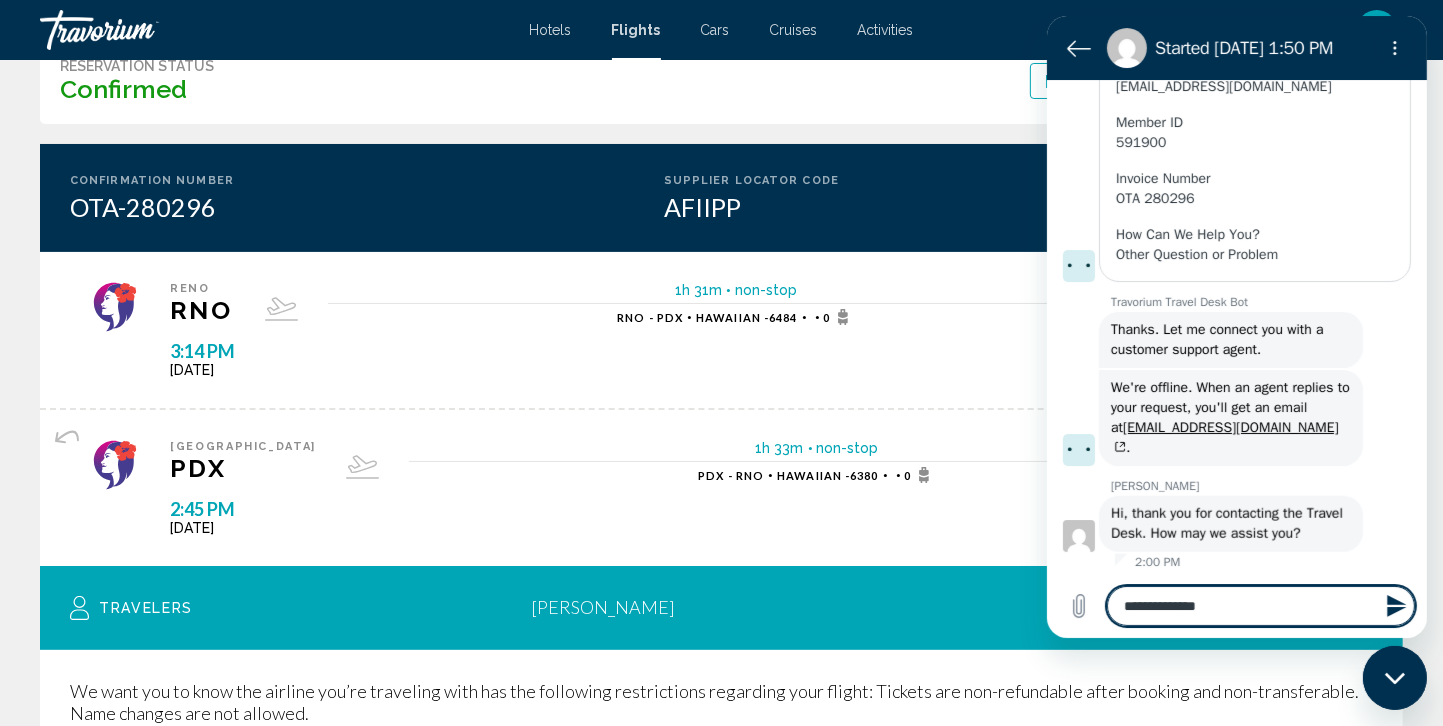 type on "**********" 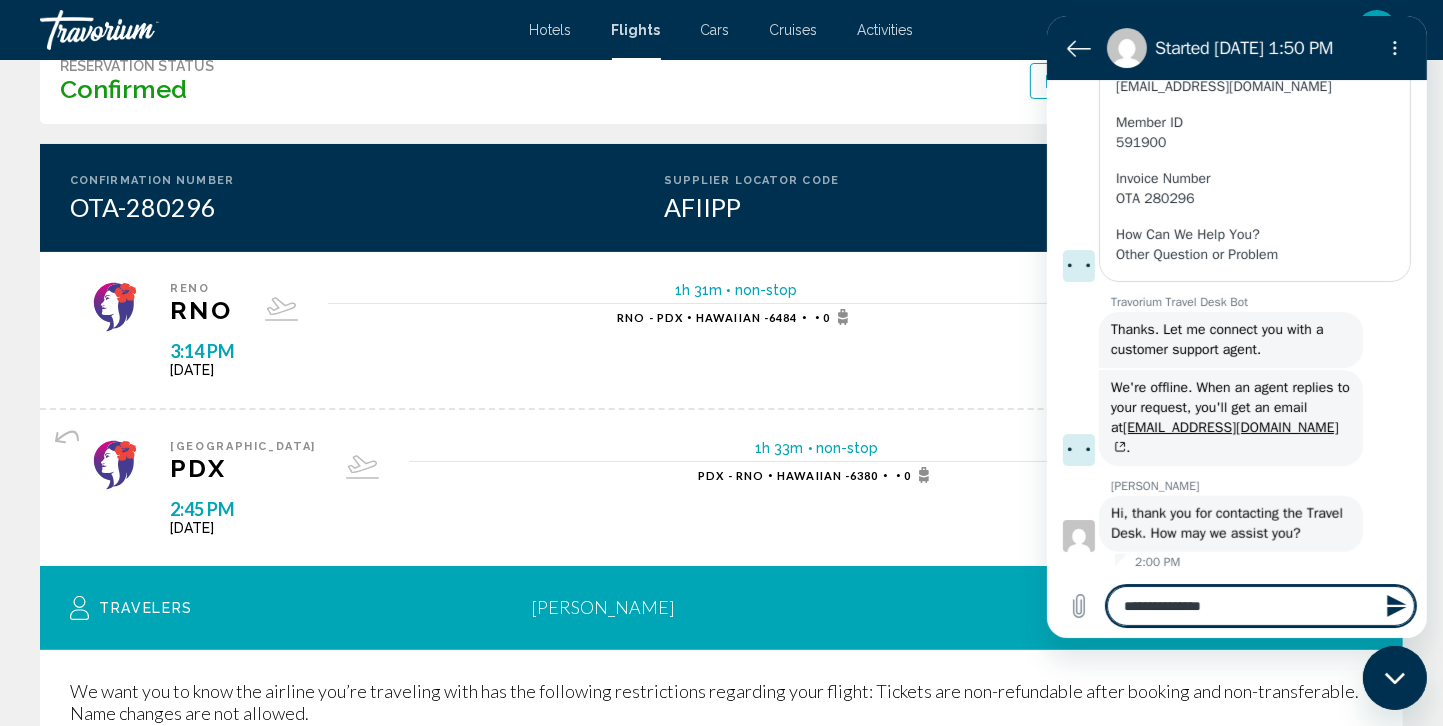 type on "**********" 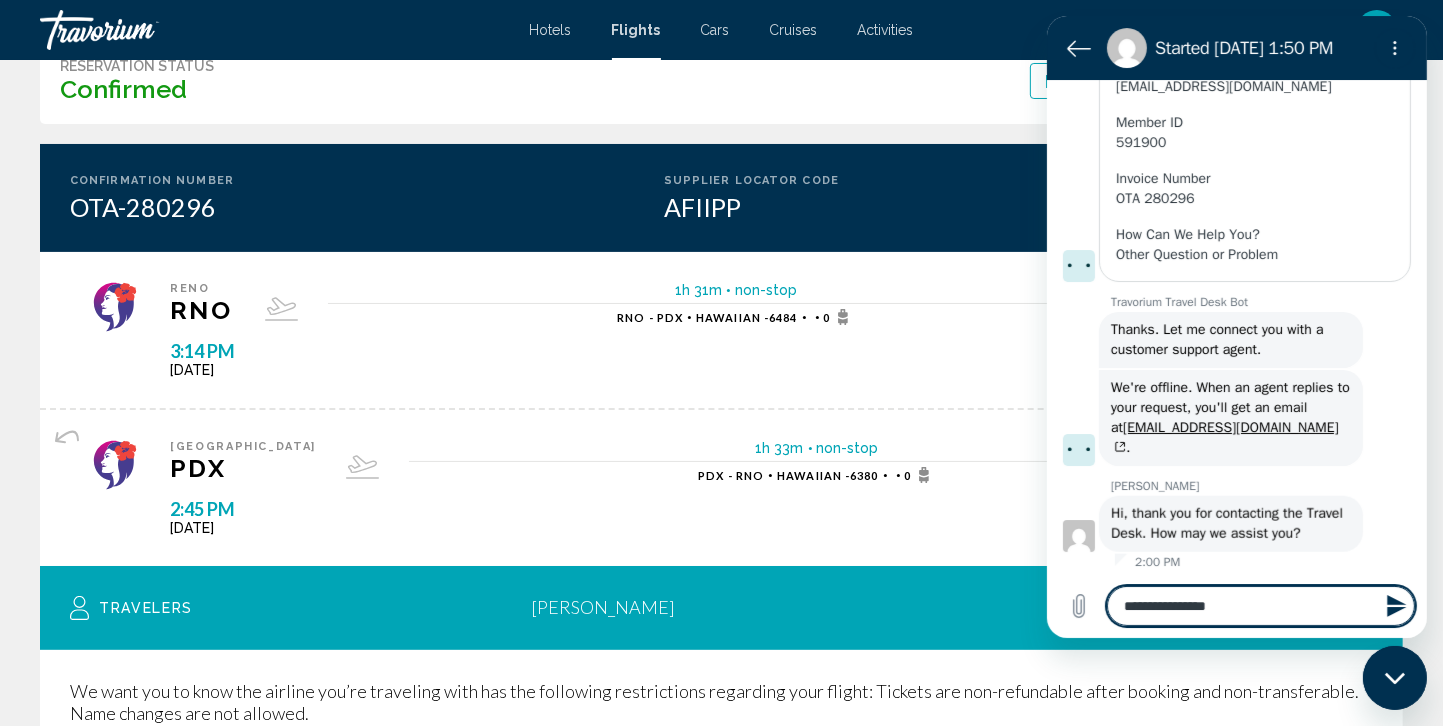 type on "**********" 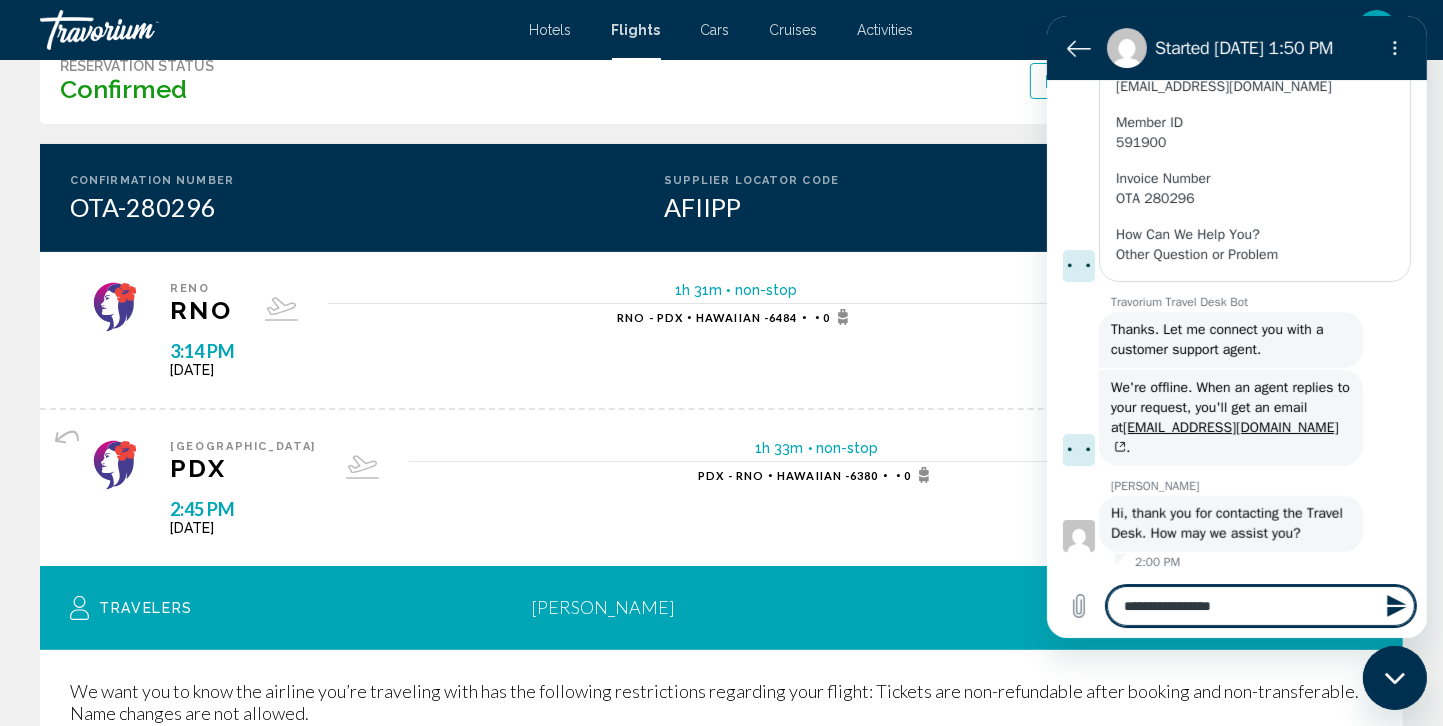 type on "**********" 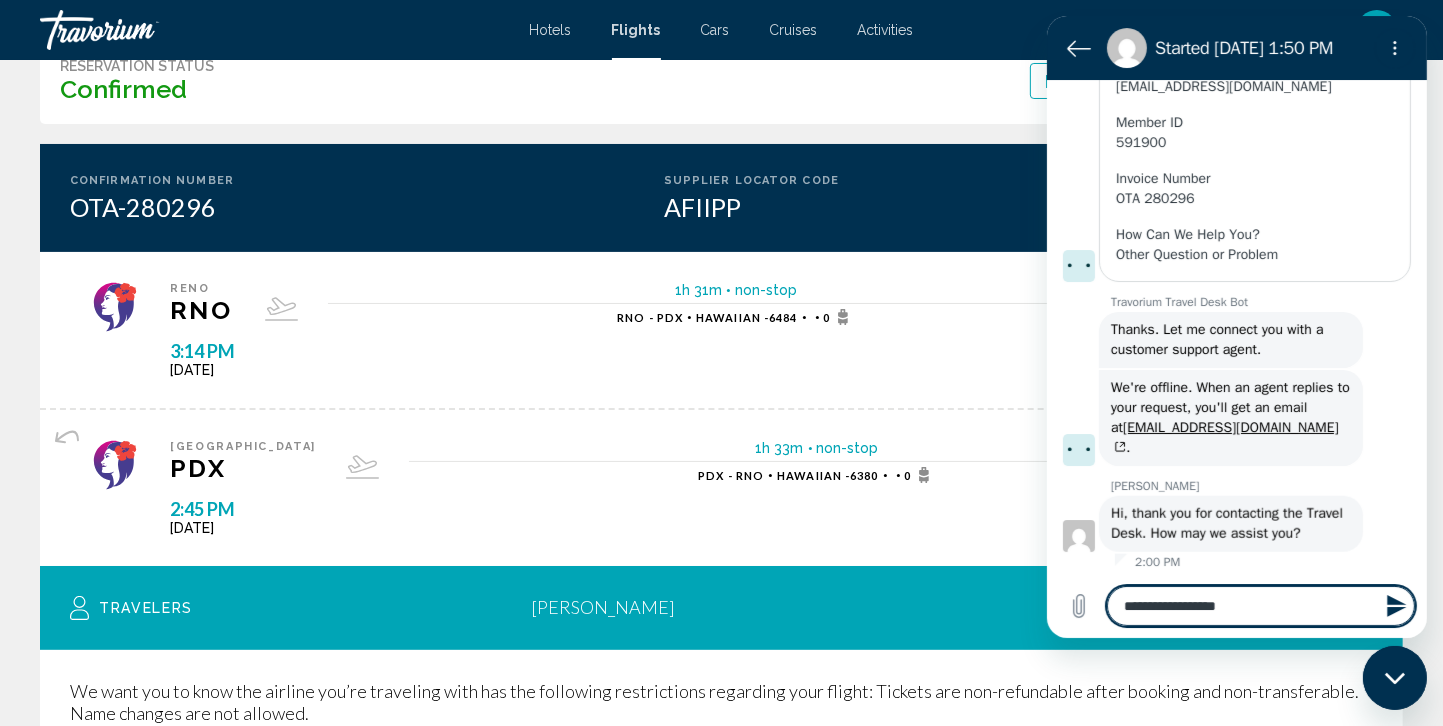 type on "**********" 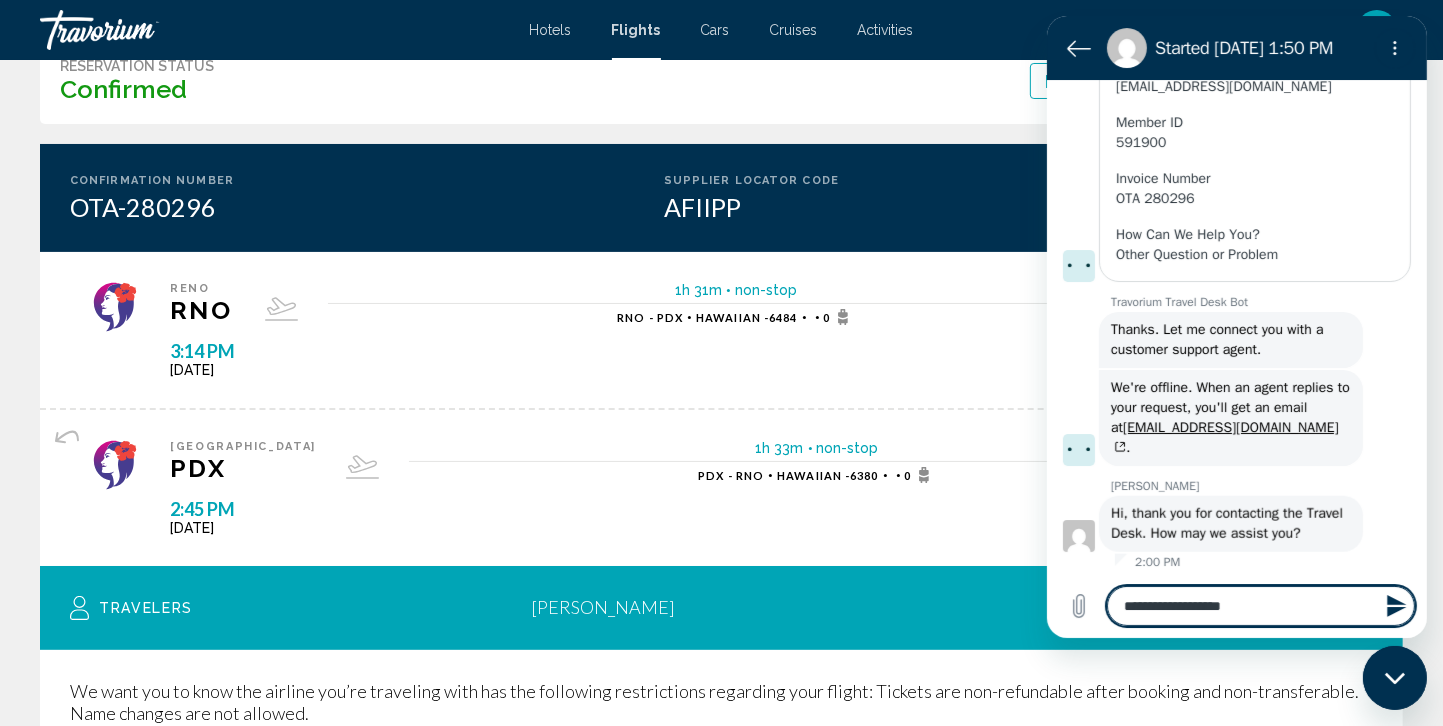 type on "**********" 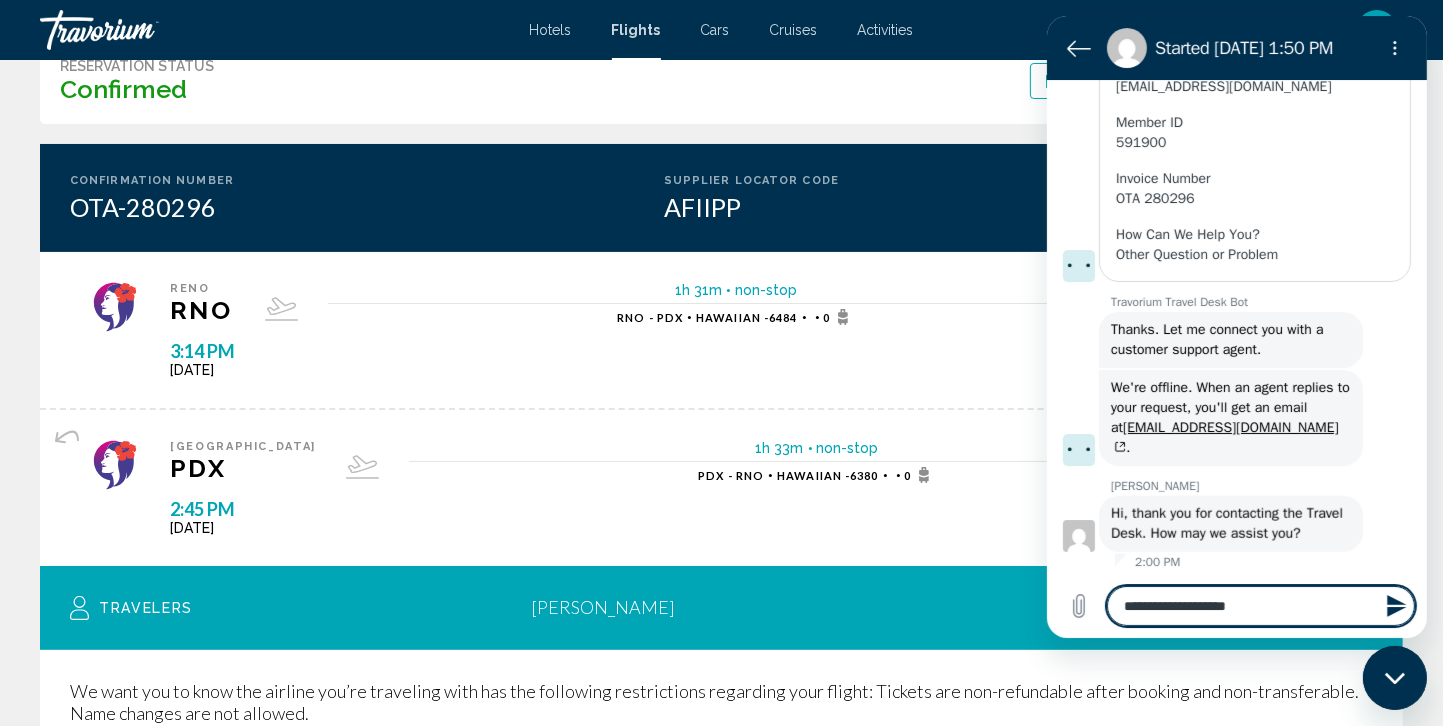 type on "**********" 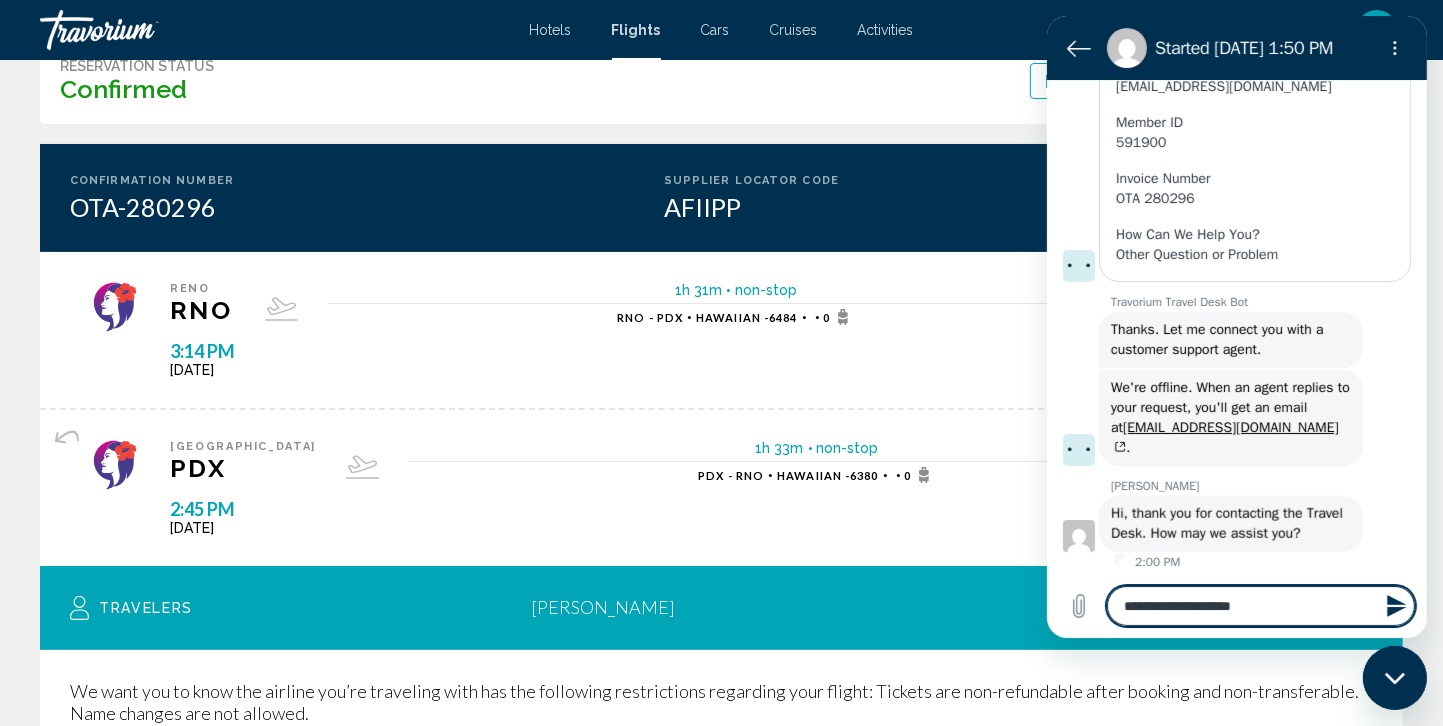 type on "*" 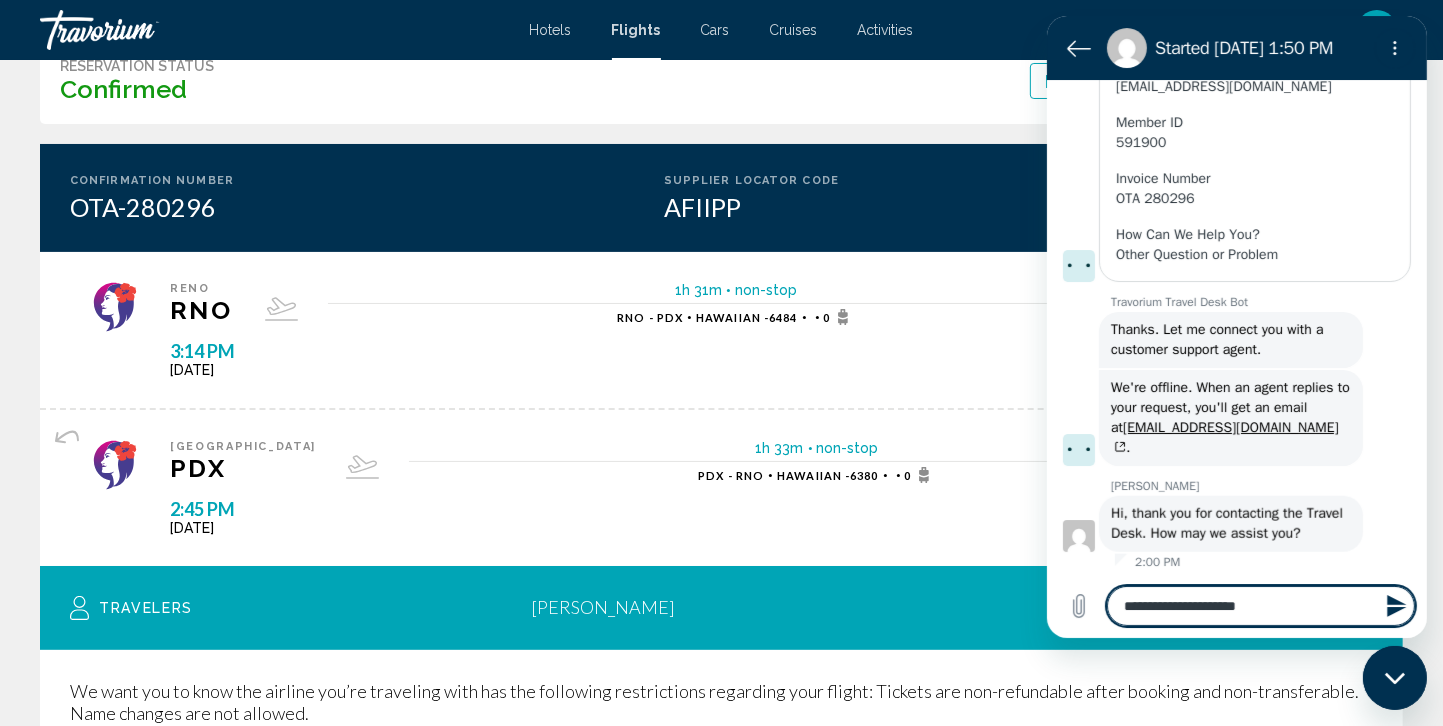 type on "**********" 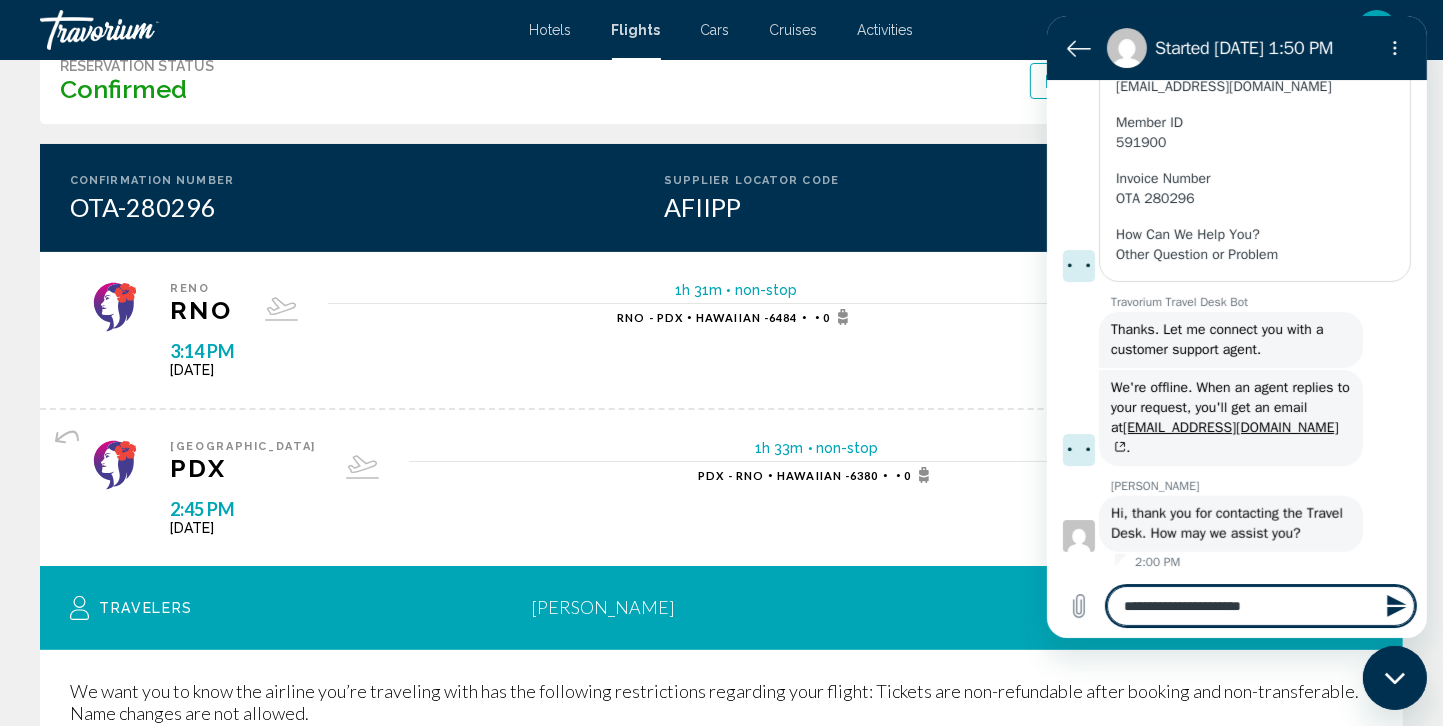 type on "**********" 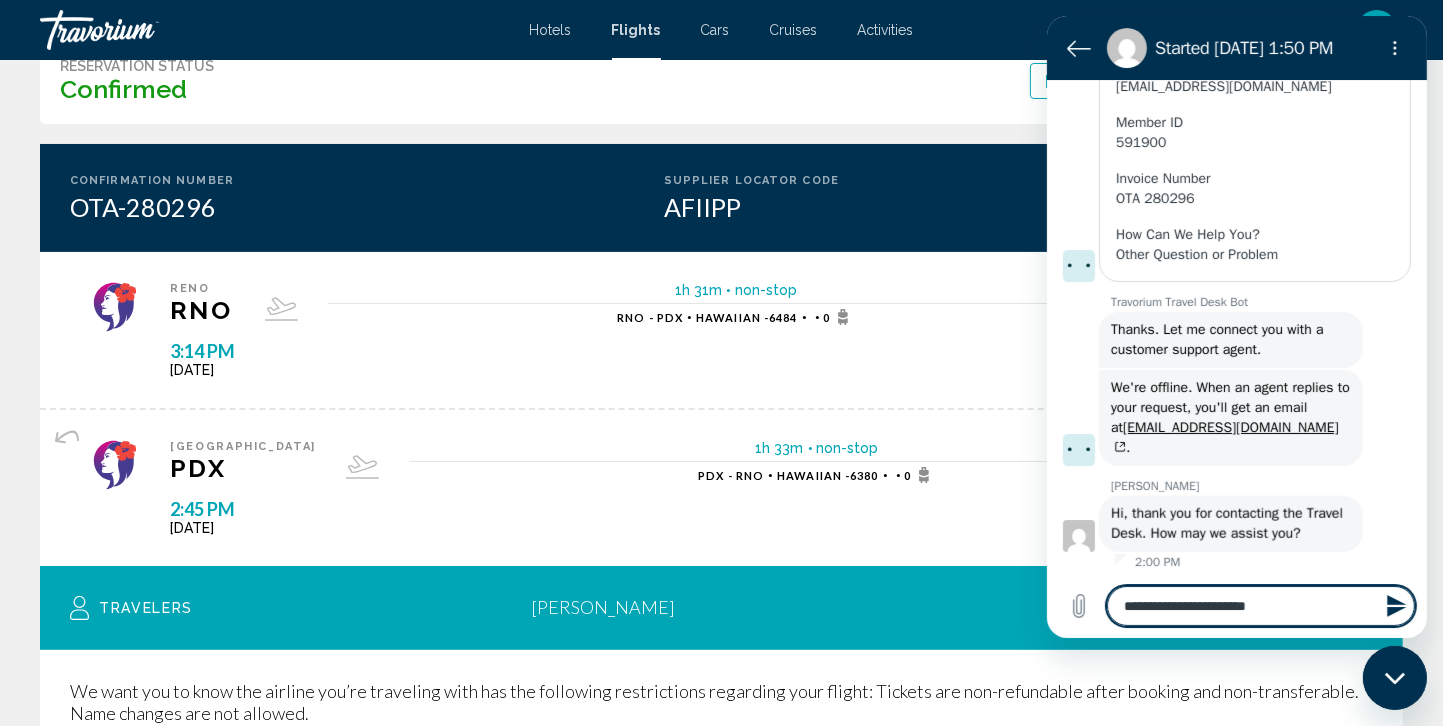 type on "**********" 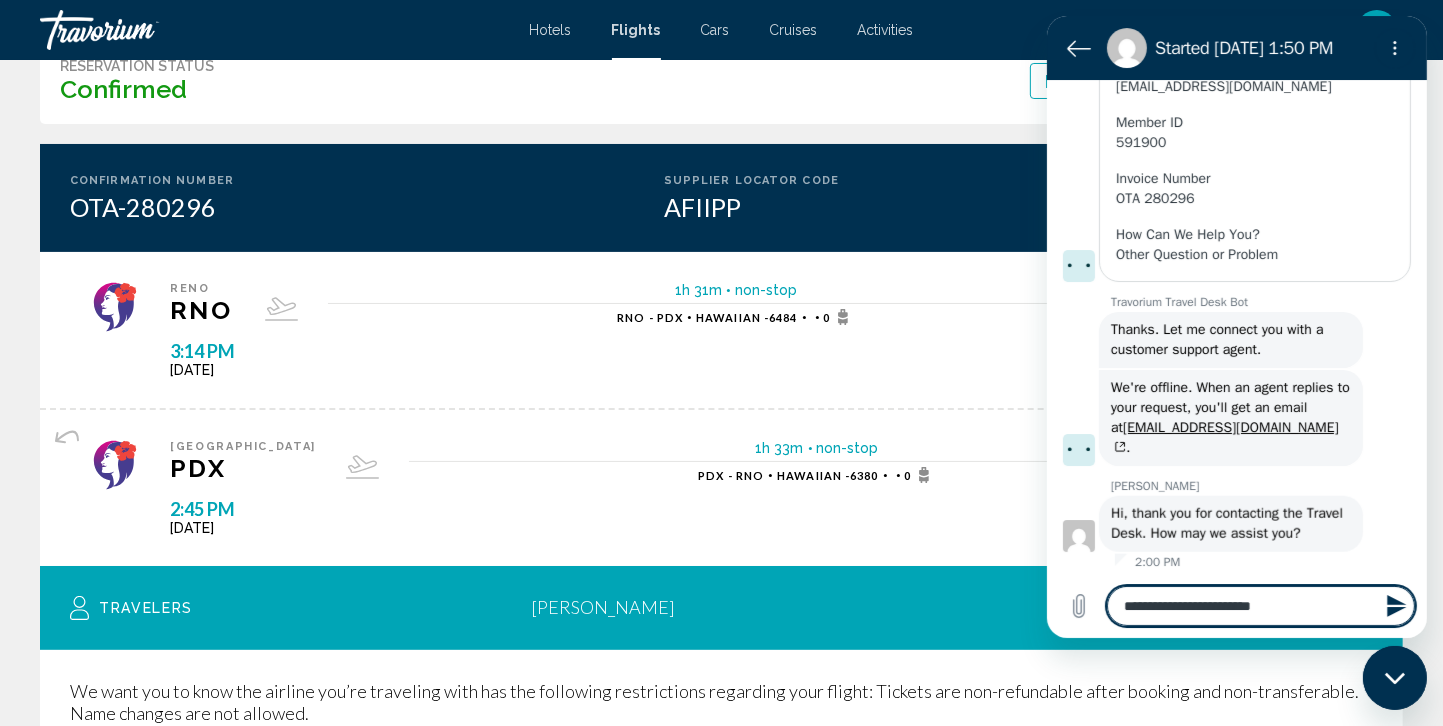 type on "**********" 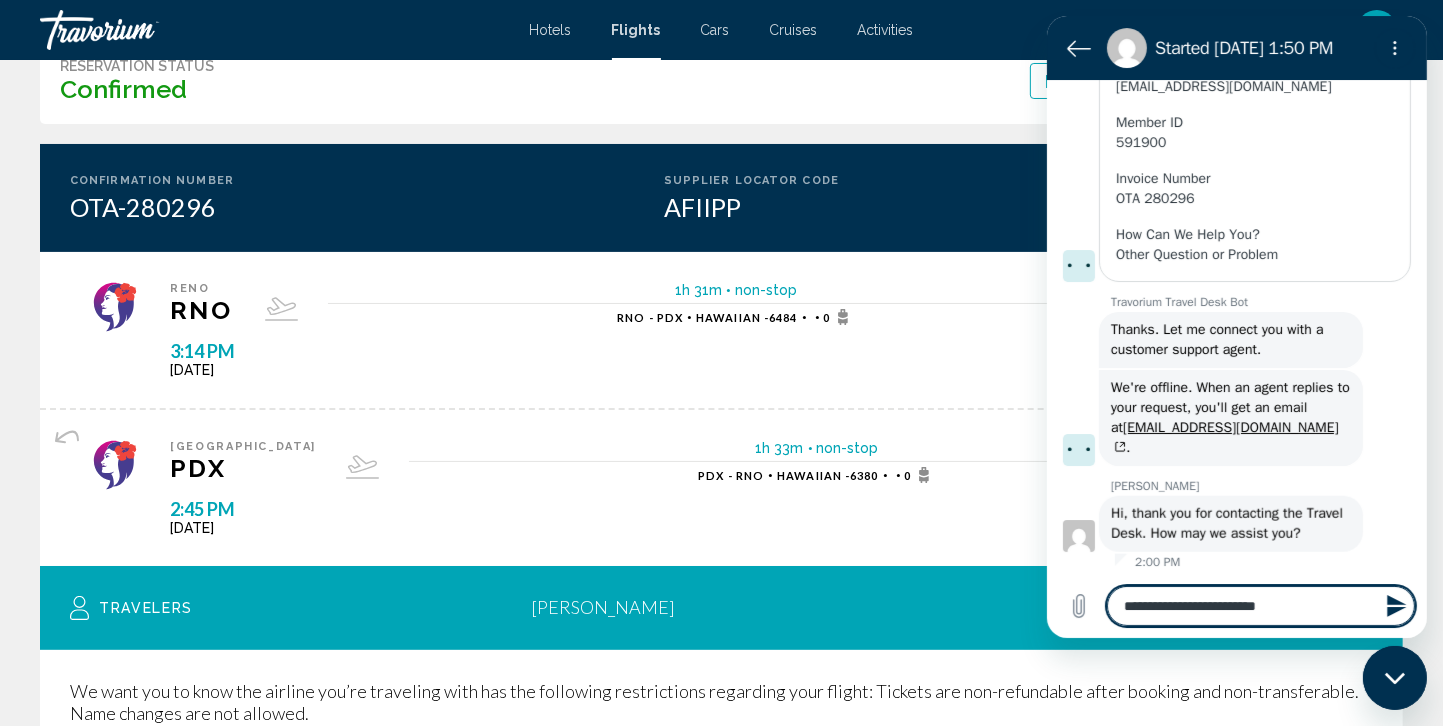 type on "*" 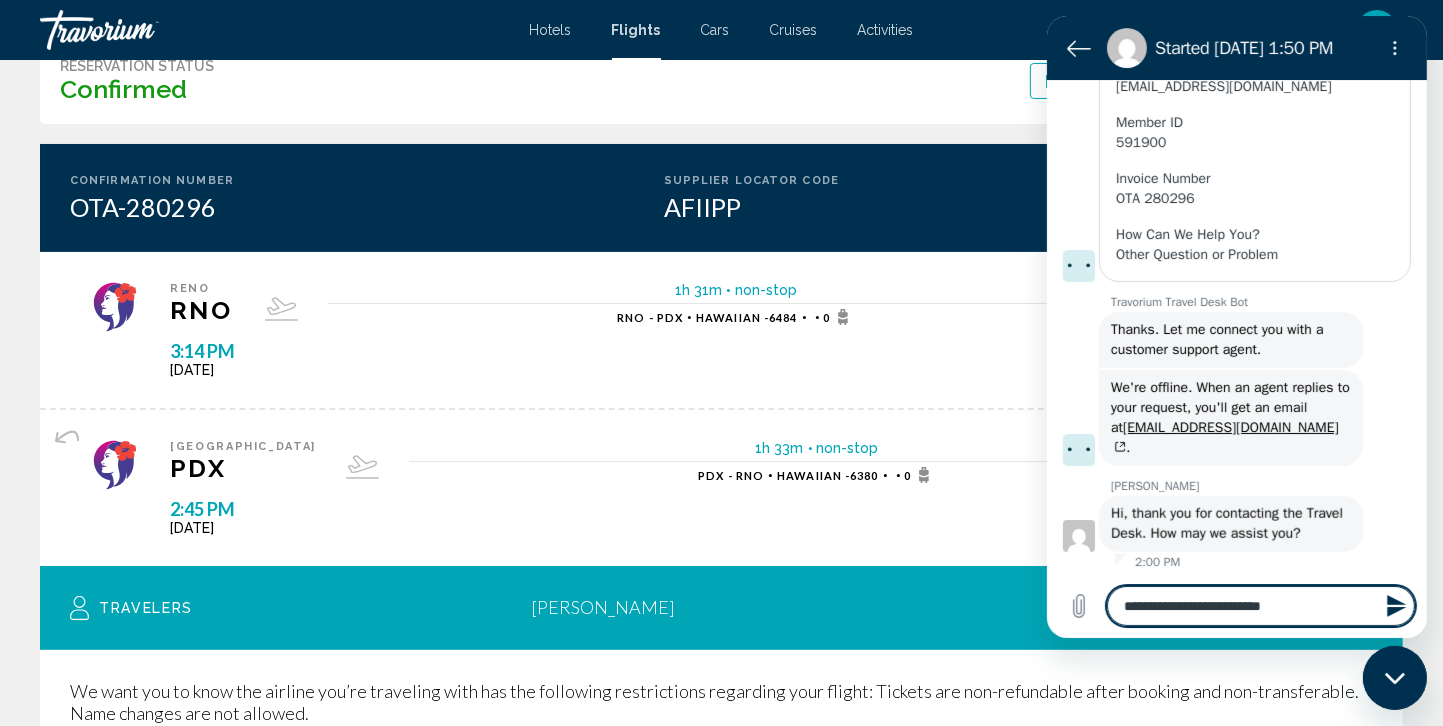 type on "**********" 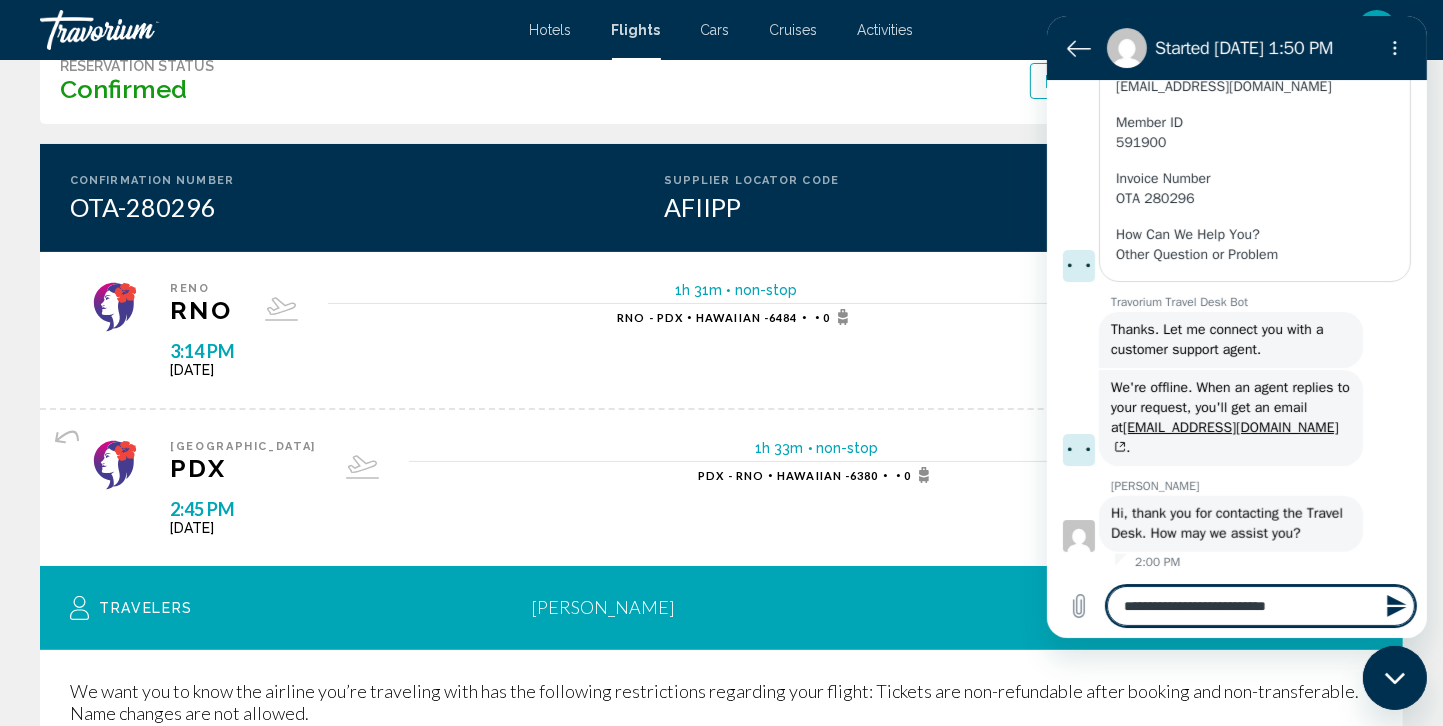type on "**********" 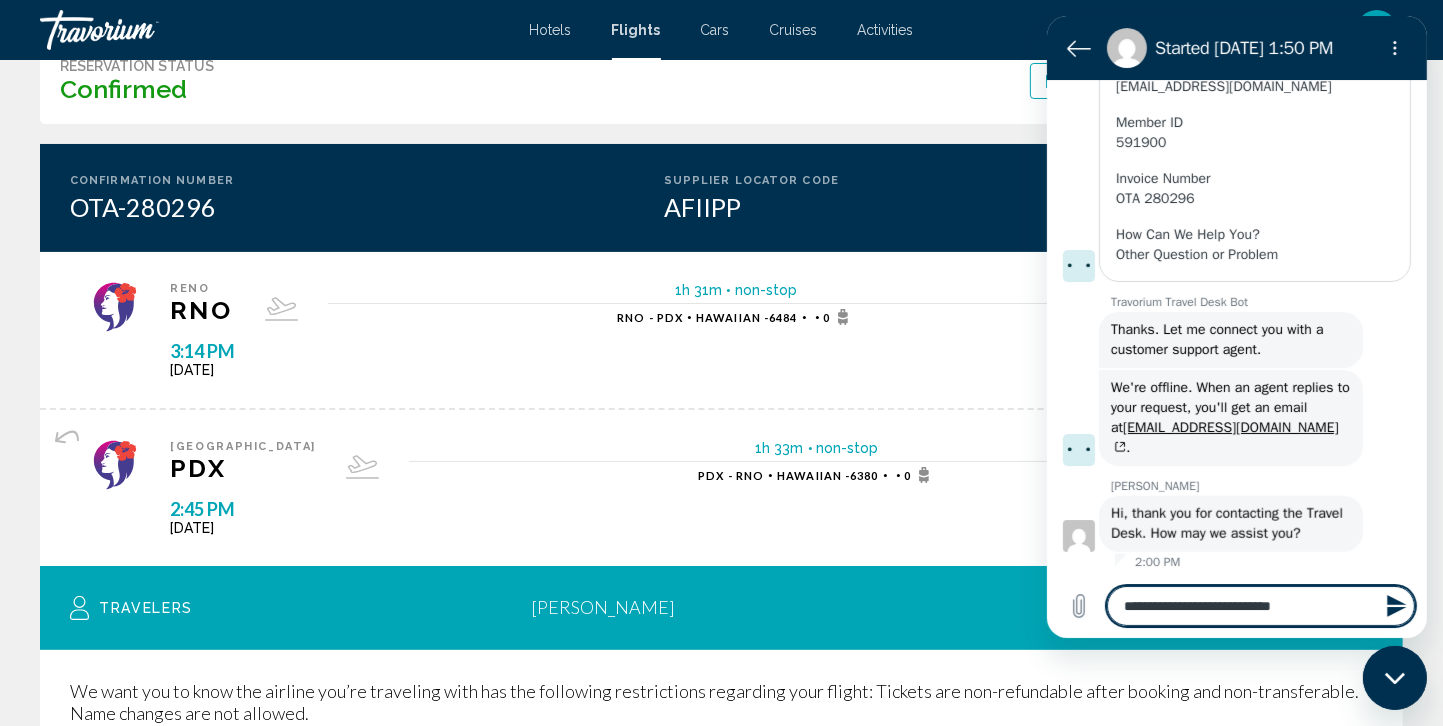 type on "**********" 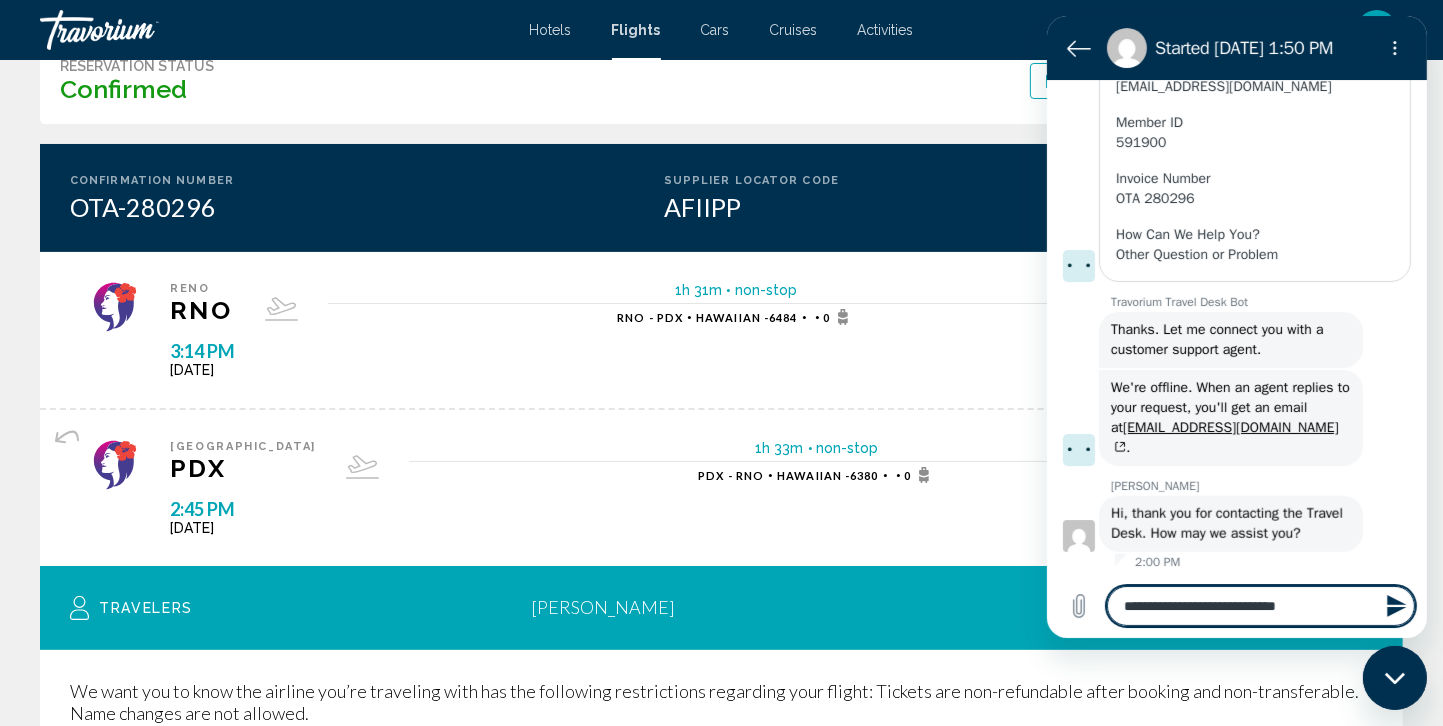 type on "*" 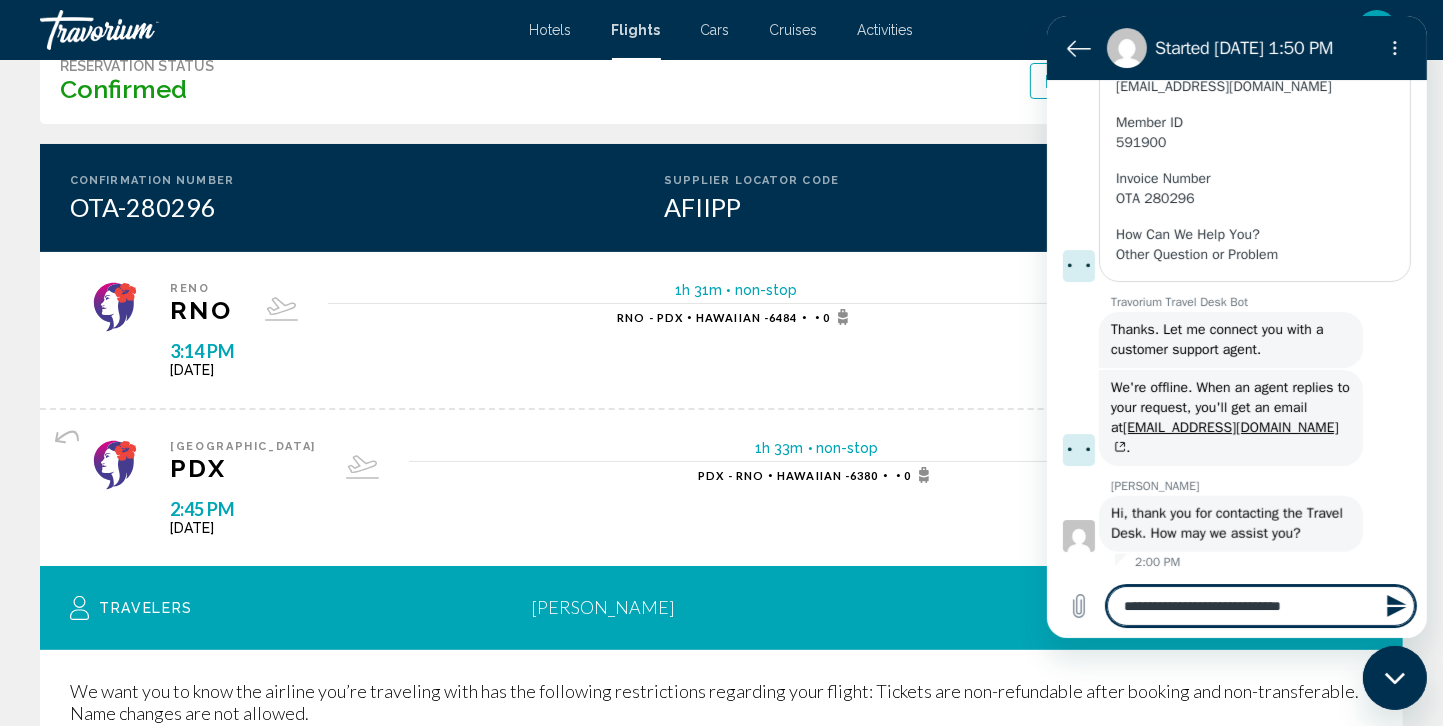 type on "**********" 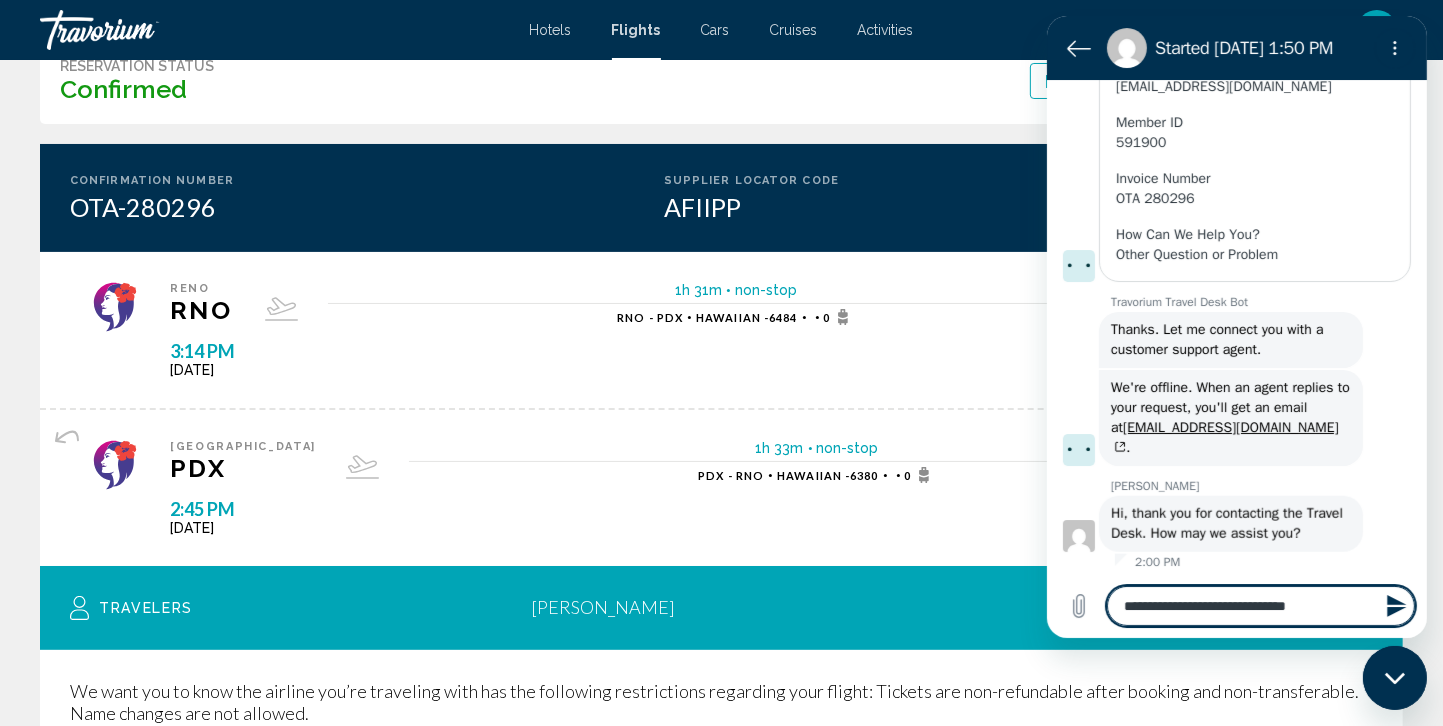 type on "*" 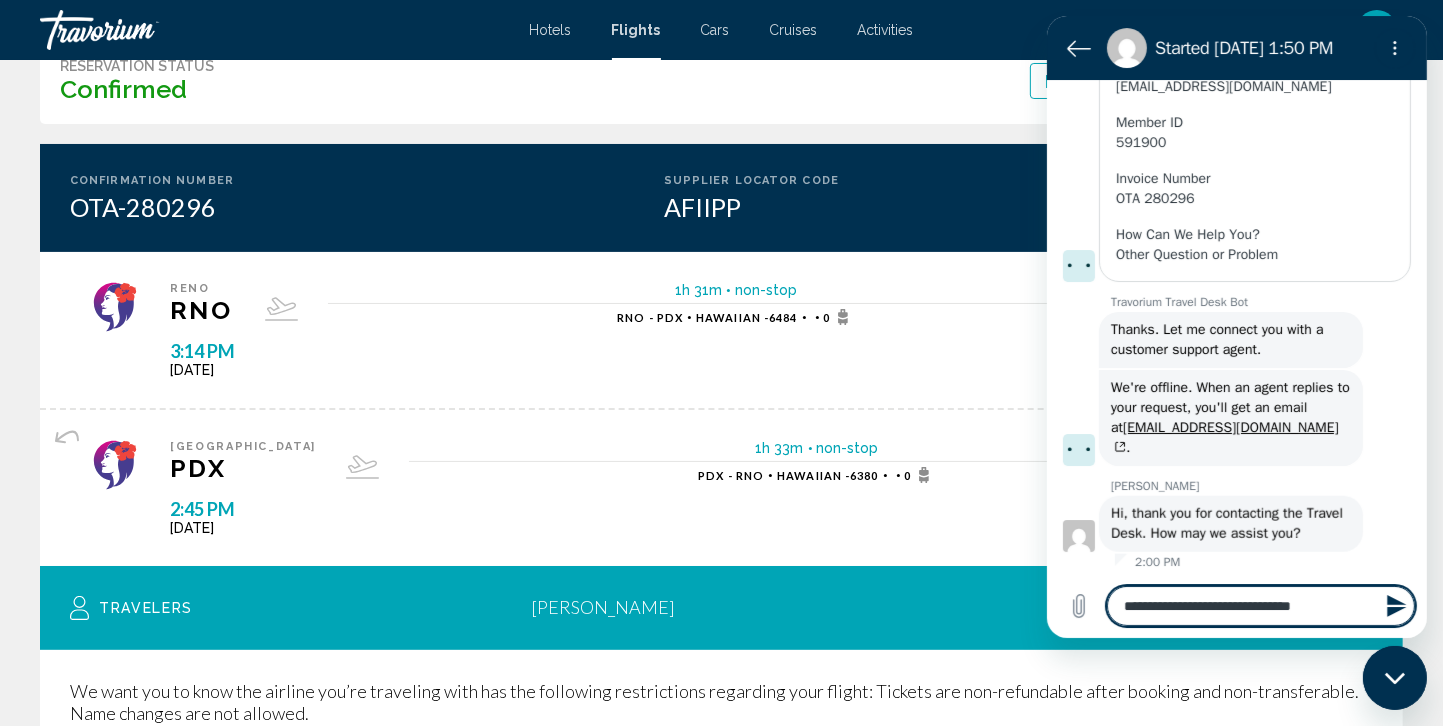 type on "*" 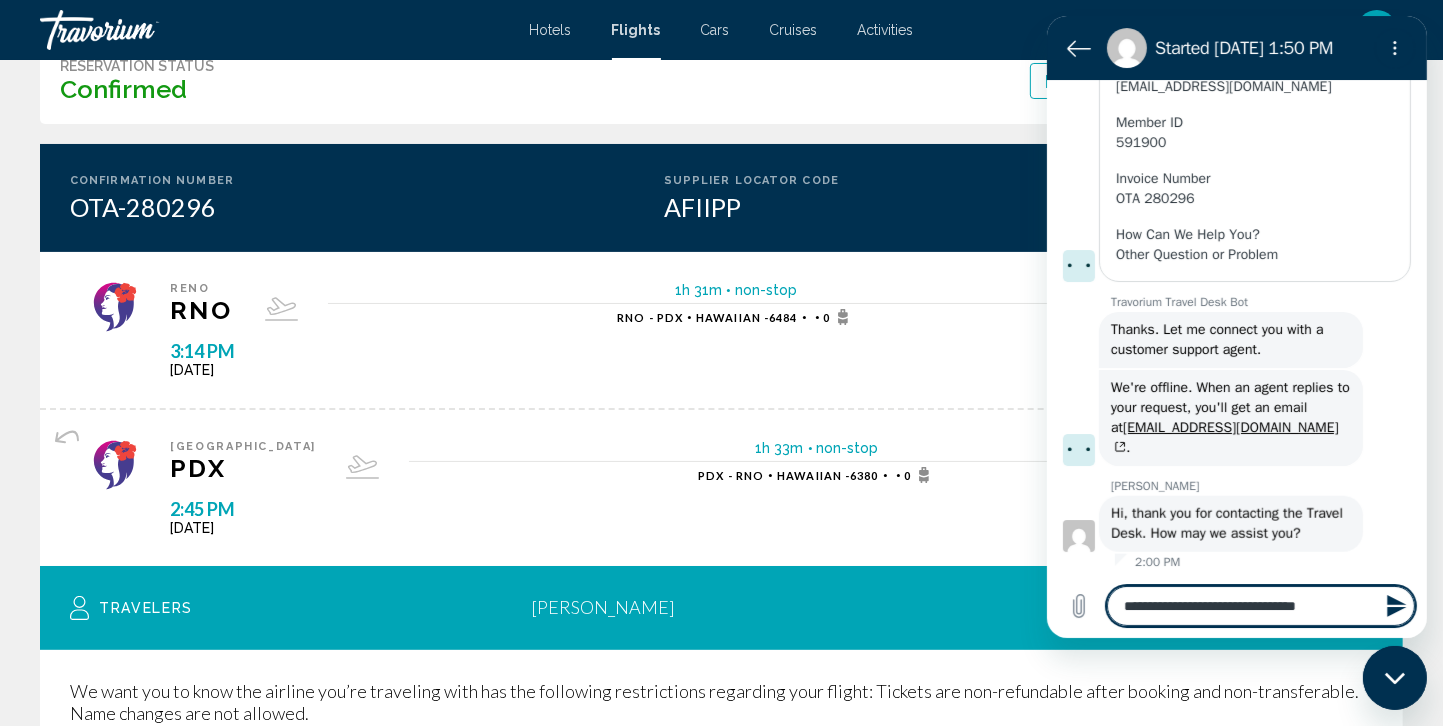 type on "**********" 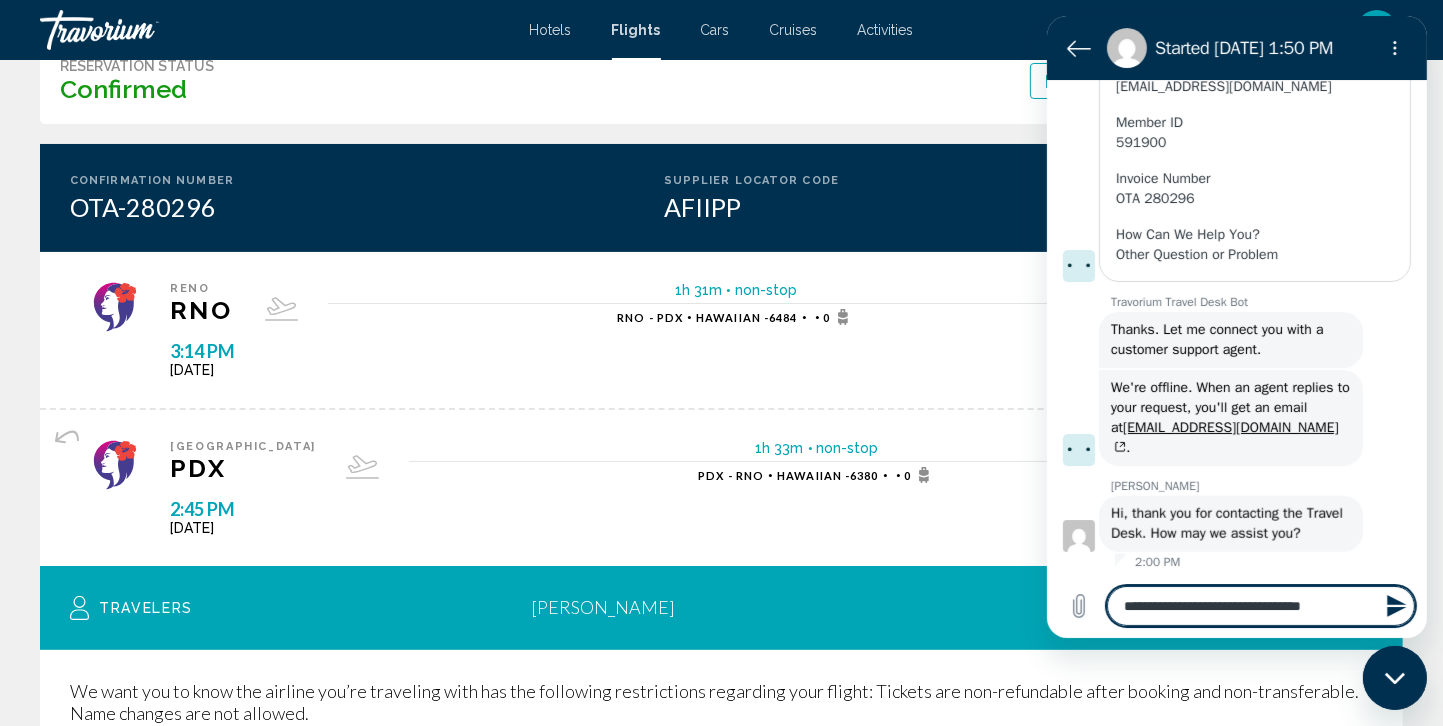 type on "**********" 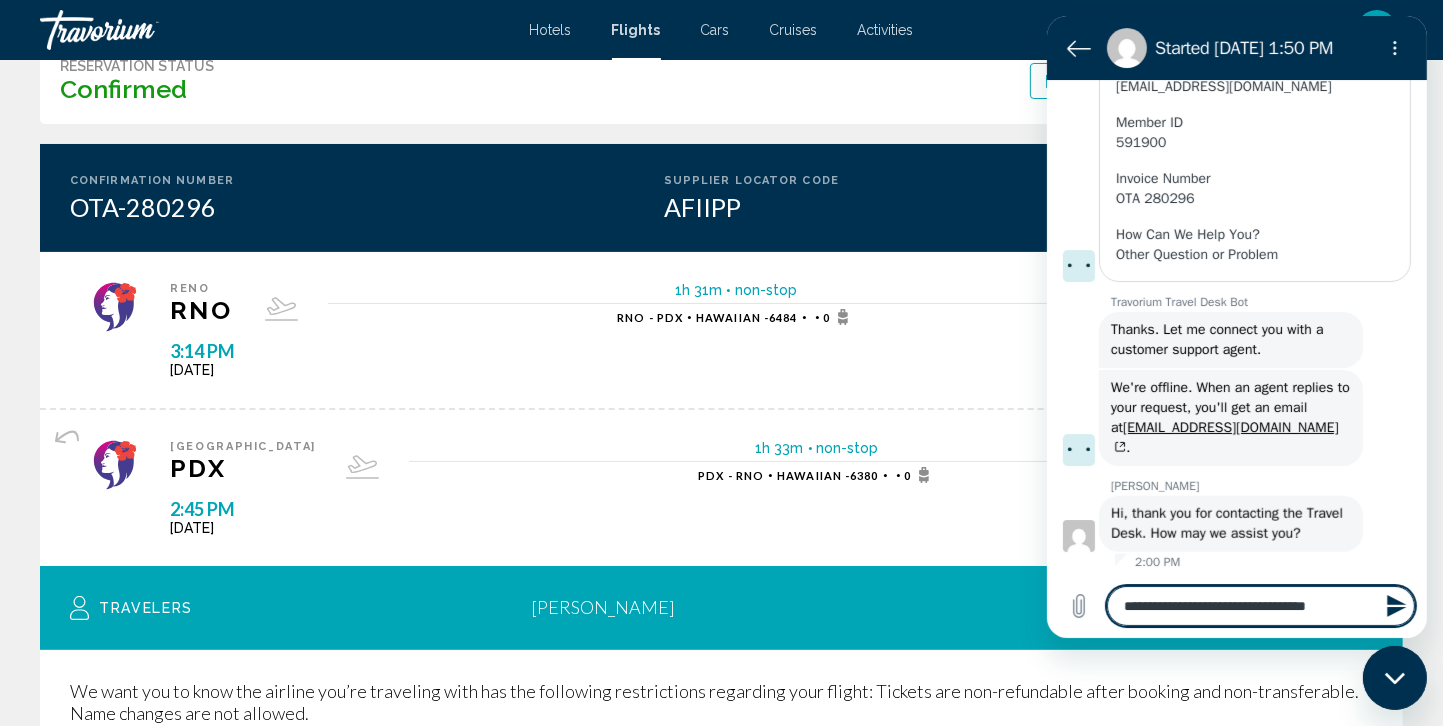 type on "**********" 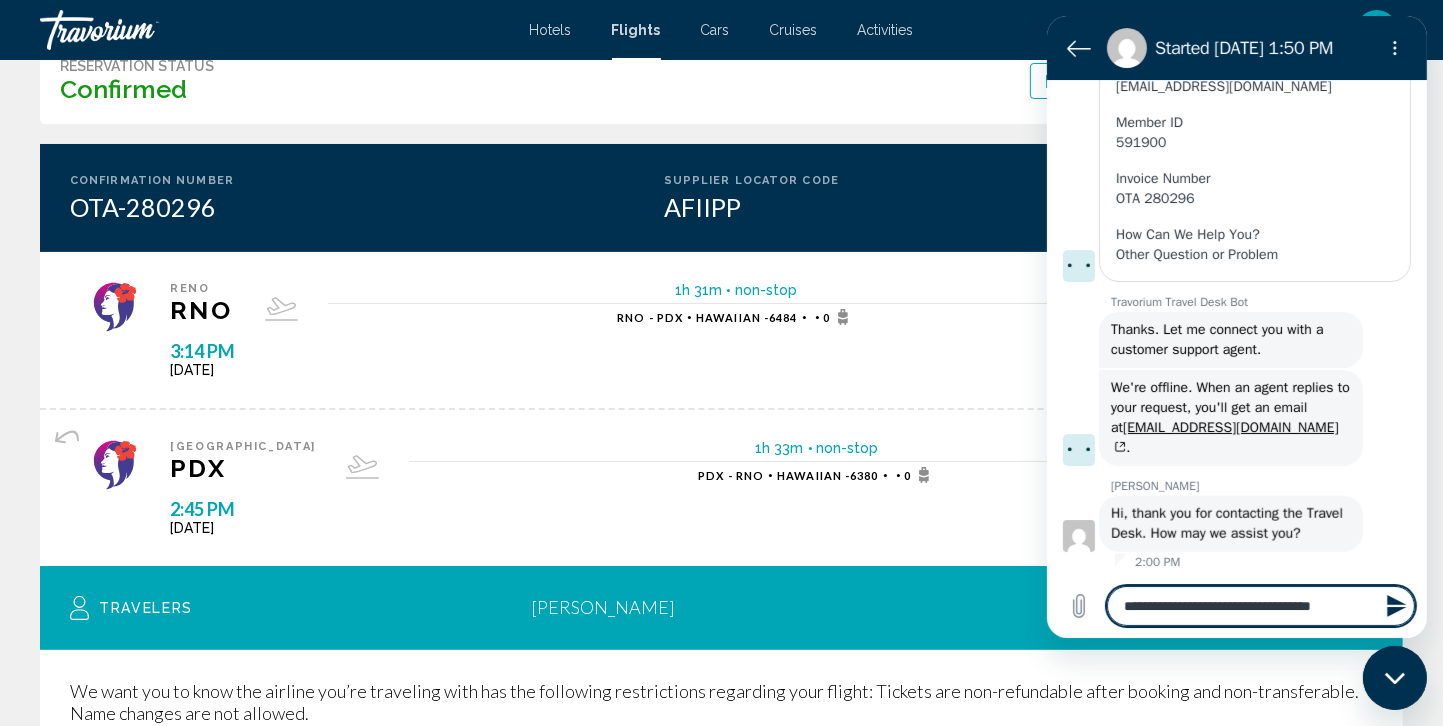 type on "*" 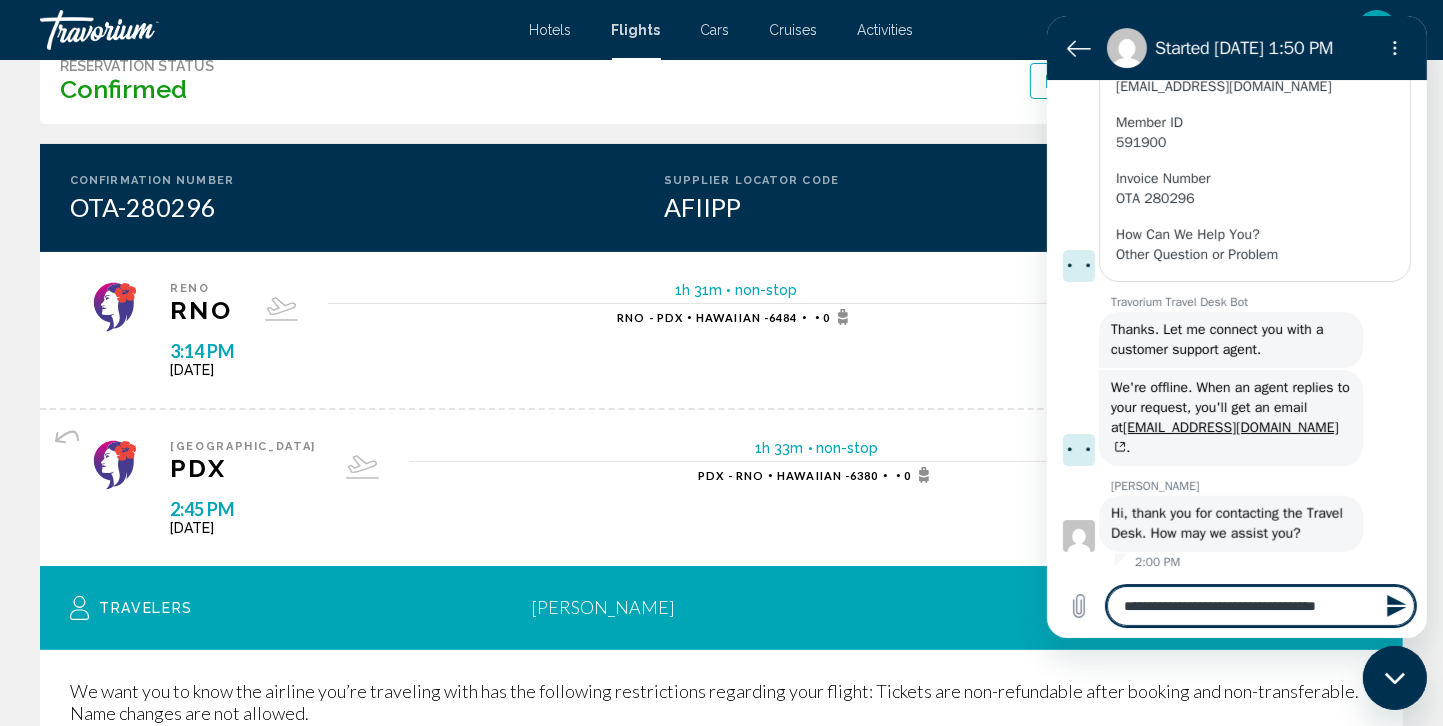 type on "**********" 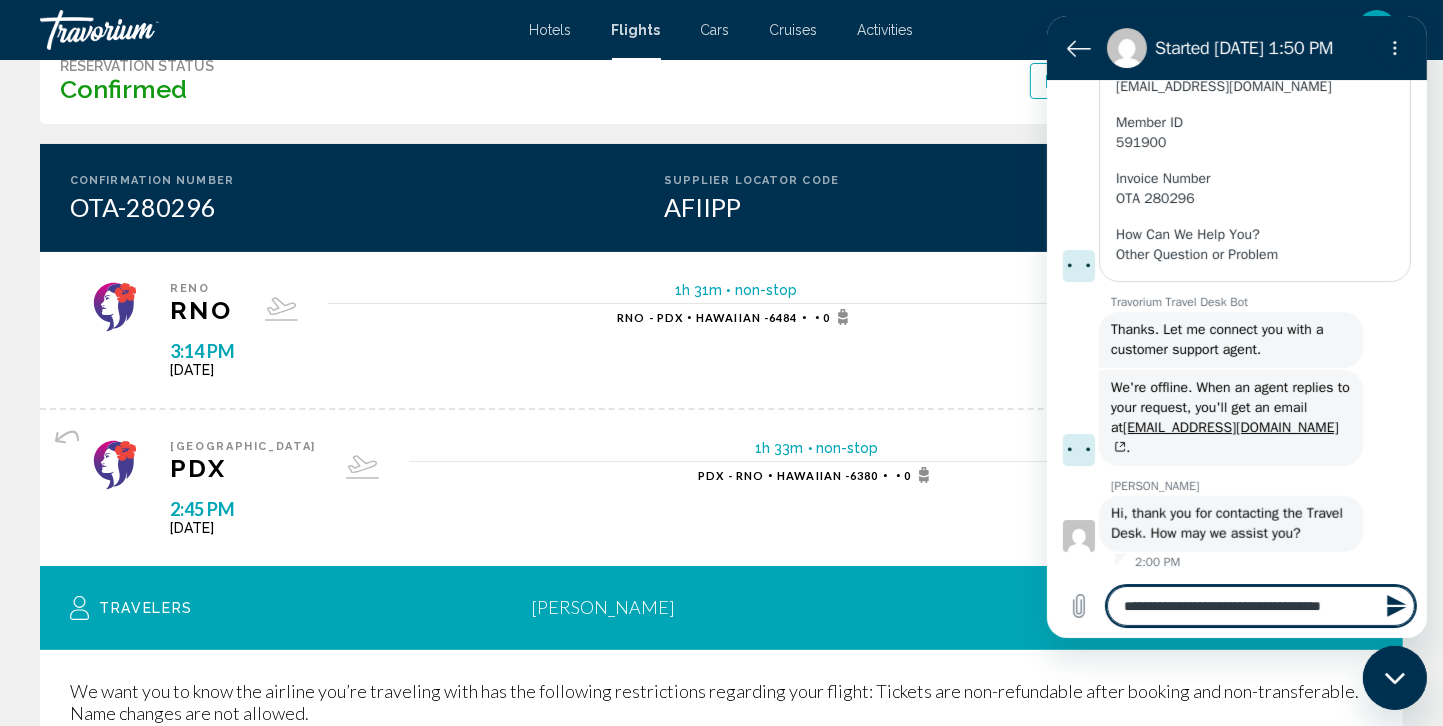 type on "*" 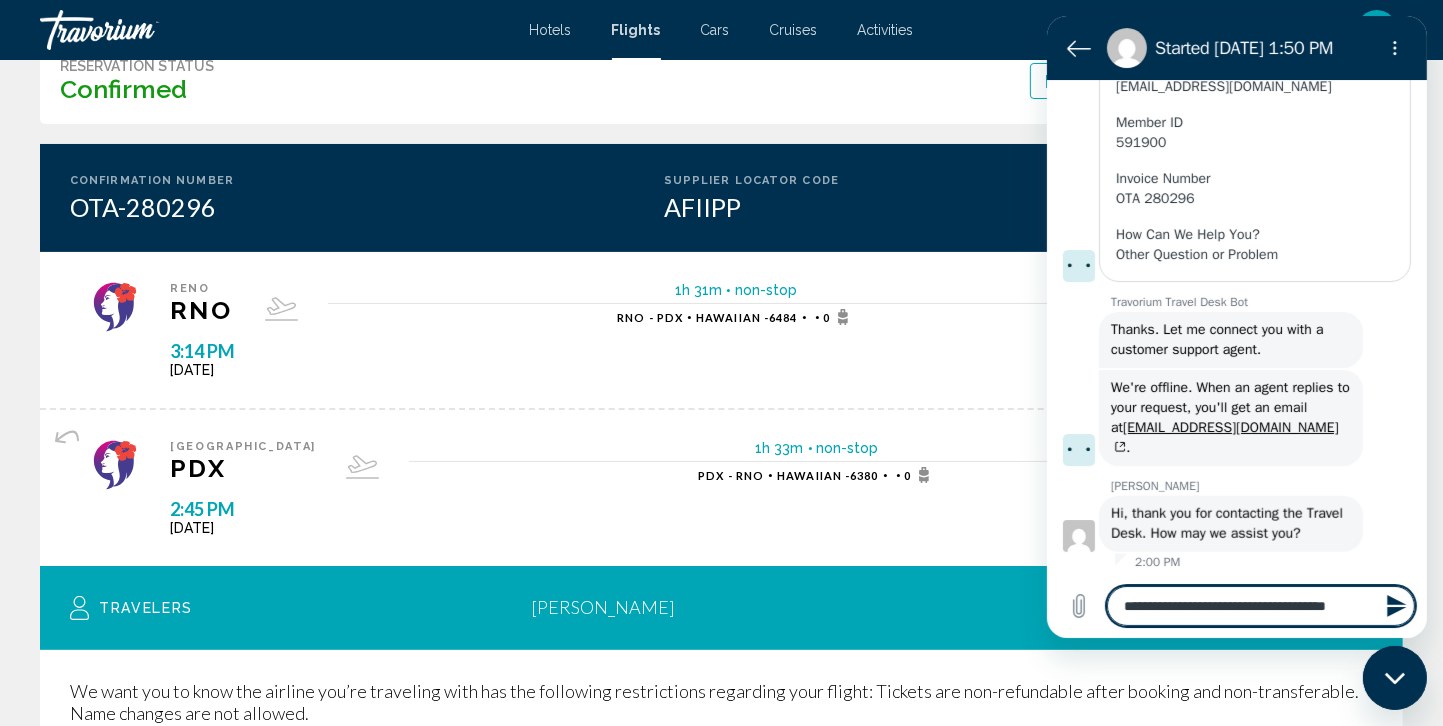 type on "**********" 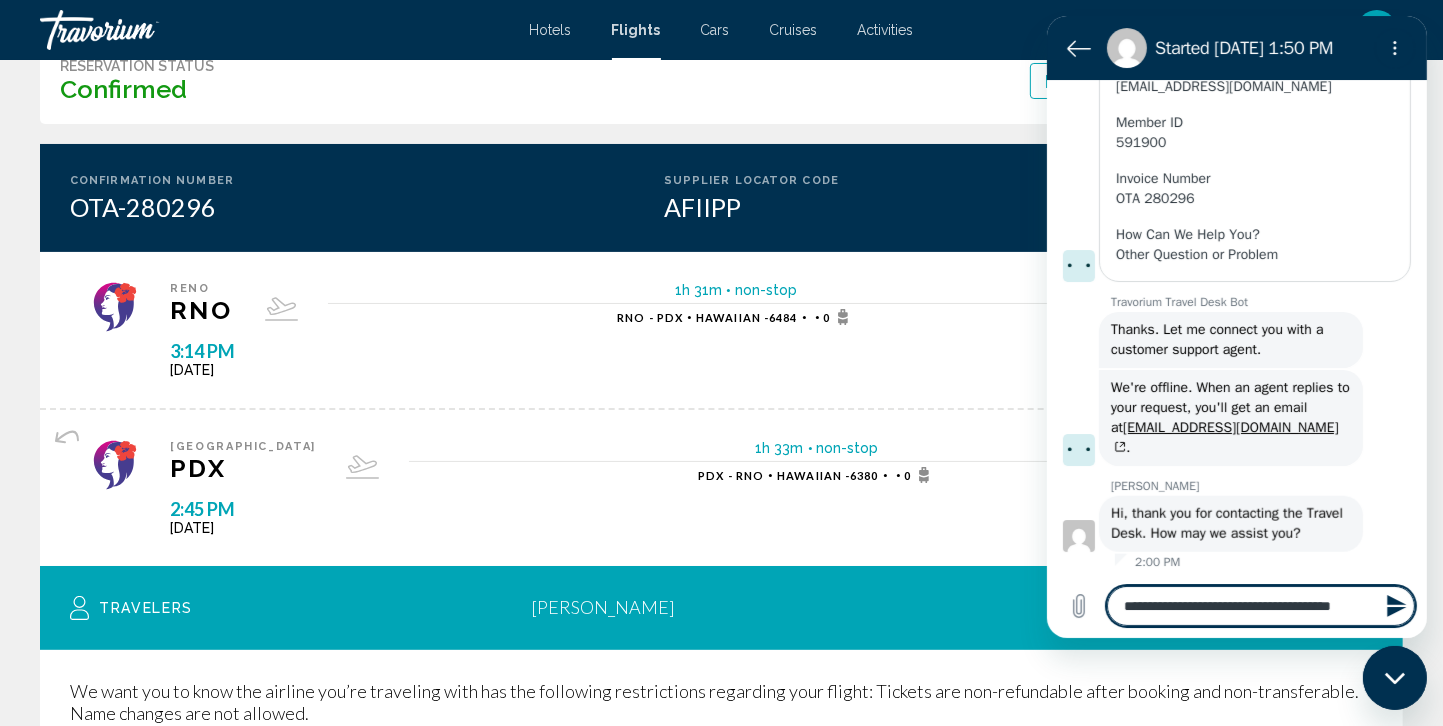 type on "**********" 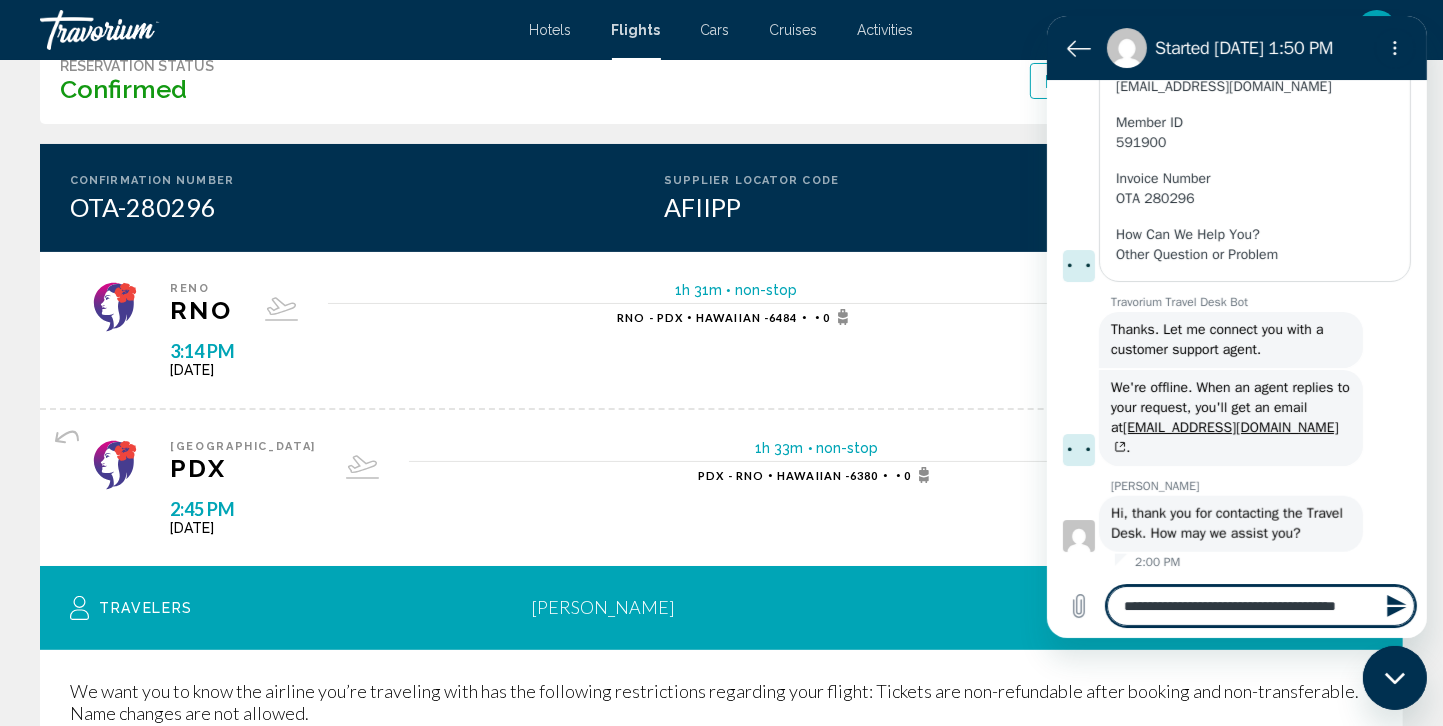 type on "**********" 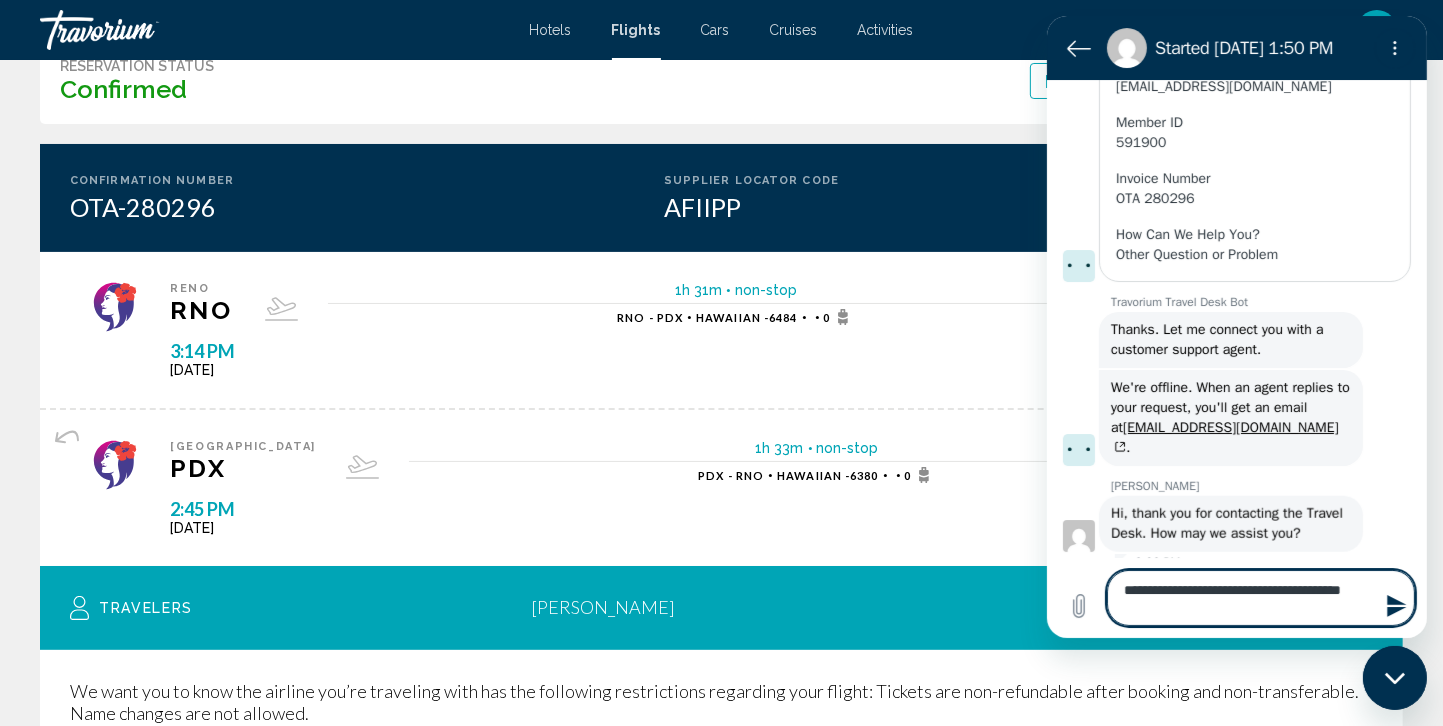 type on "**********" 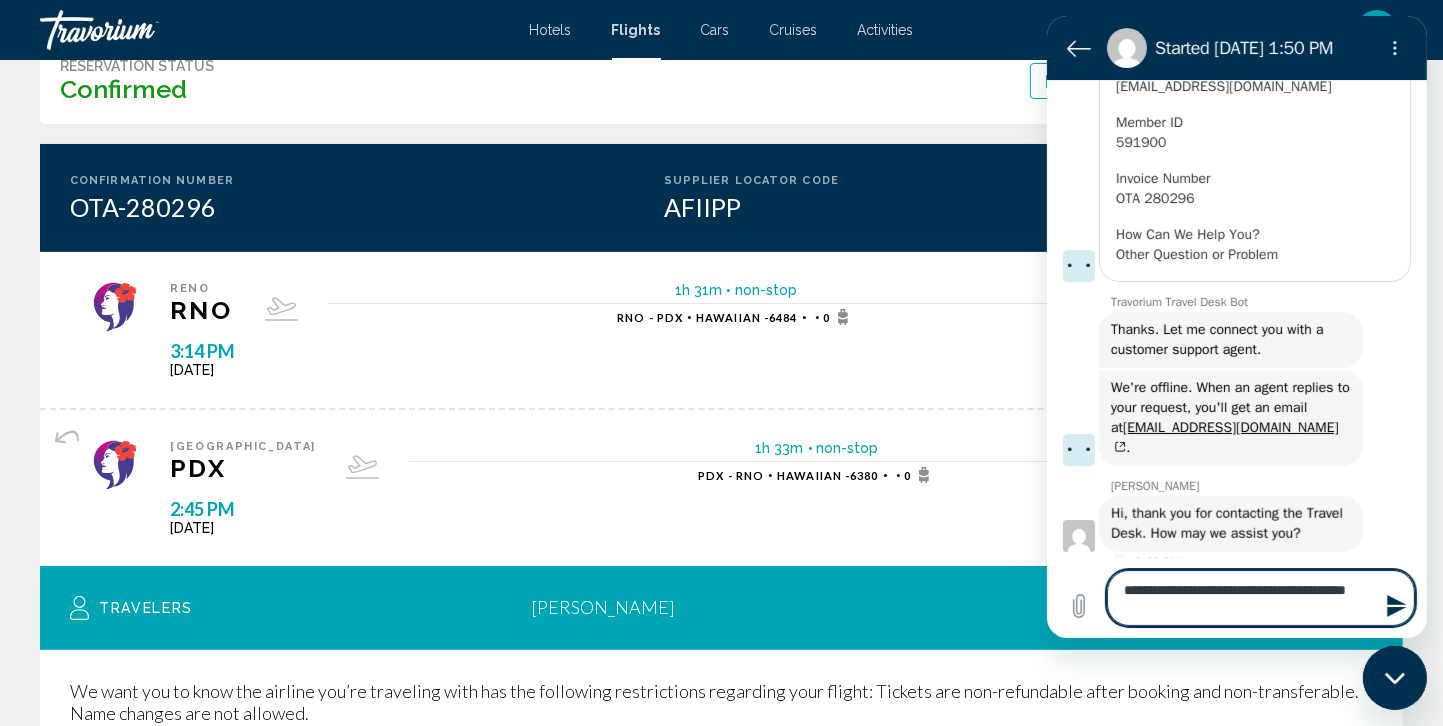 type on "*" 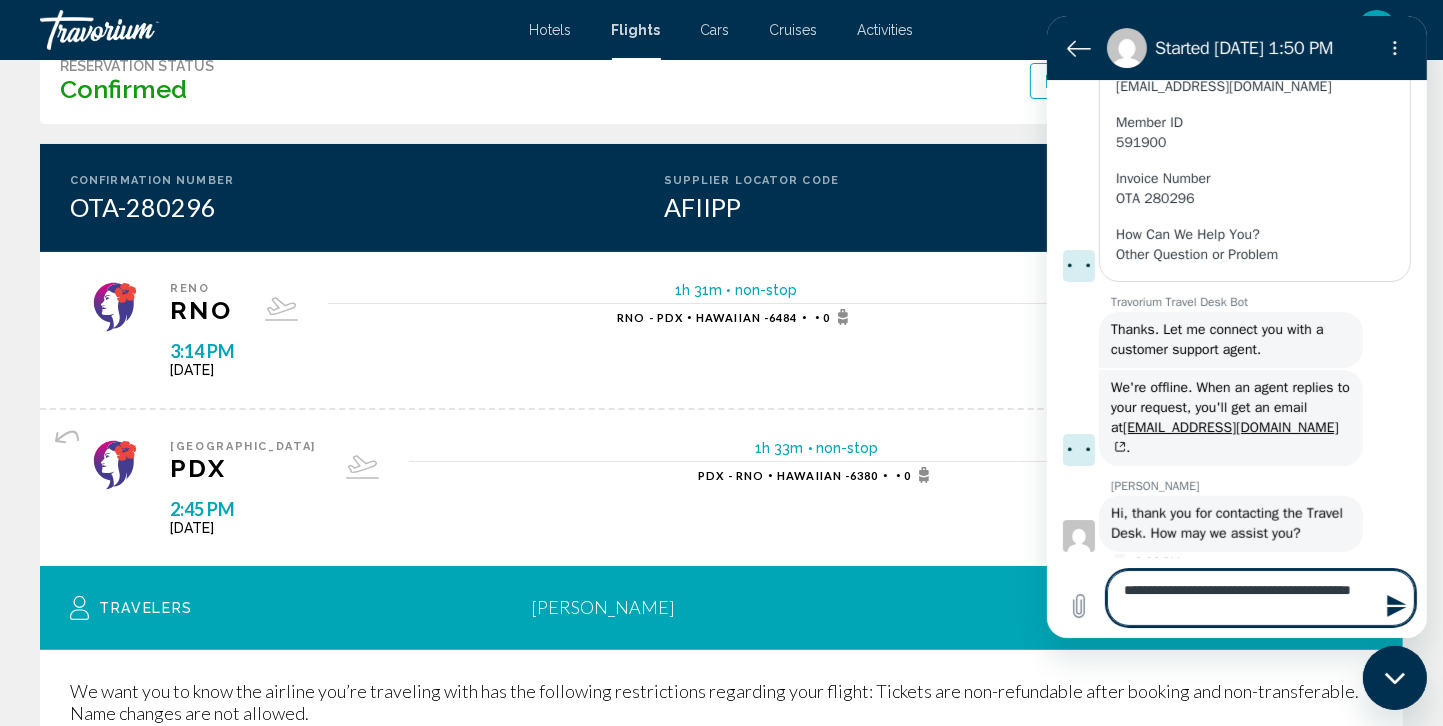 type on "**********" 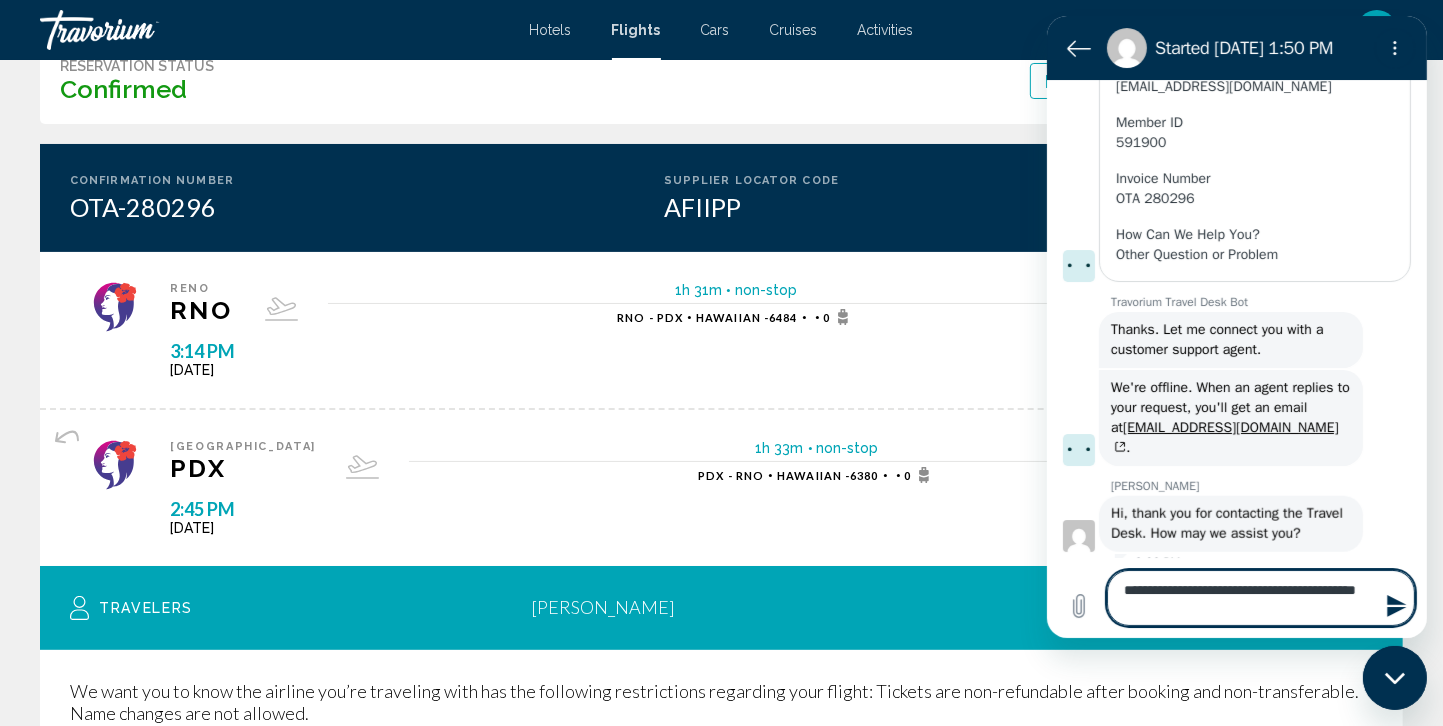 type on "**********" 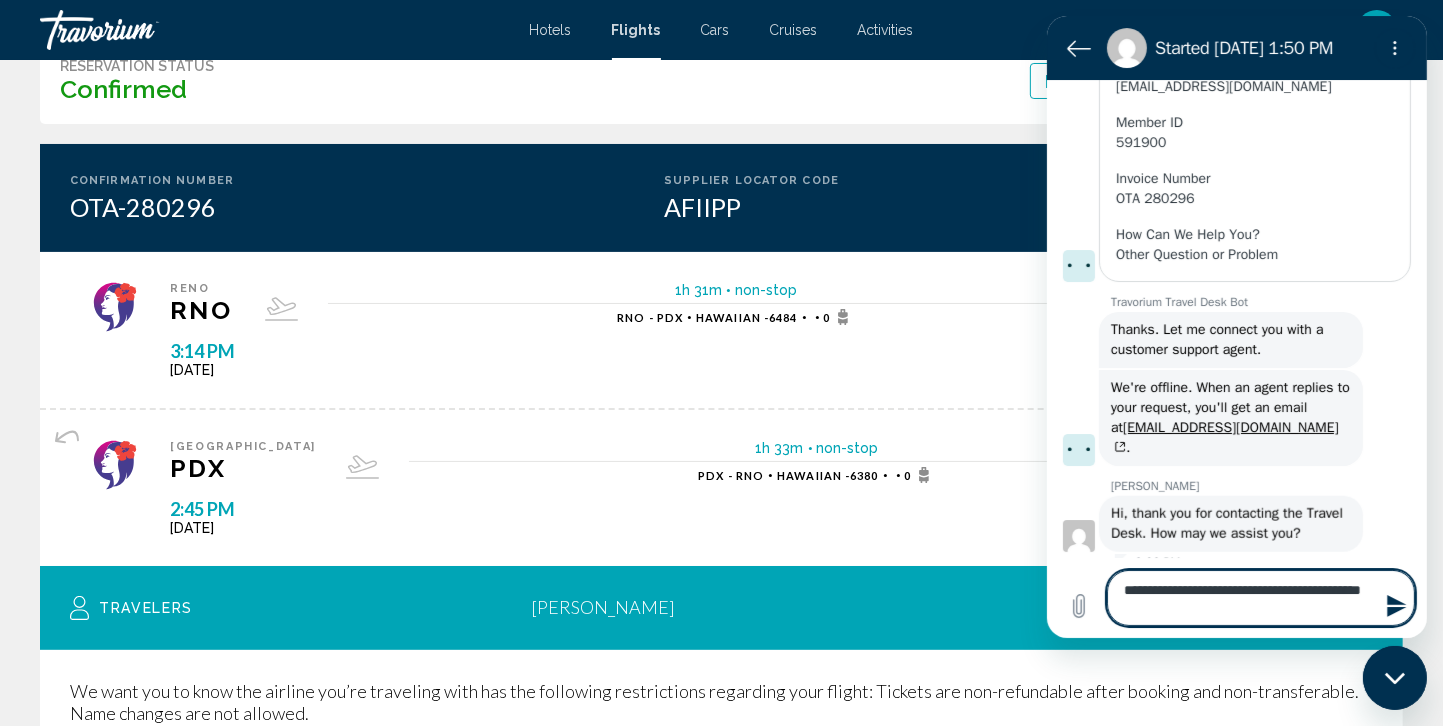 type on "**********" 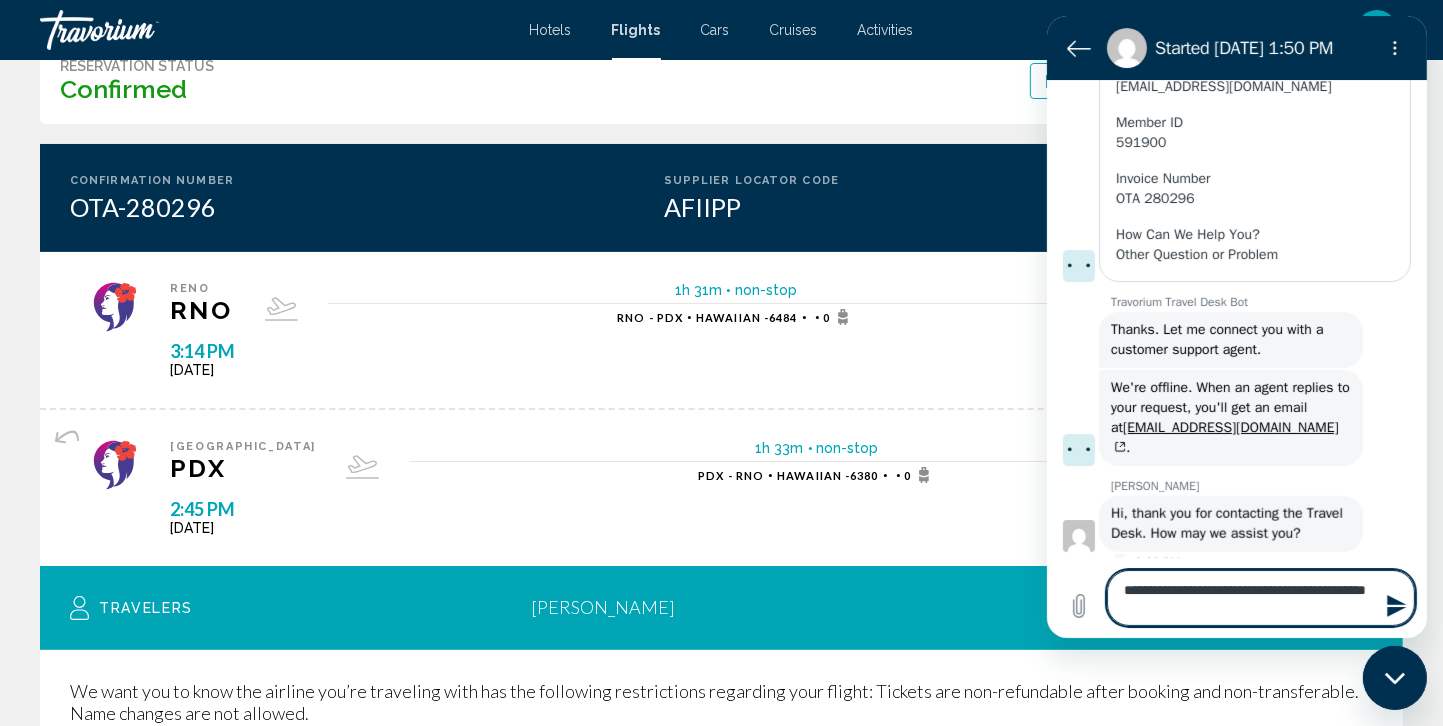 type on "*" 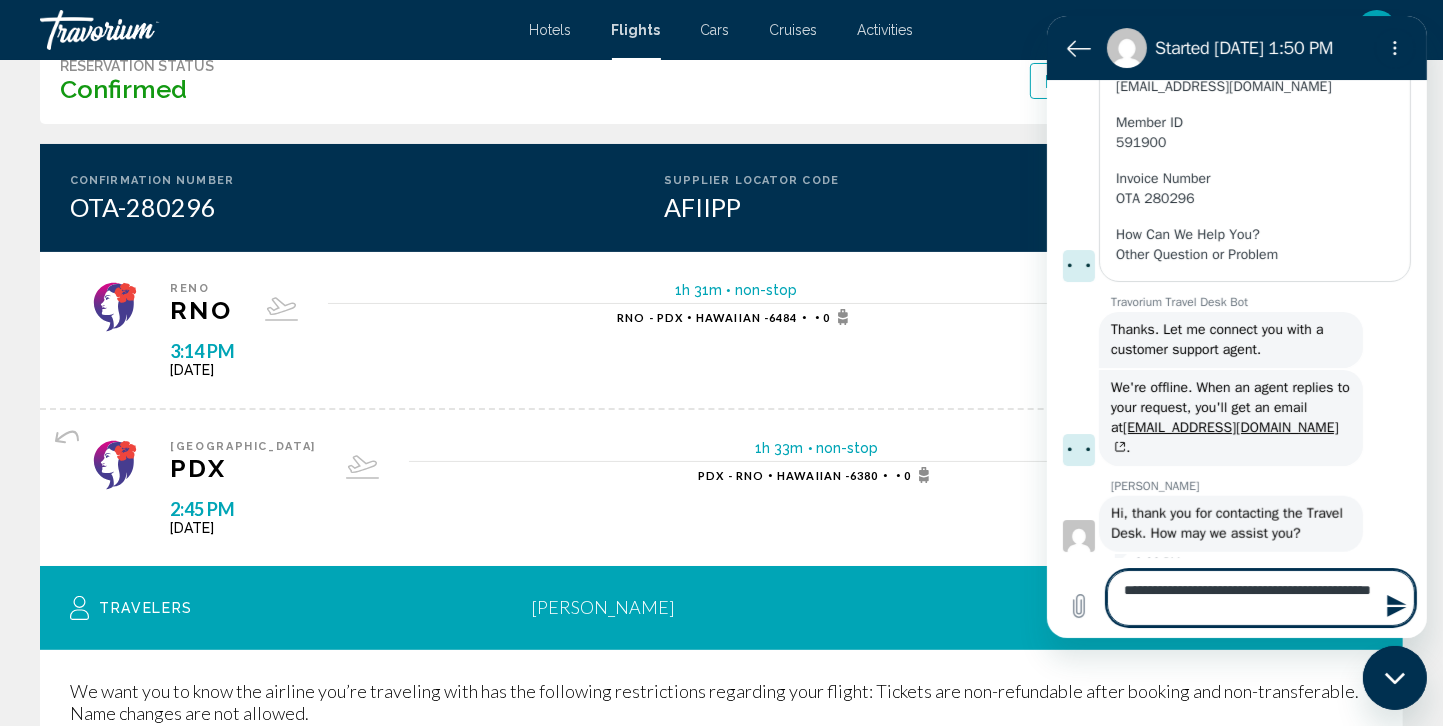 type on "**********" 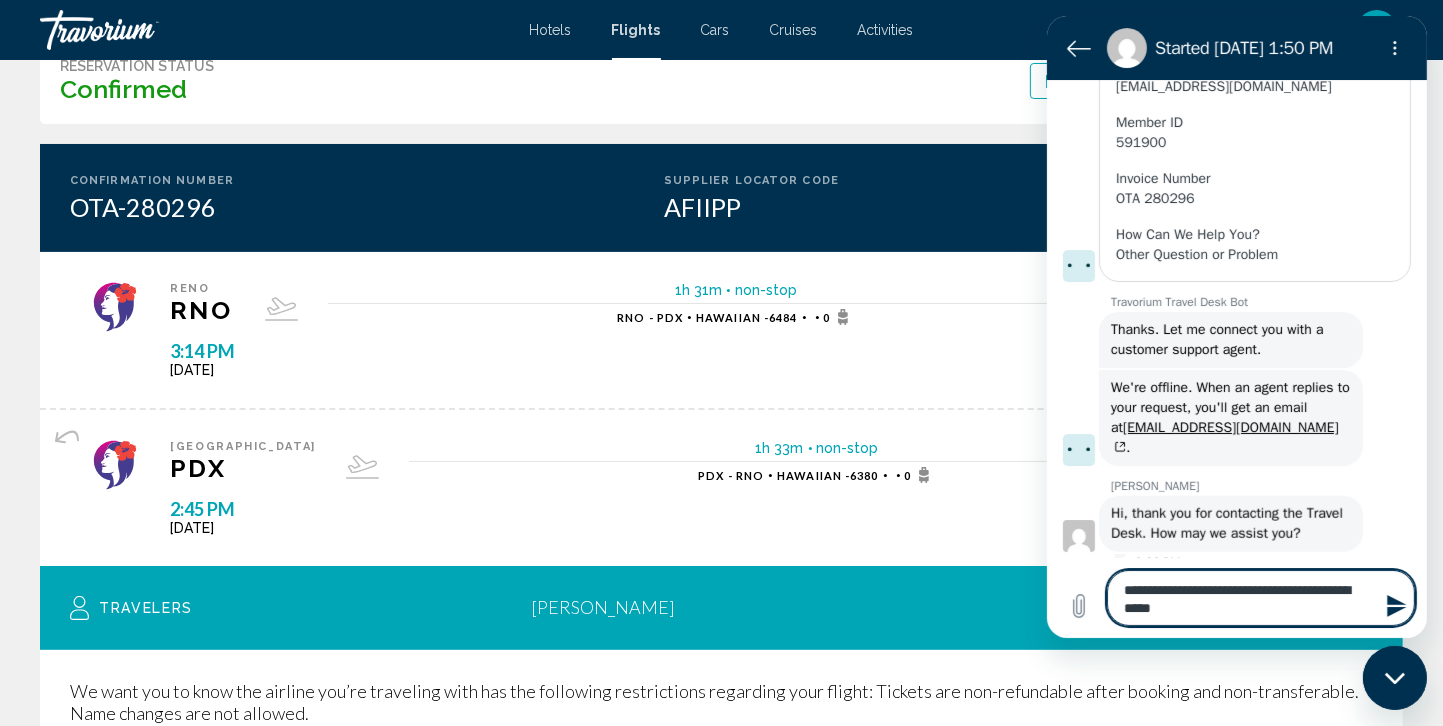 type on "**********" 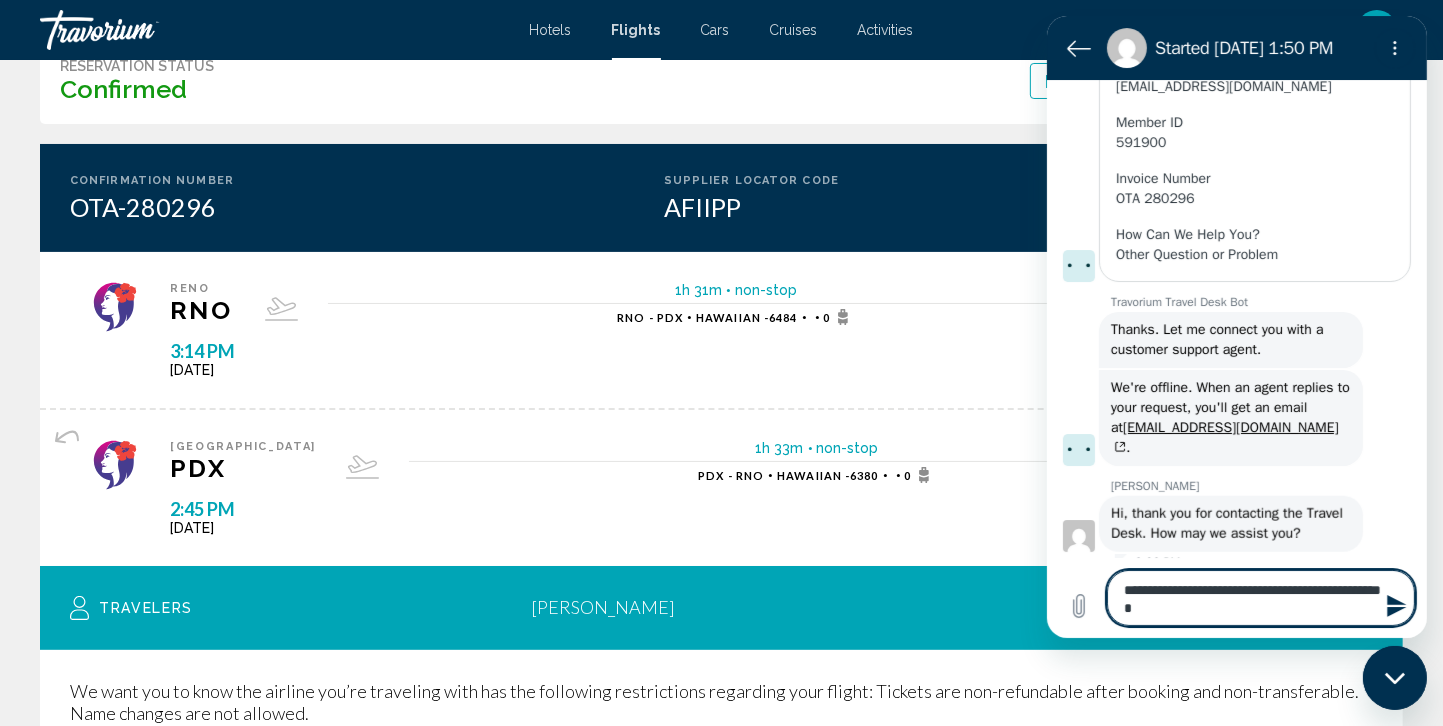 type on "*" 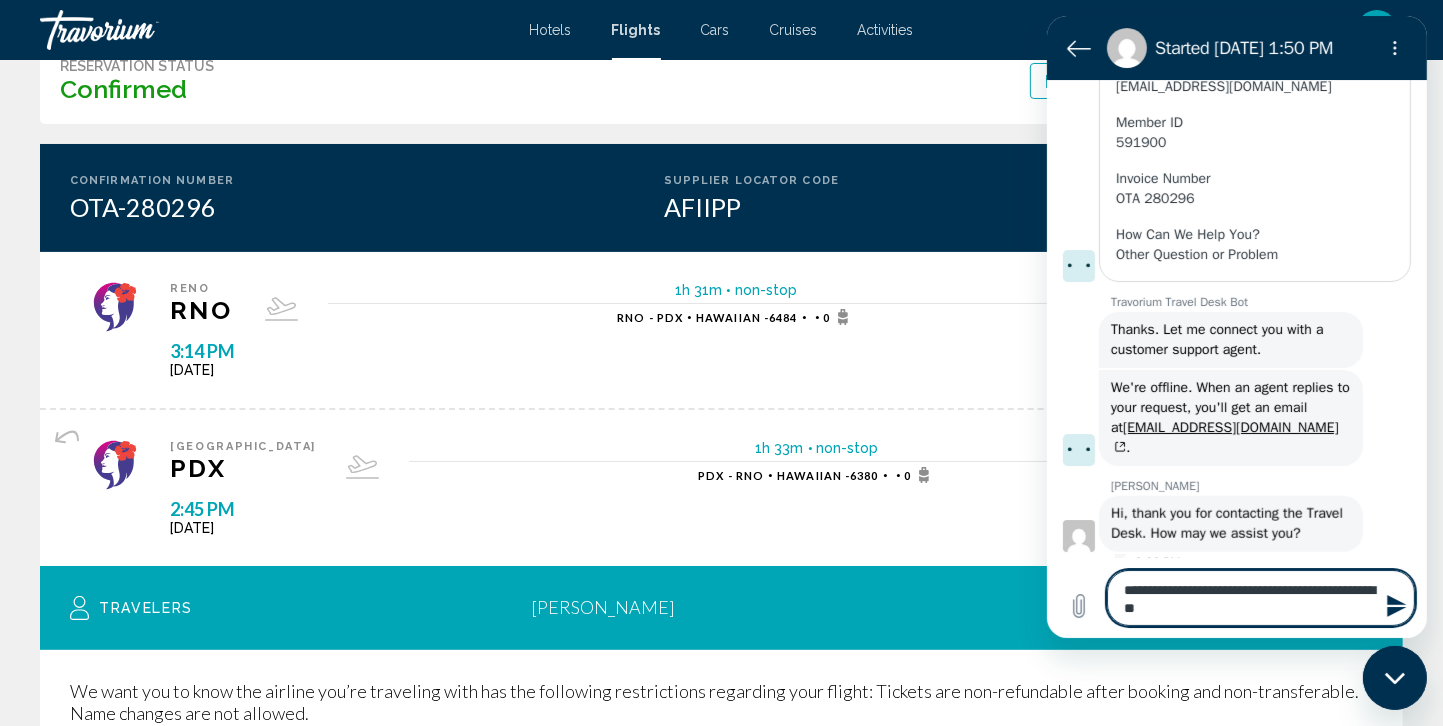 type on "**********" 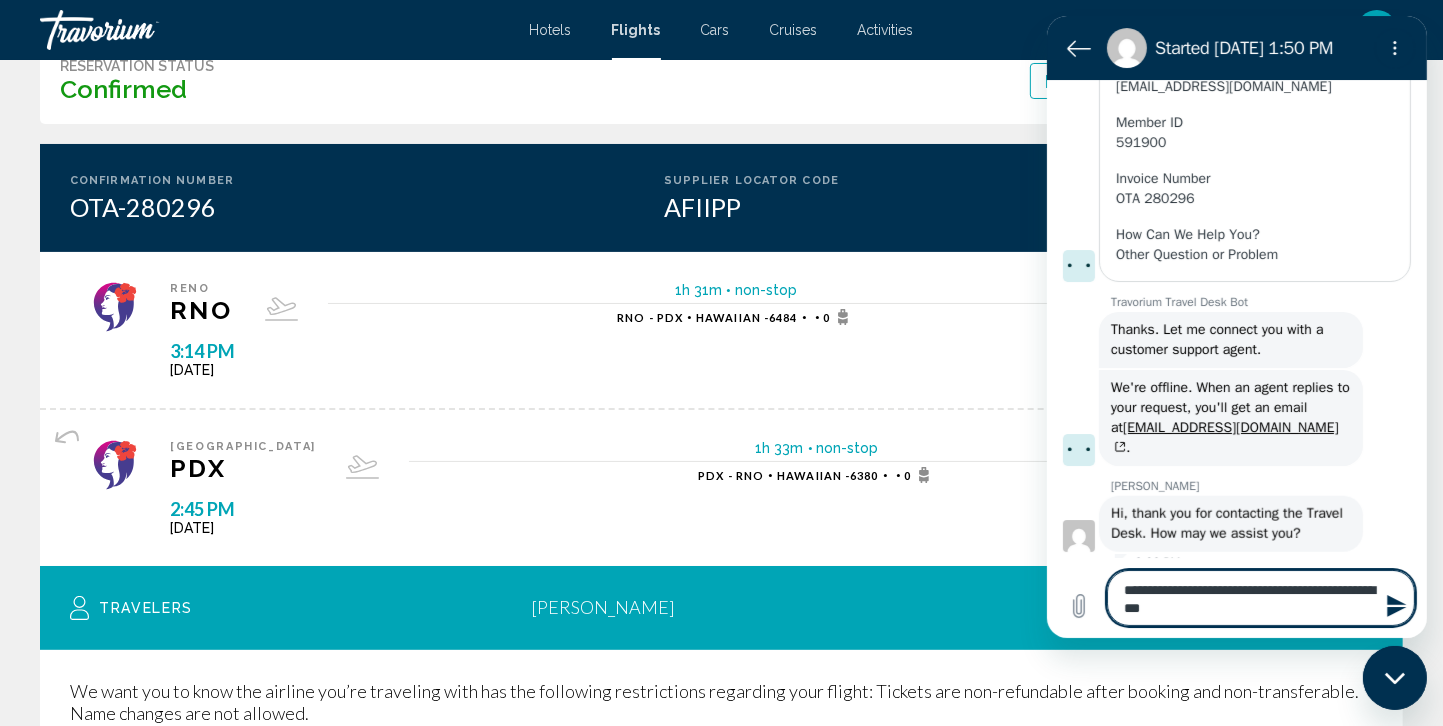 type on "**********" 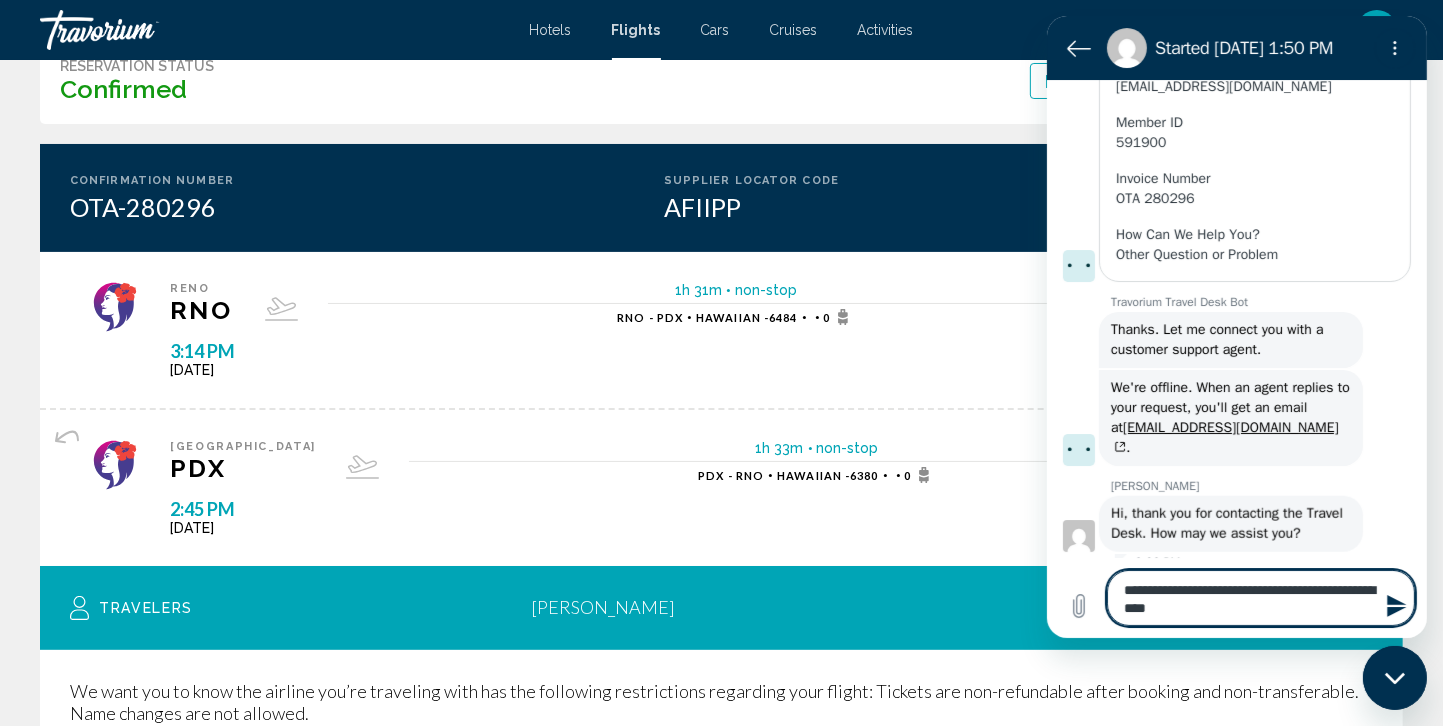 type on "**********" 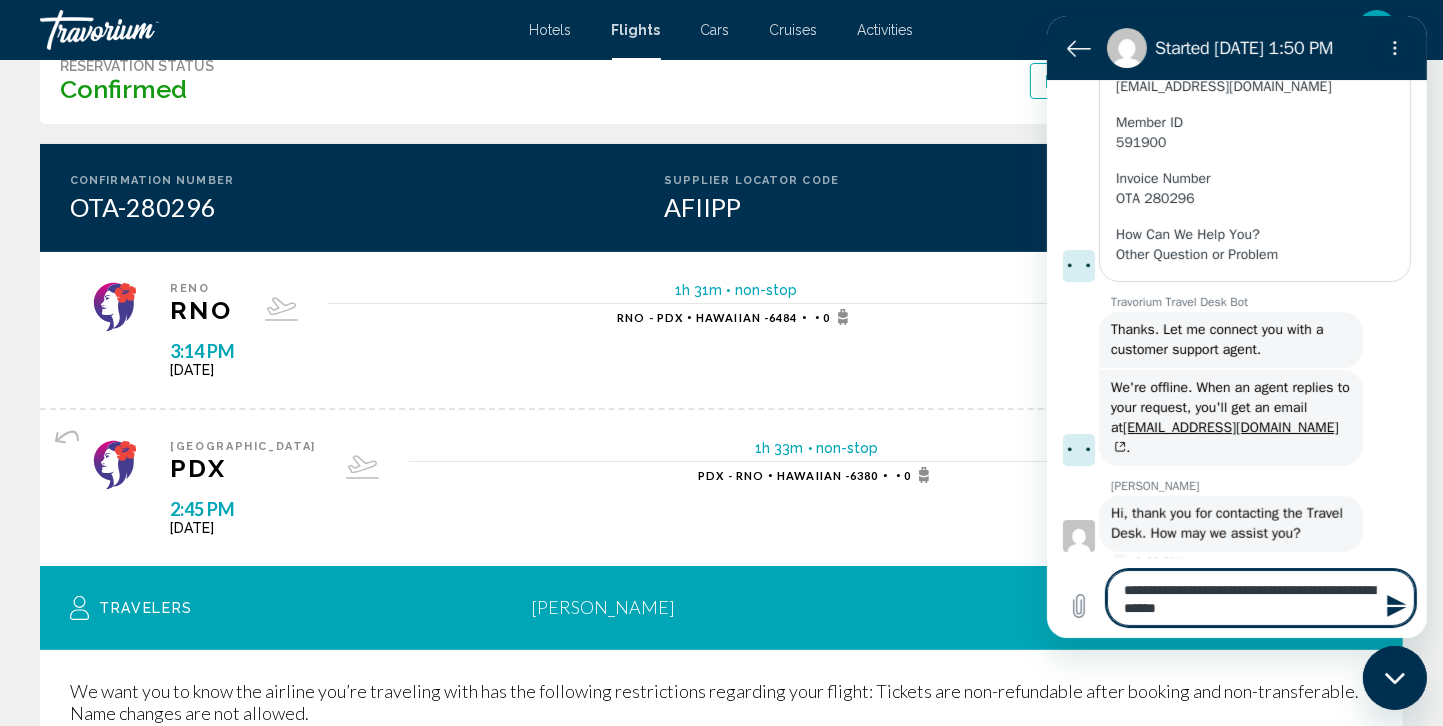 type on "**********" 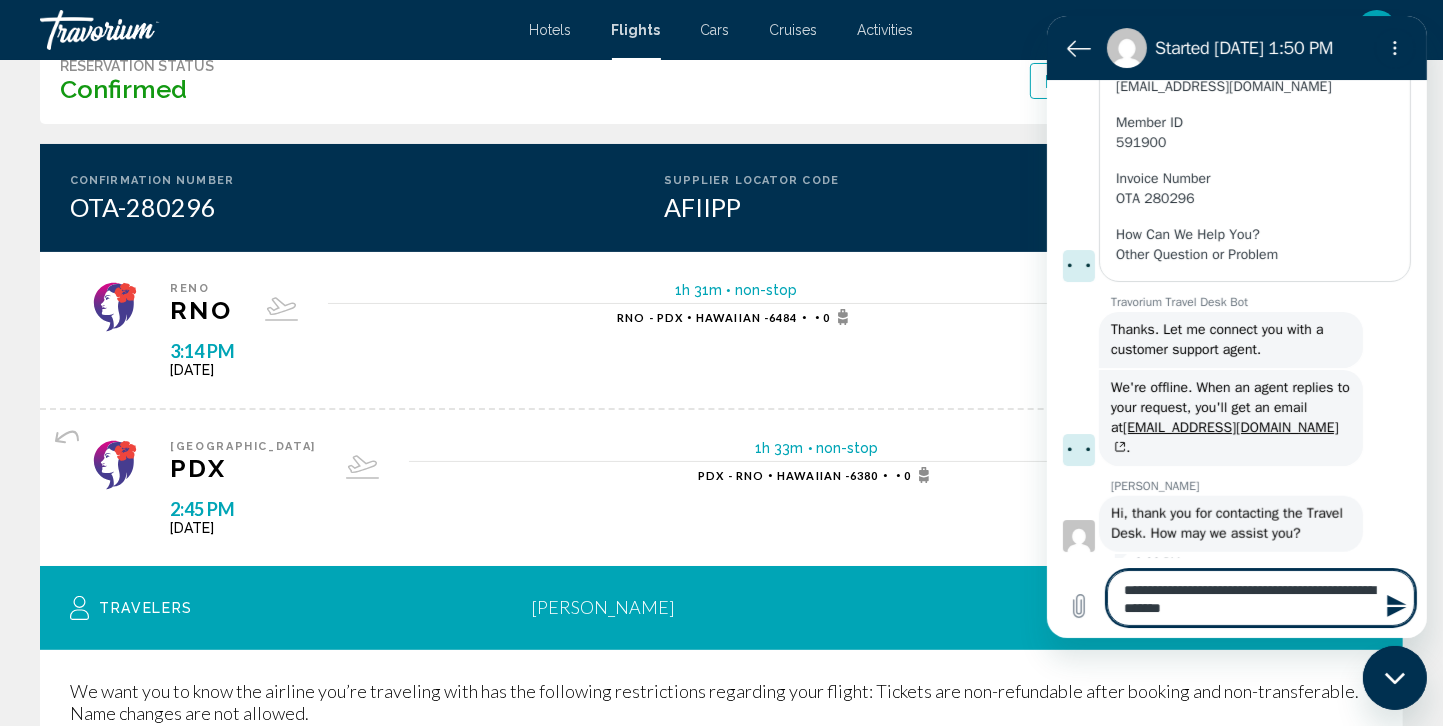 type on "**********" 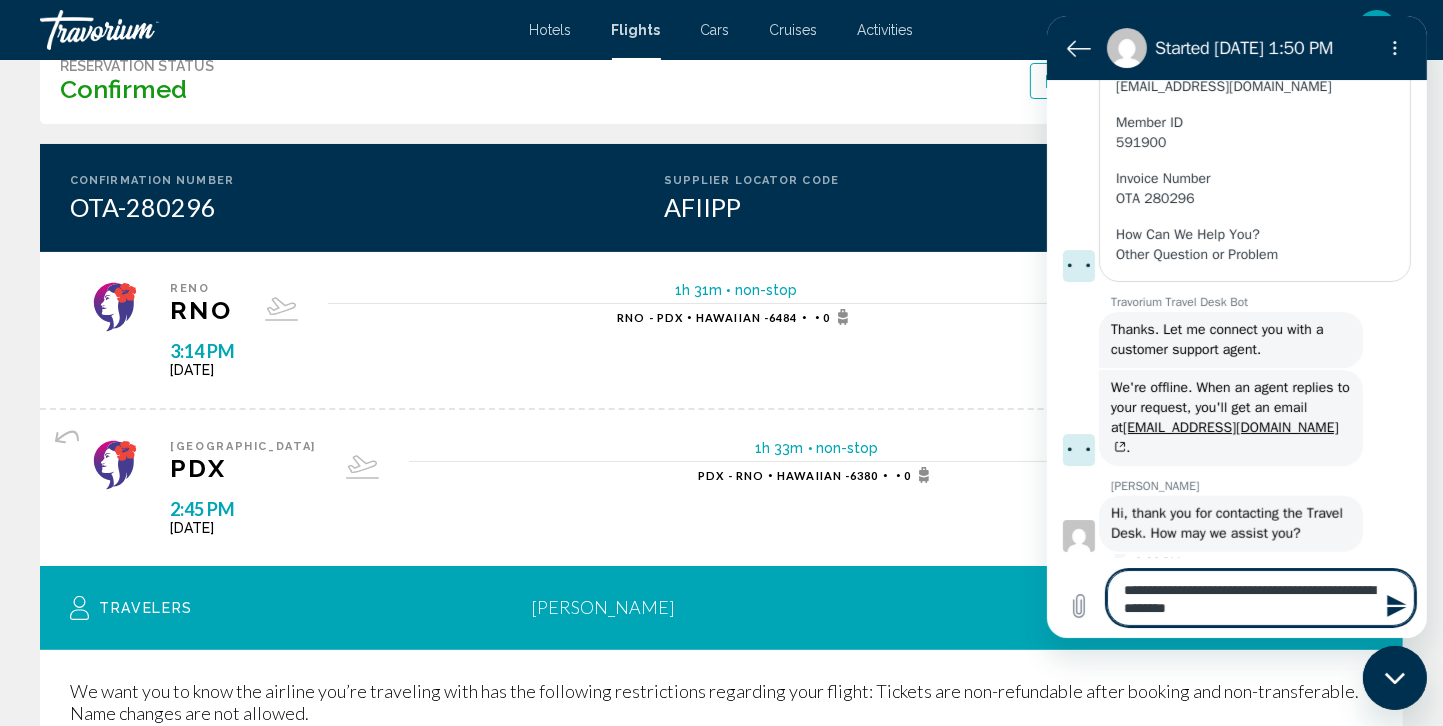 type on "**********" 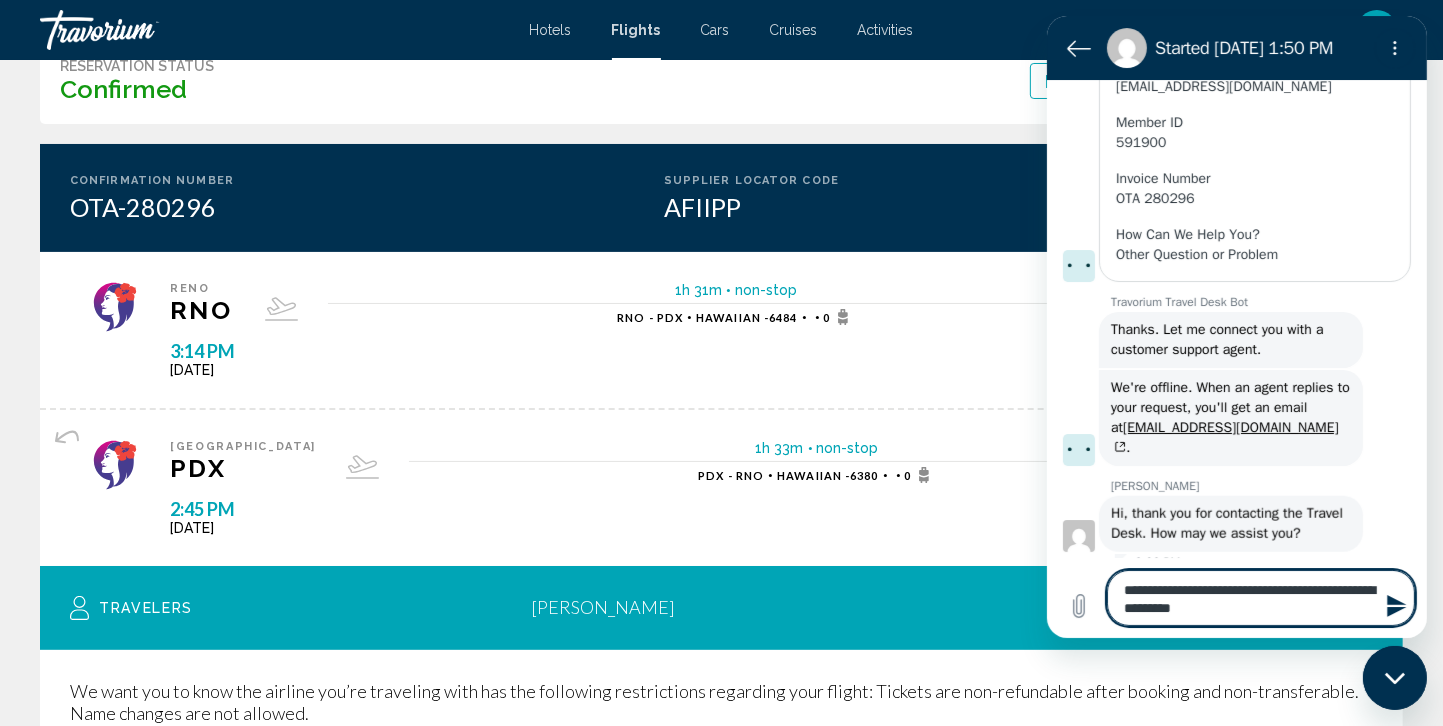 type on "**********" 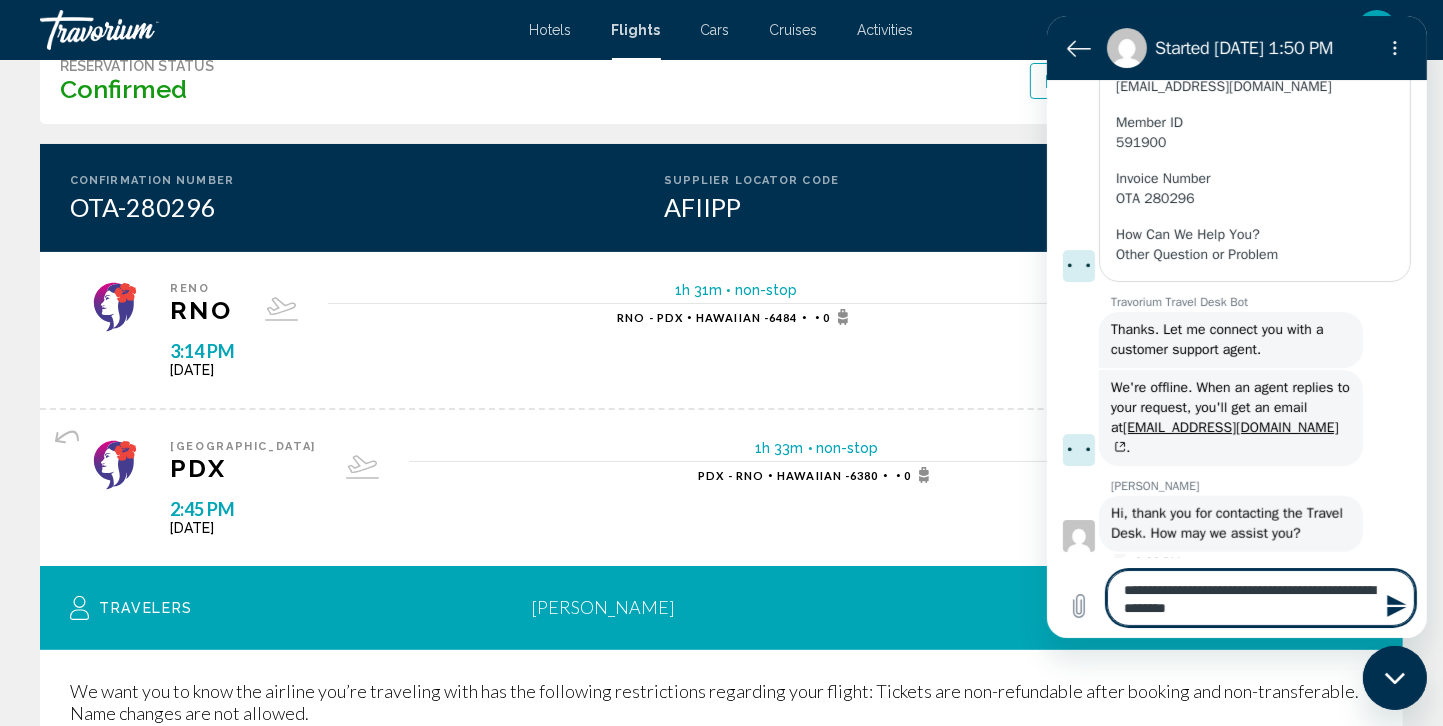 type on "**********" 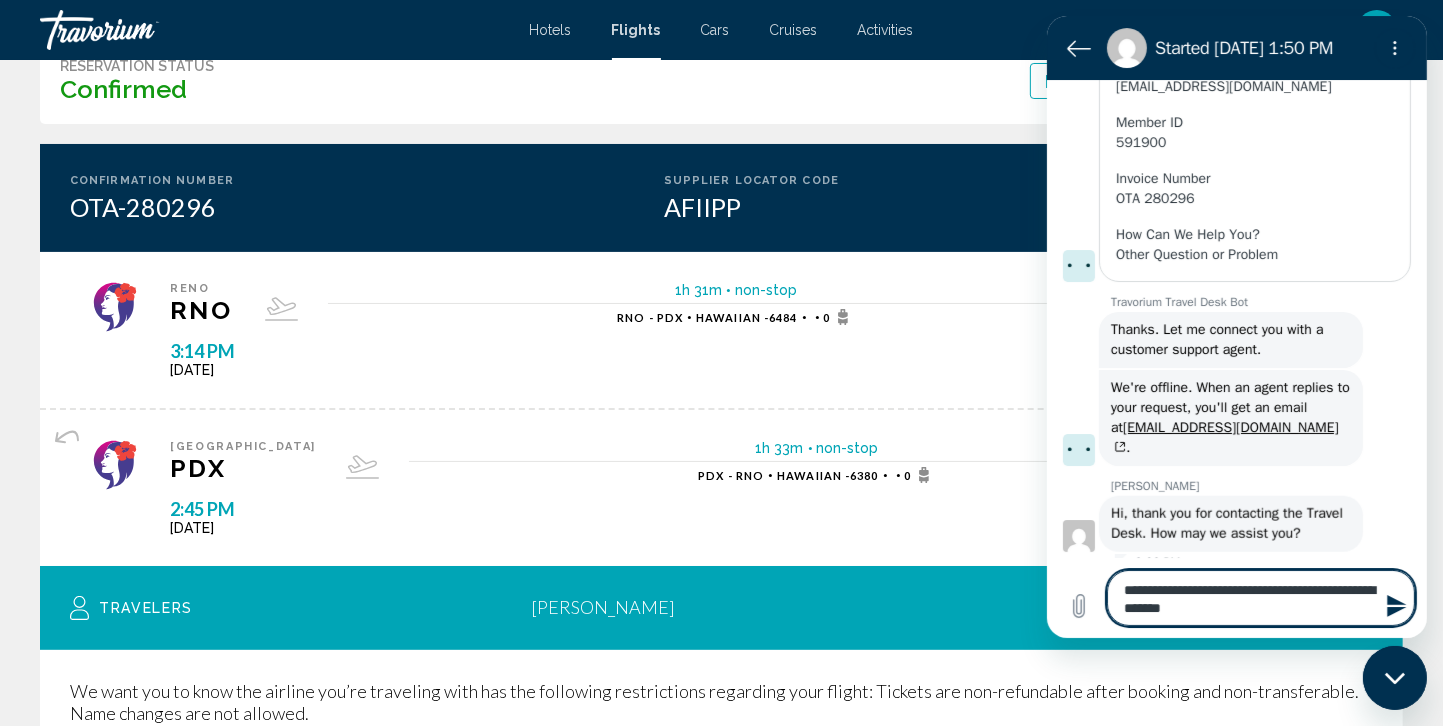 type on "**********" 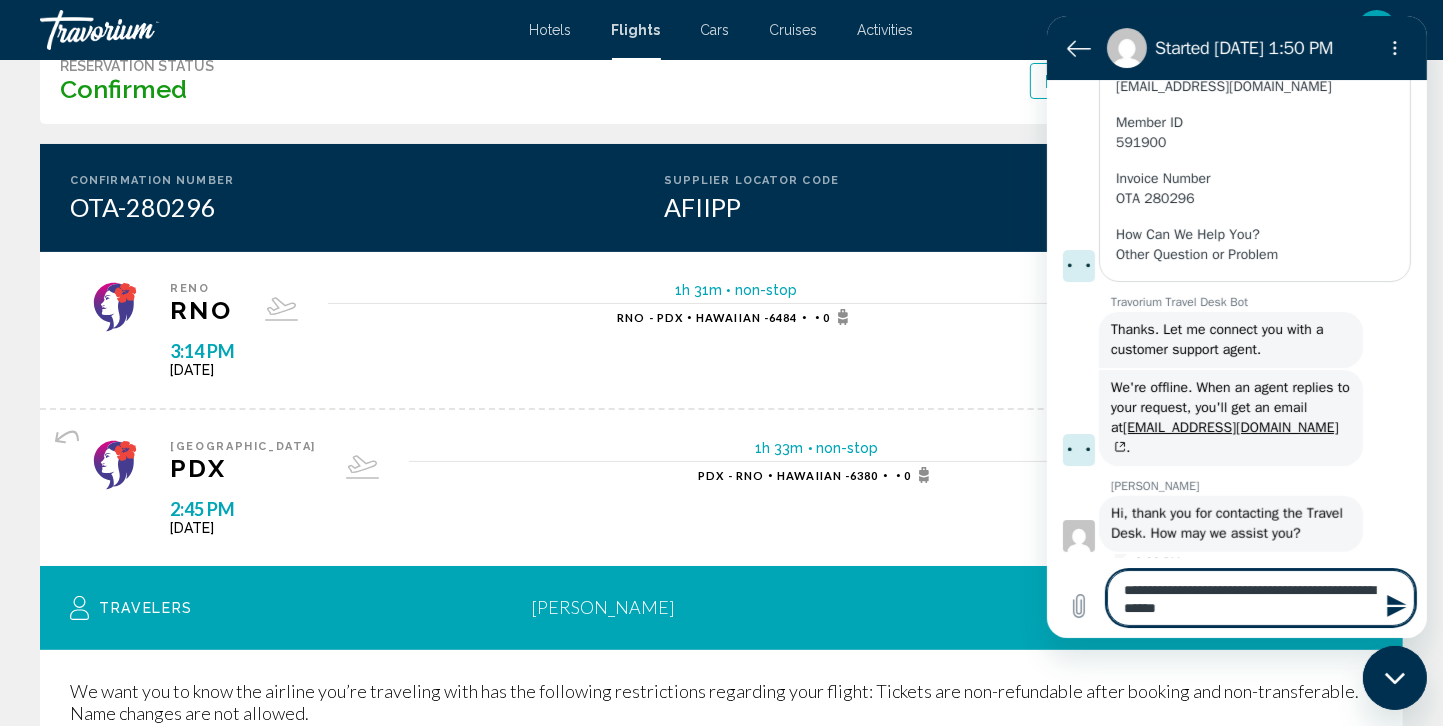 type on "**********" 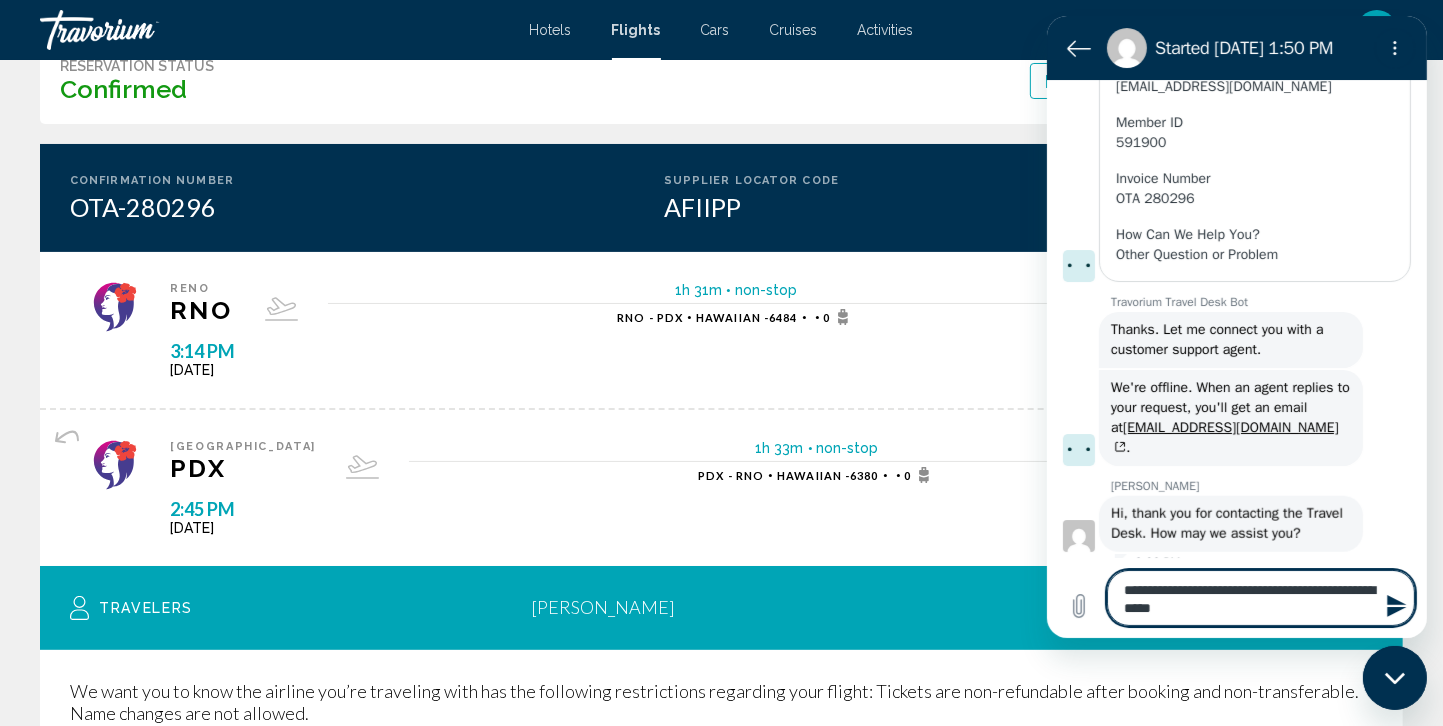 type on "**********" 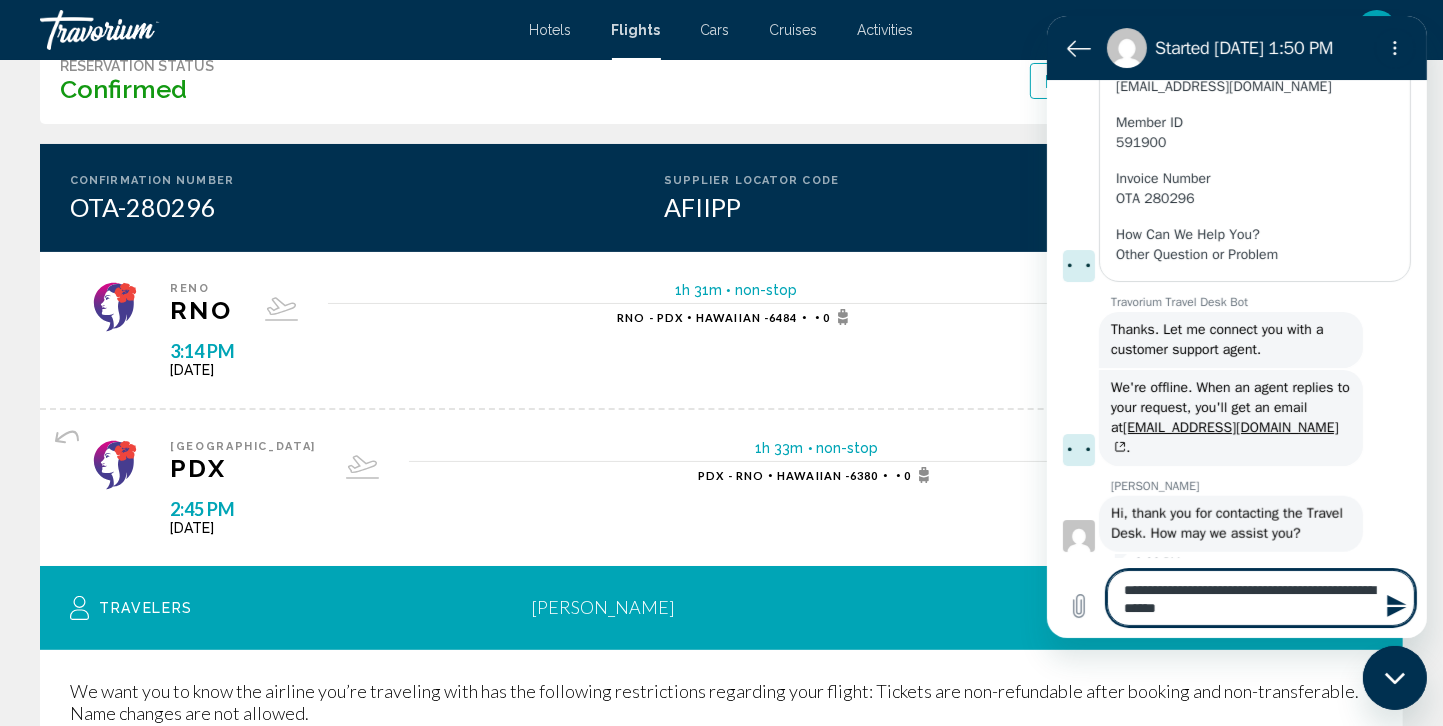 type on "**********" 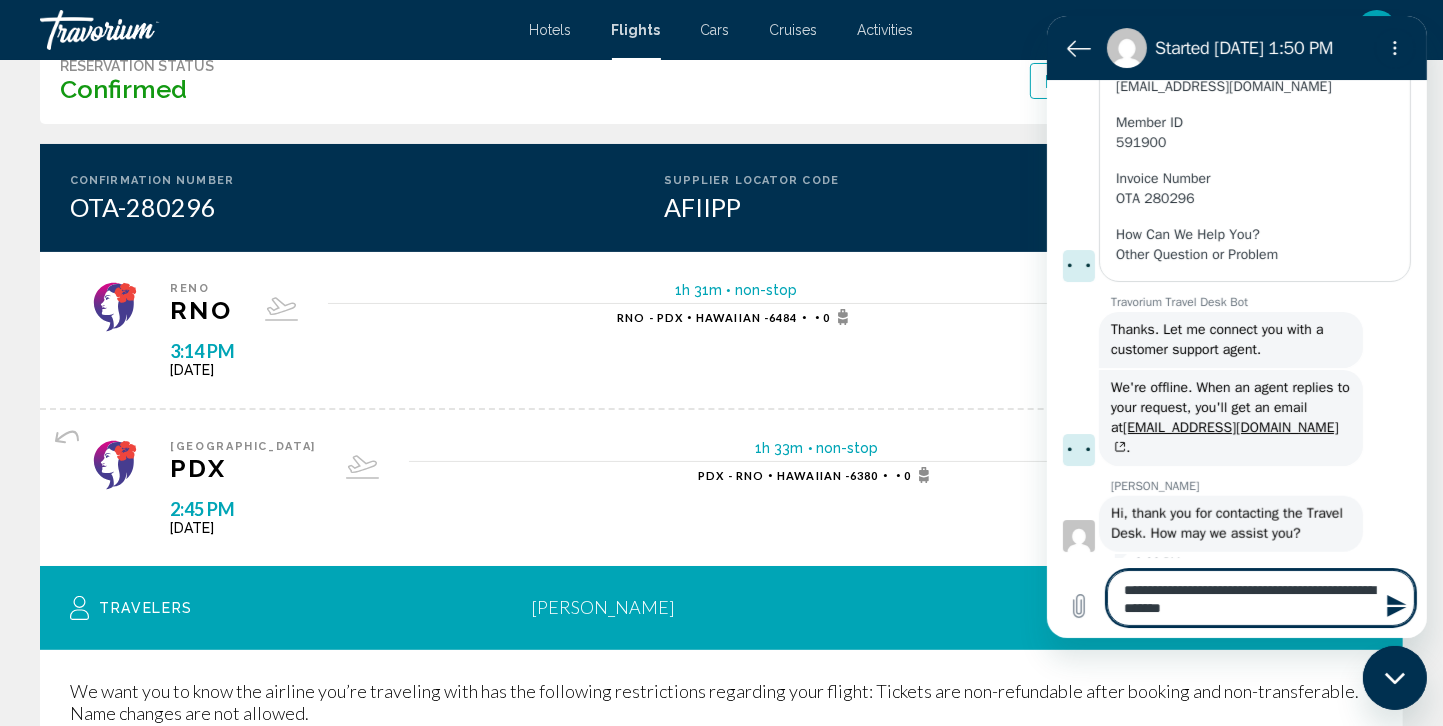 type on "*" 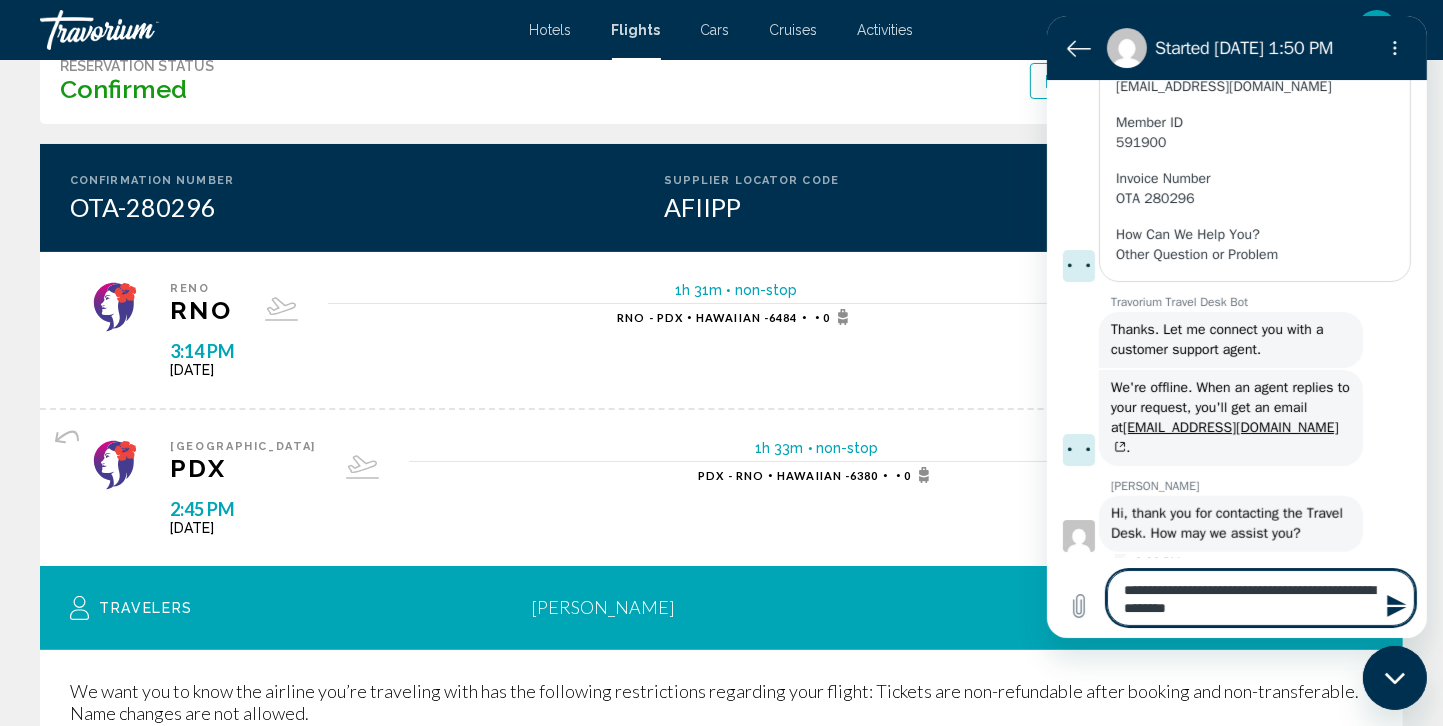 type on "**********" 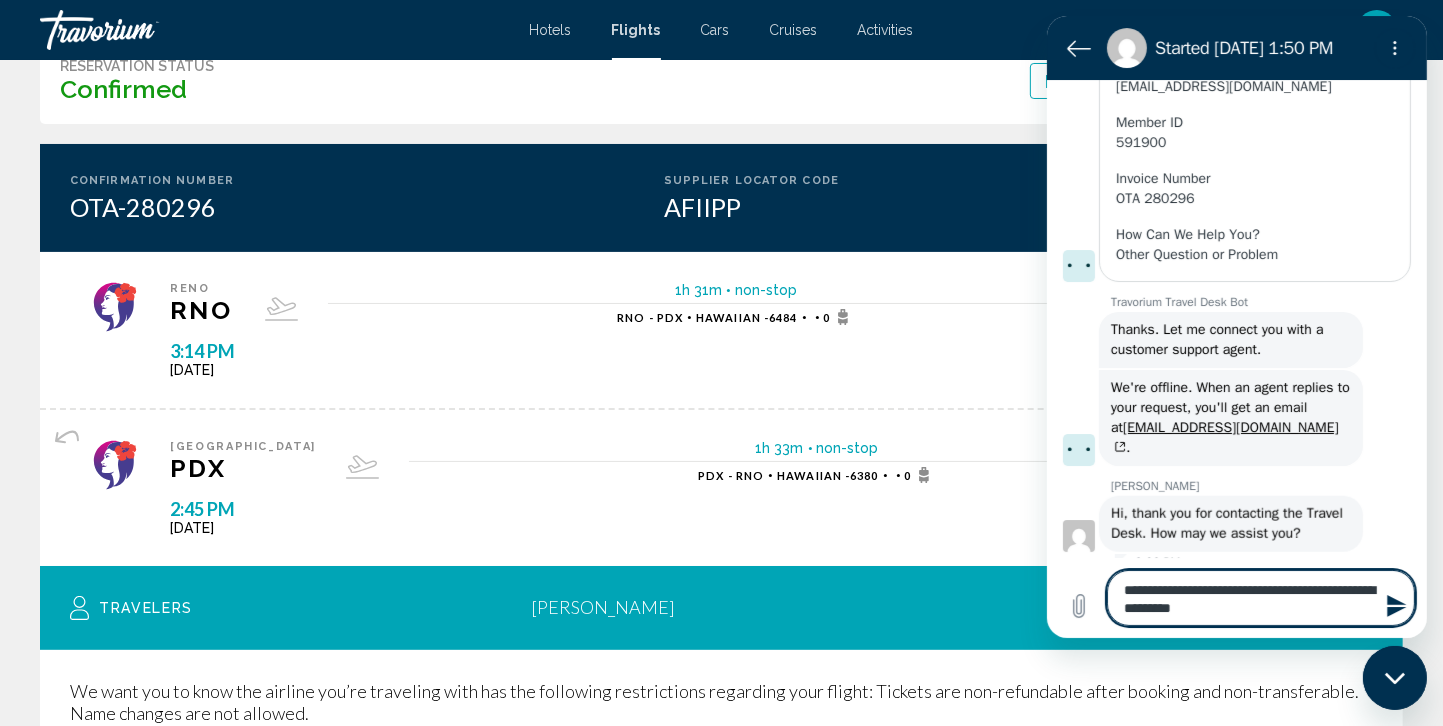 type on "*" 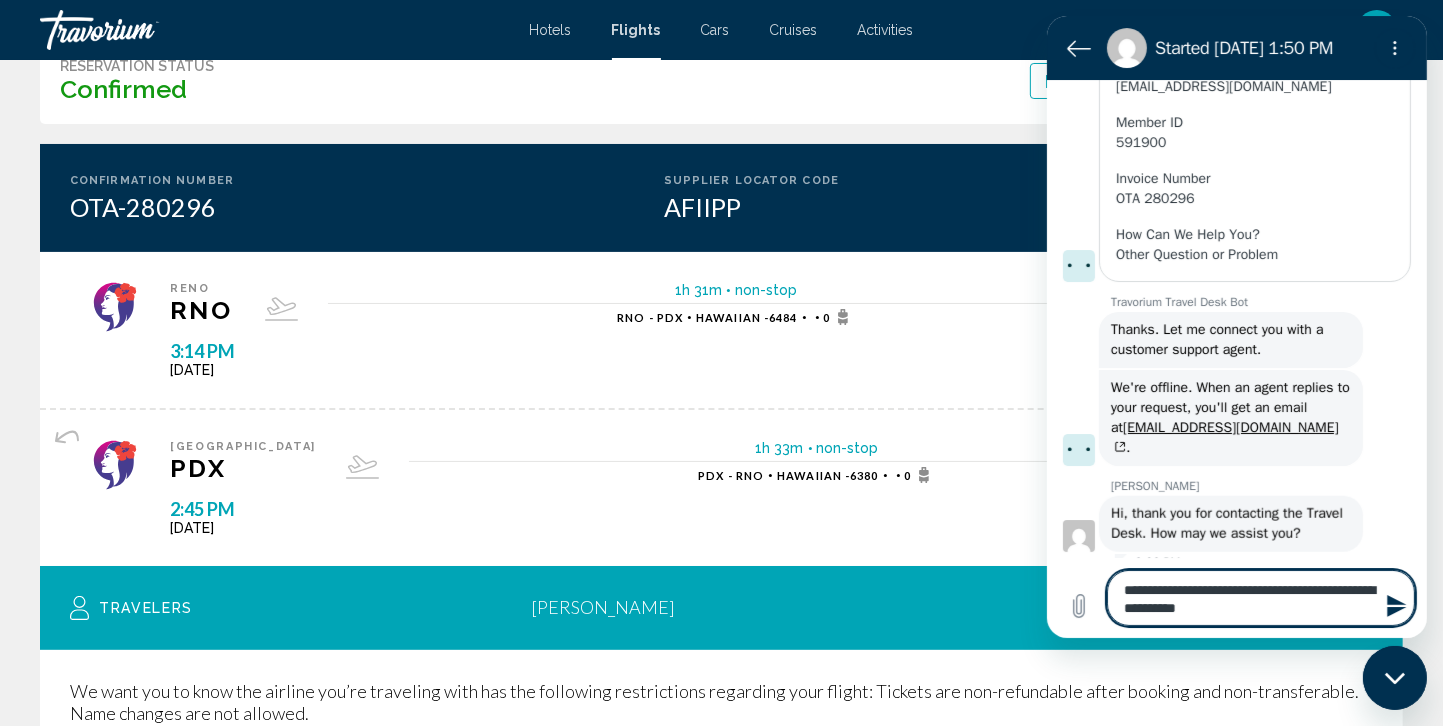 type on "**********" 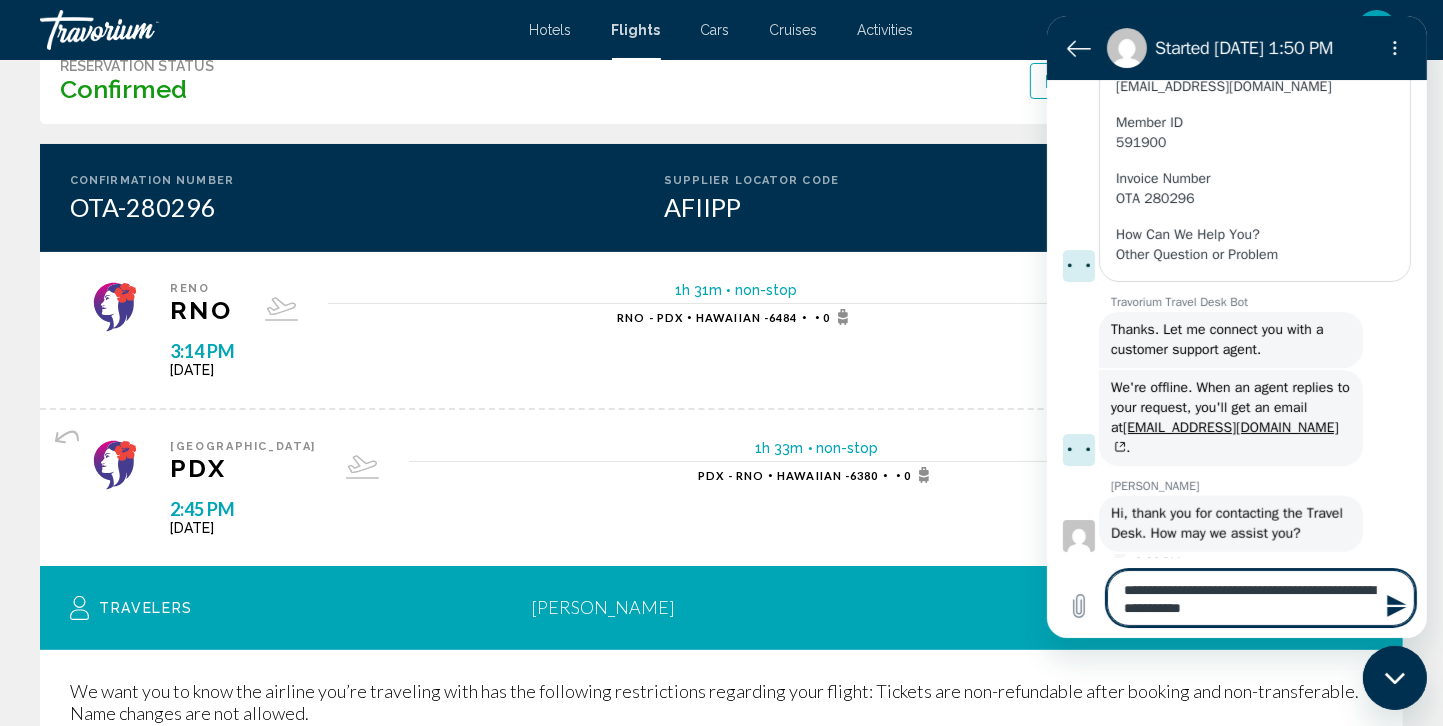 type 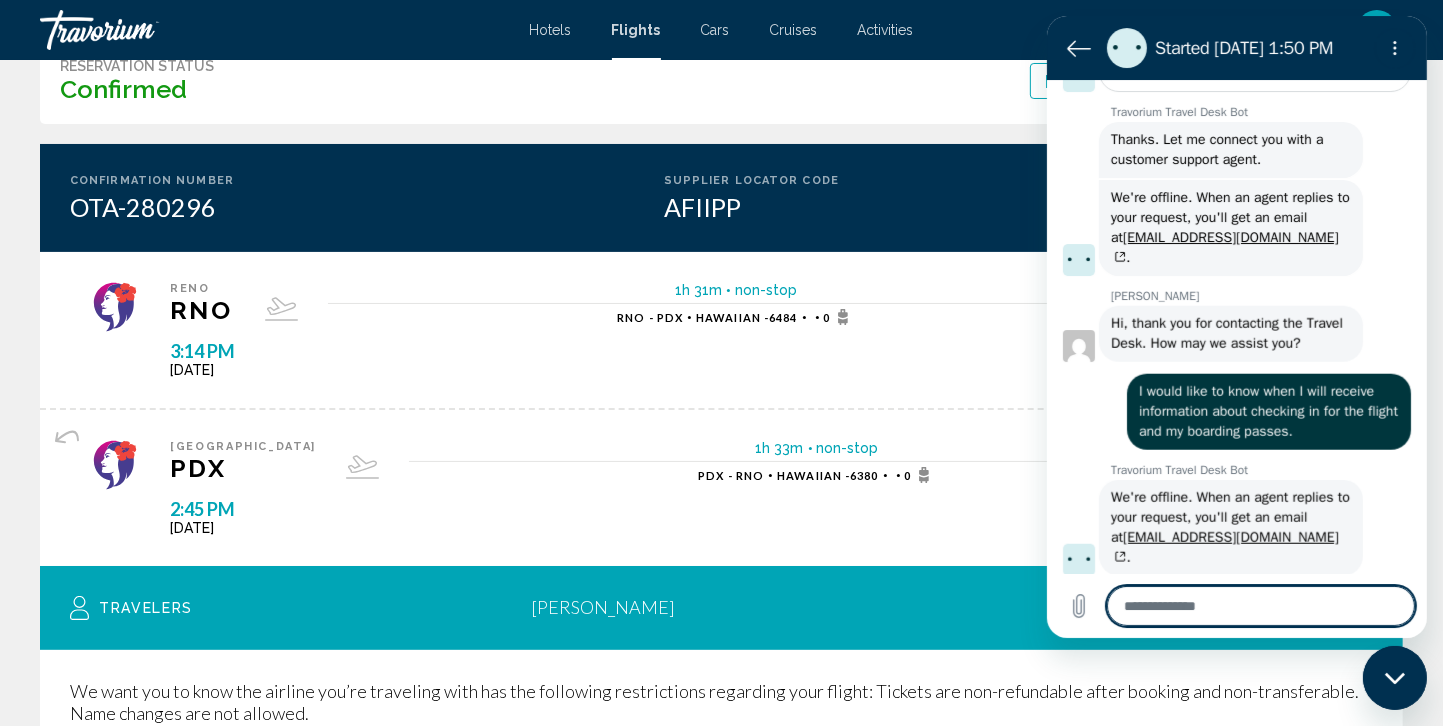 scroll, scrollTop: 1674, scrollLeft: 0, axis: vertical 